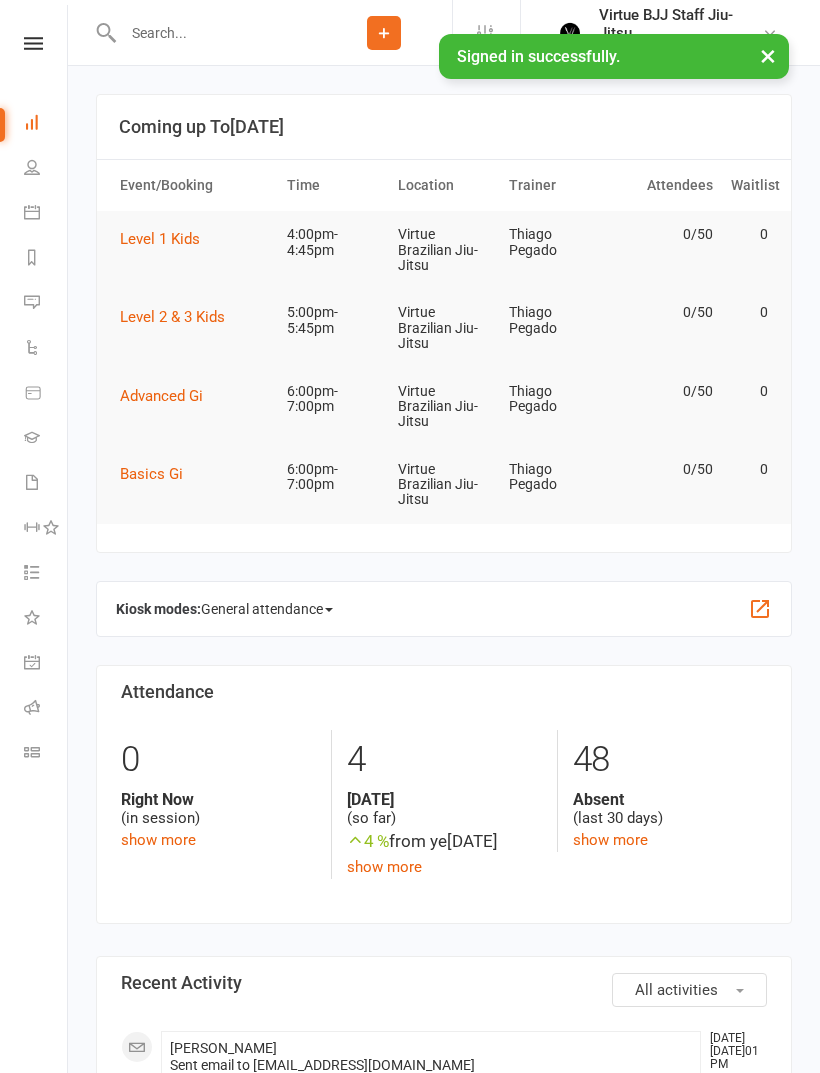 scroll, scrollTop: 0, scrollLeft: 0, axis: both 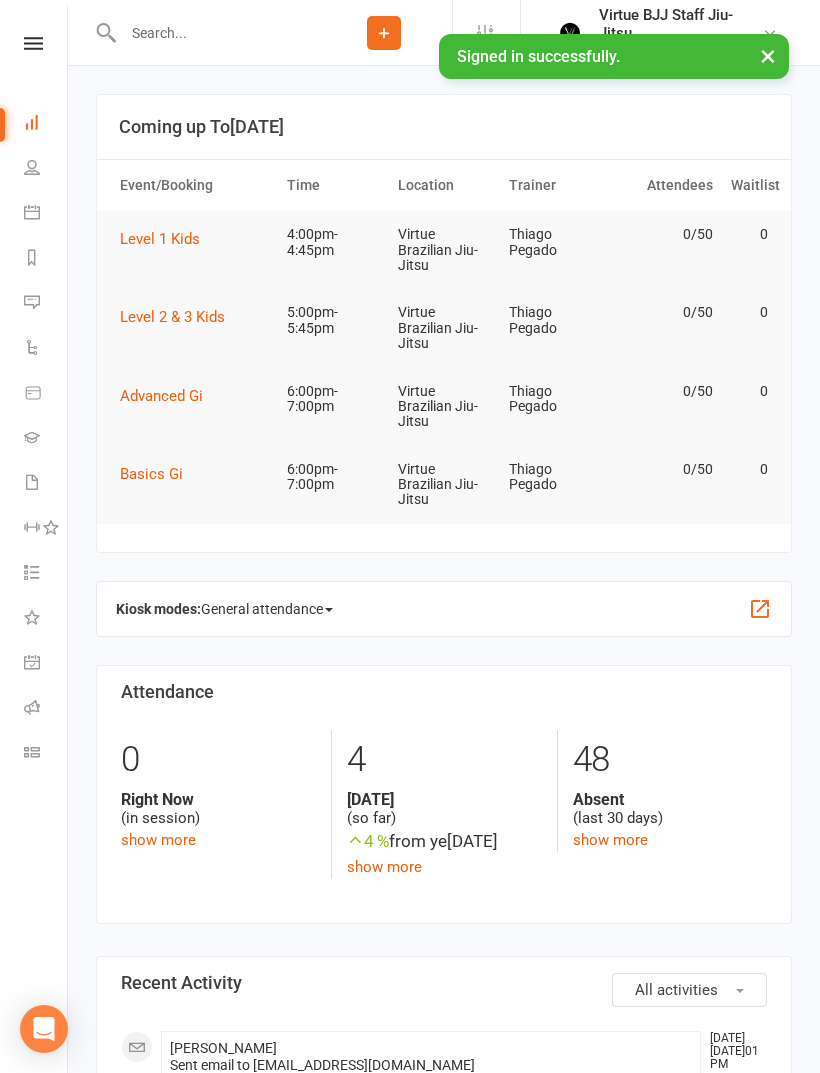 click at bounding box center (216, 33) 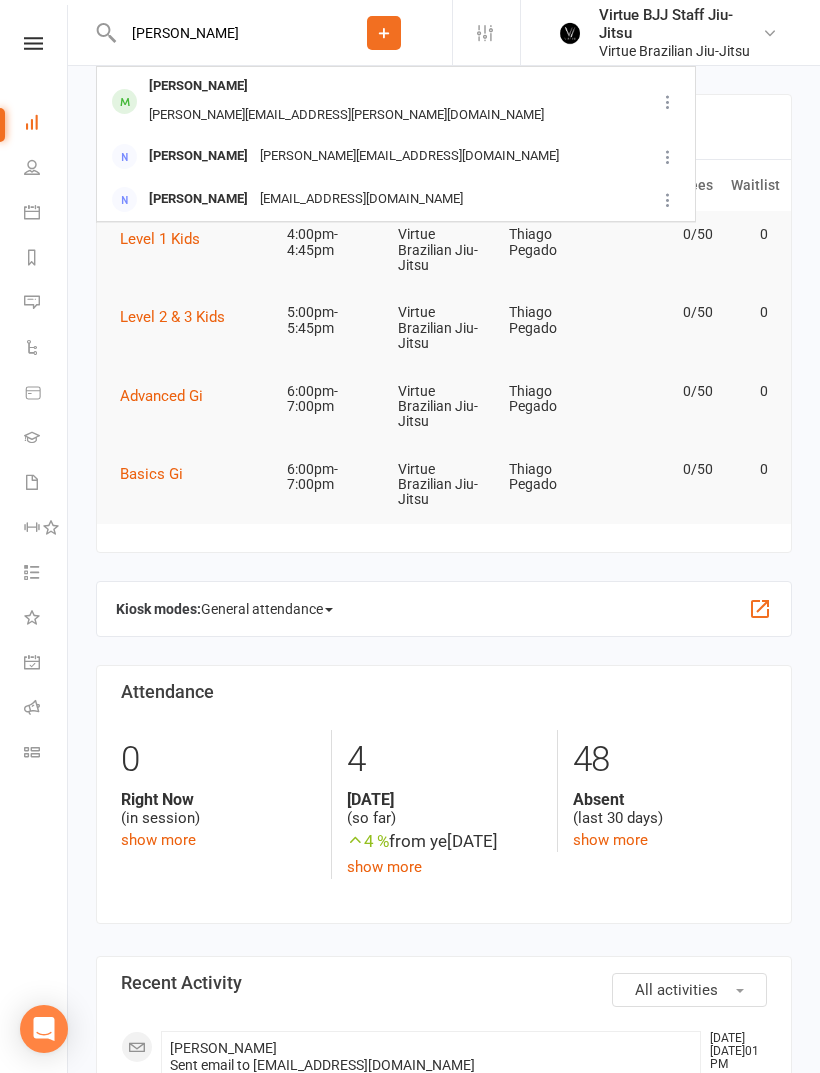 type on "[PERSON_NAME]" 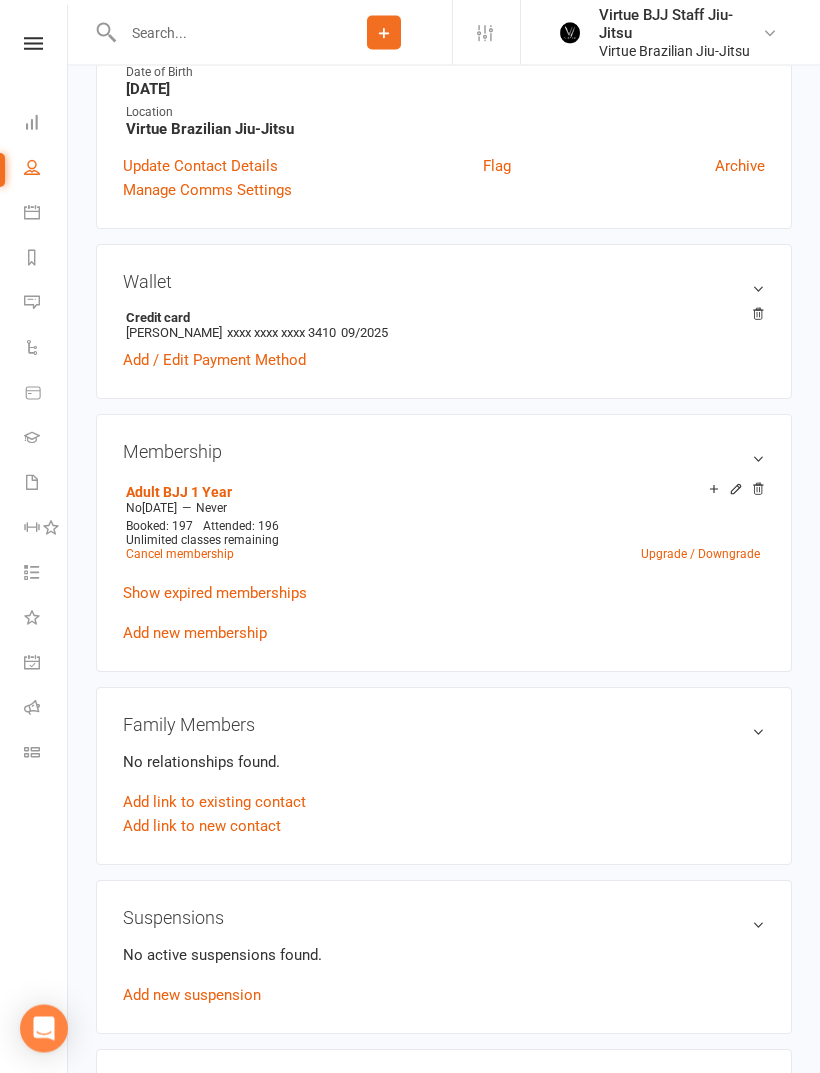 scroll, scrollTop: 581, scrollLeft: 0, axis: vertical 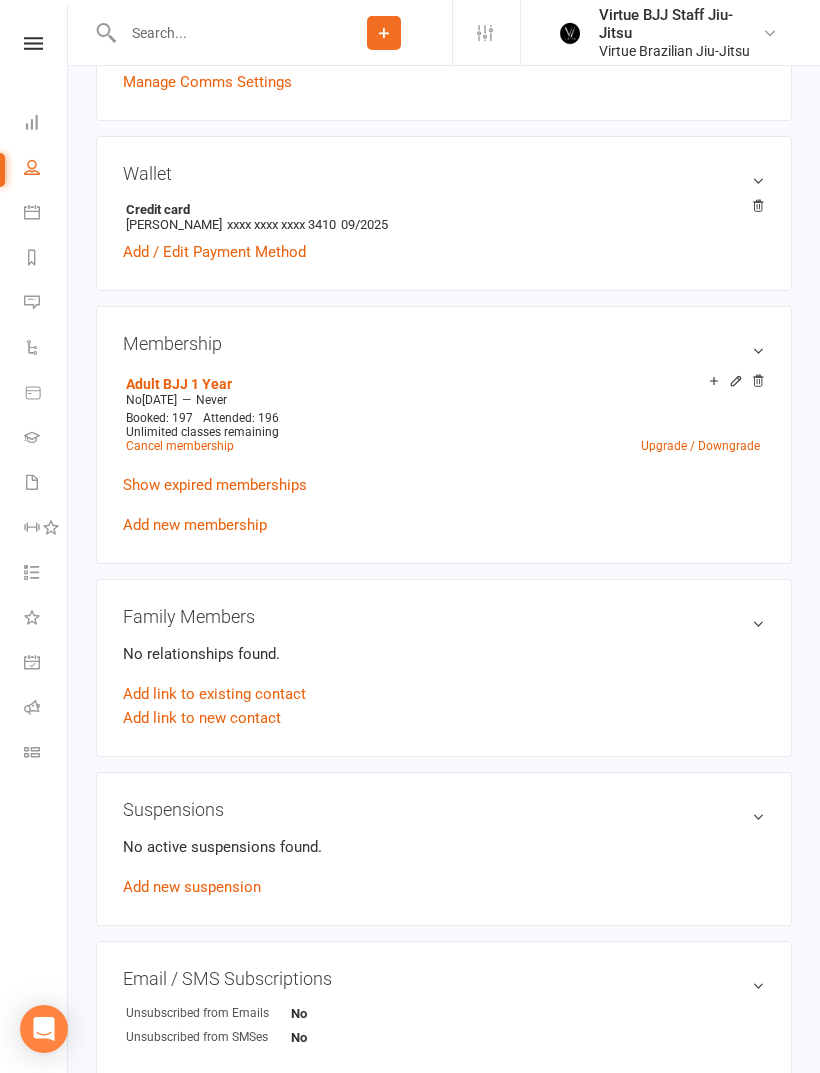 click on "Cancel membership" at bounding box center (180, 446) 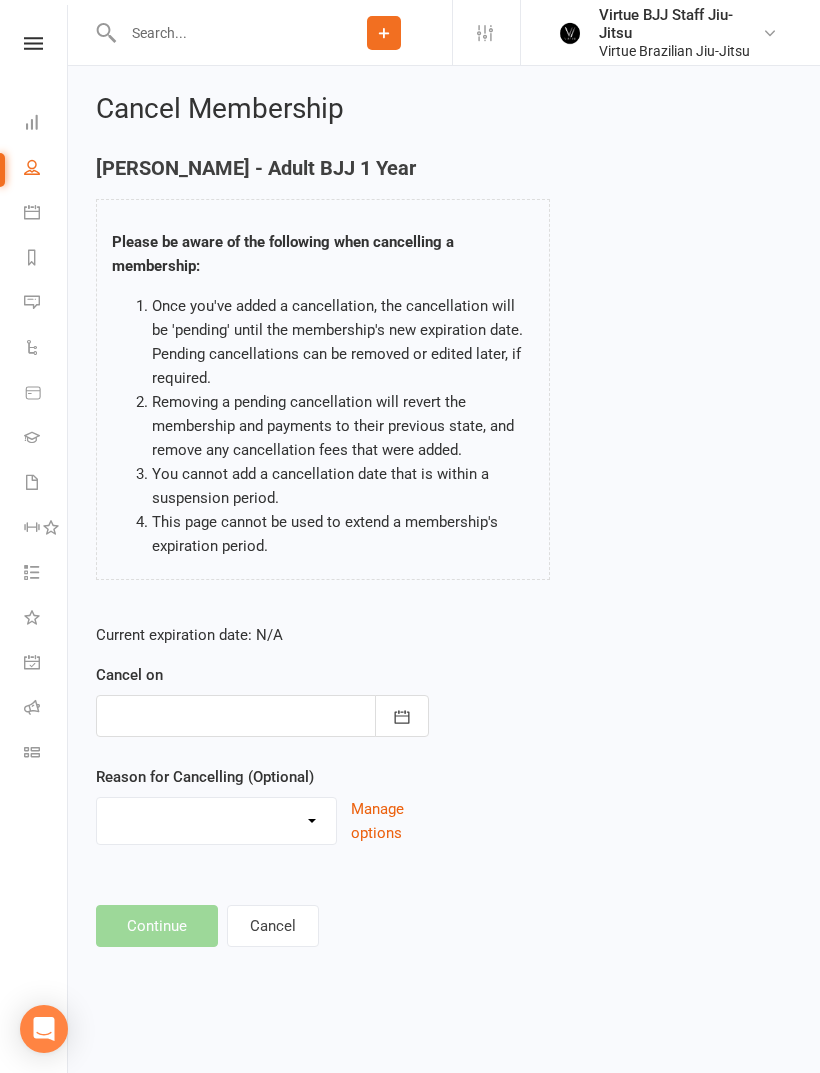 scroll, scrollTop: 0, scrollLeft: 0, axis: both 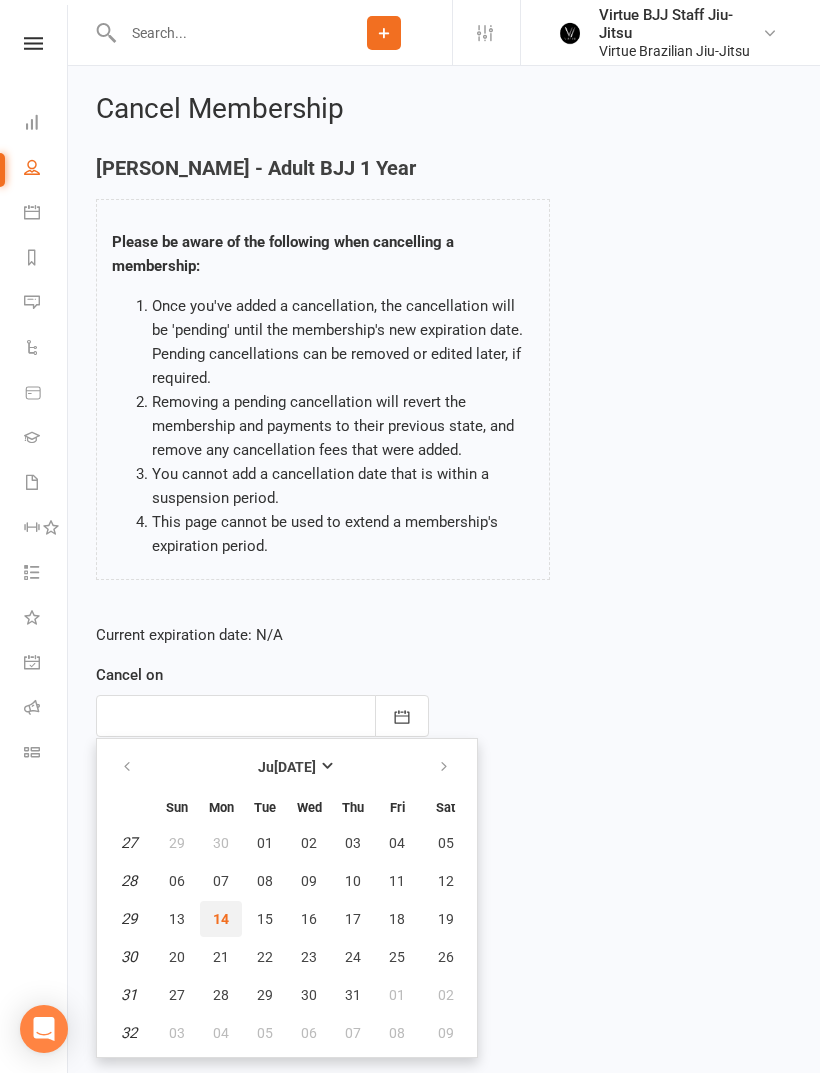 click on "14" at bounding box center (221, 919) 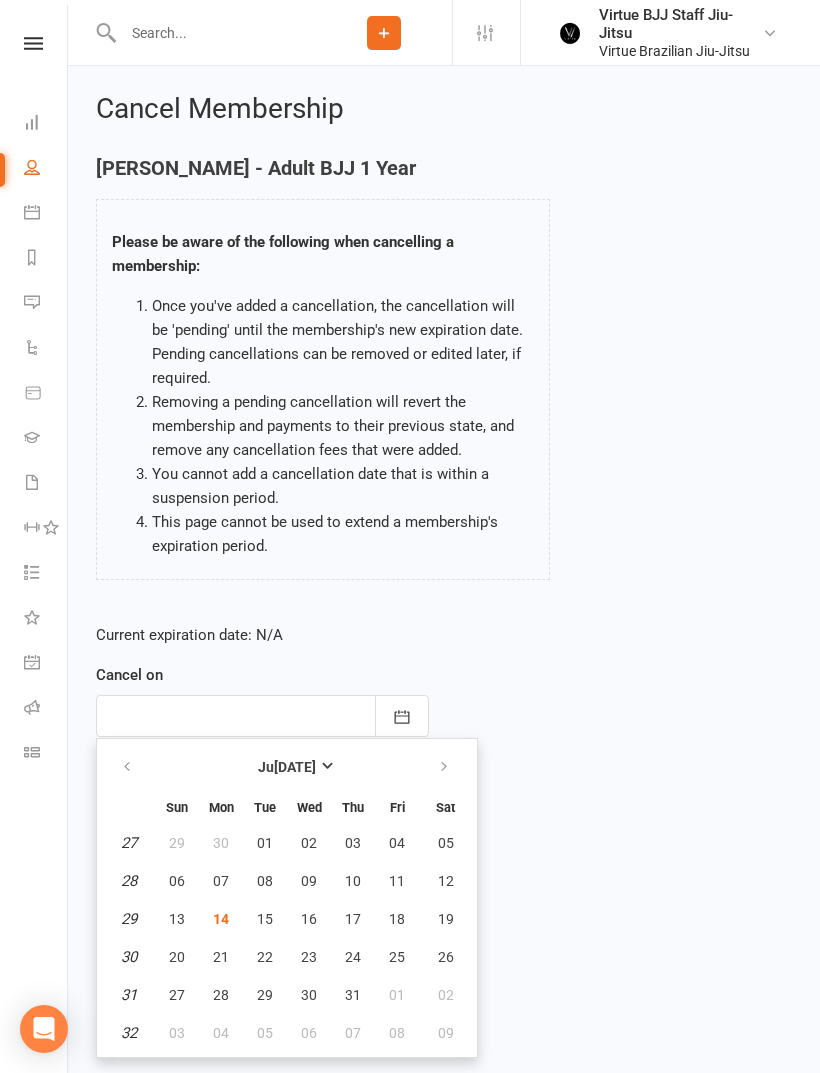 type on "14 Jul 2025" 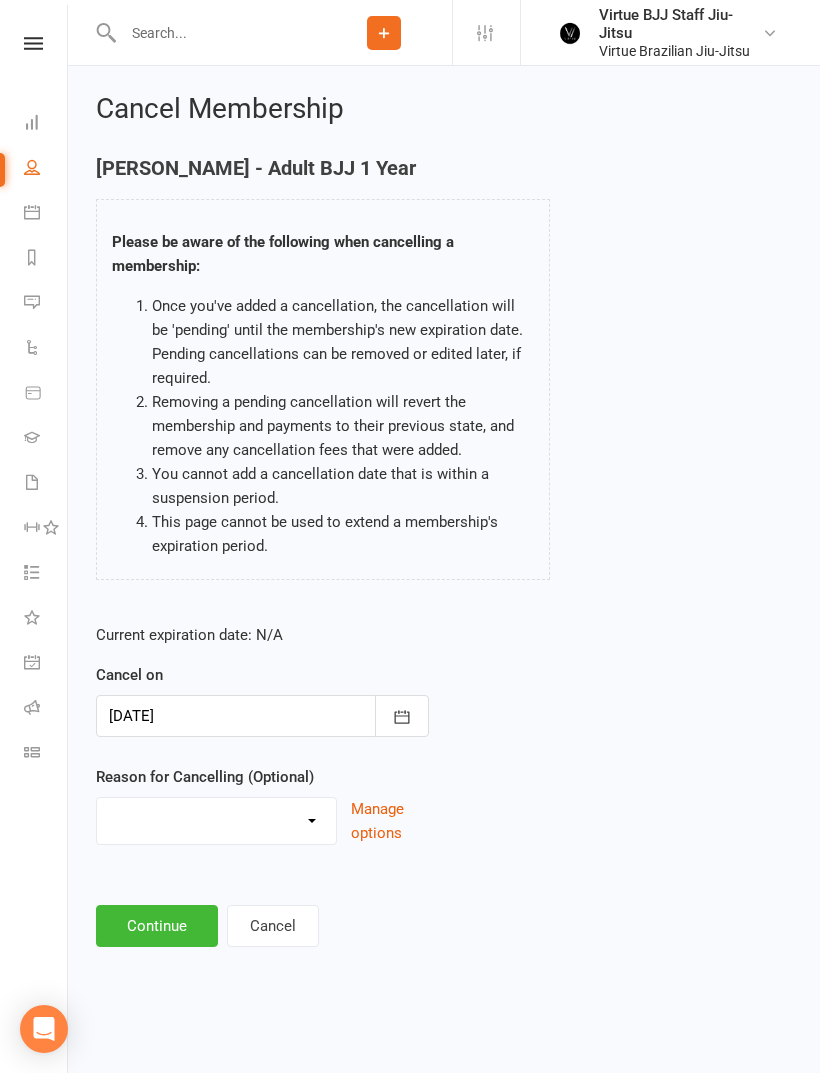 click on "Holiday Injury Other reason" at bounding box center (216, 818) 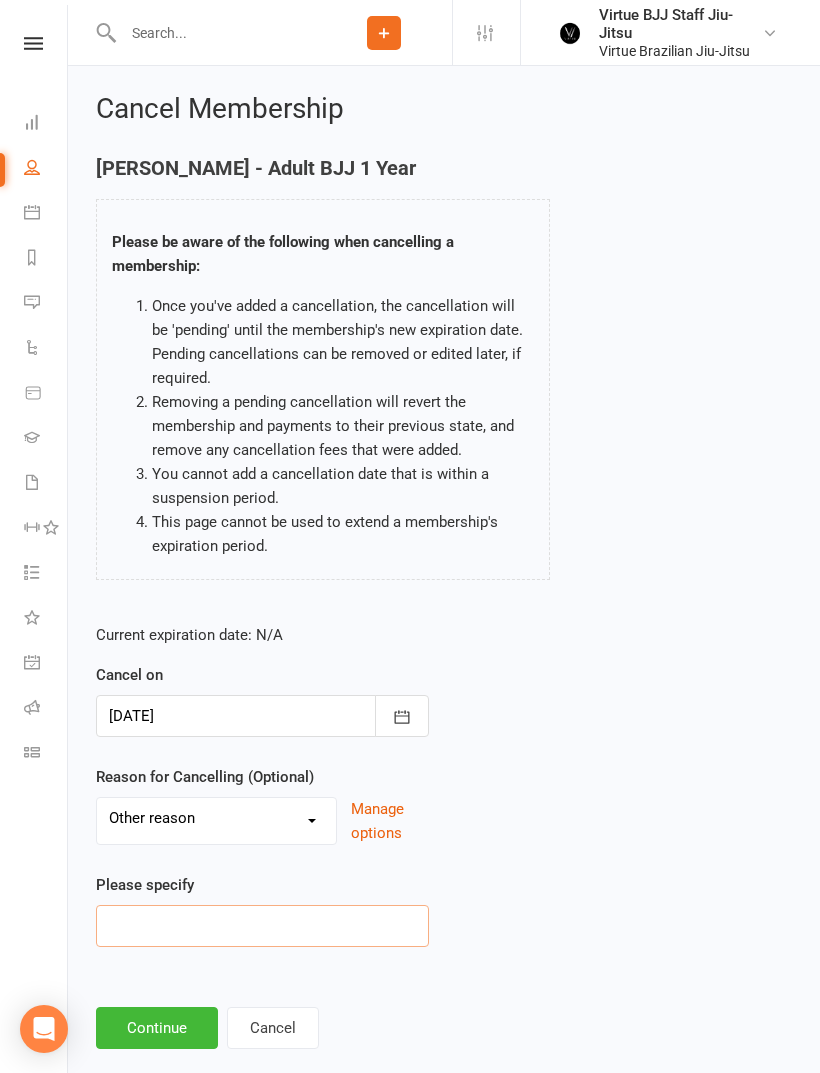 click at bounding box center [262, 926] 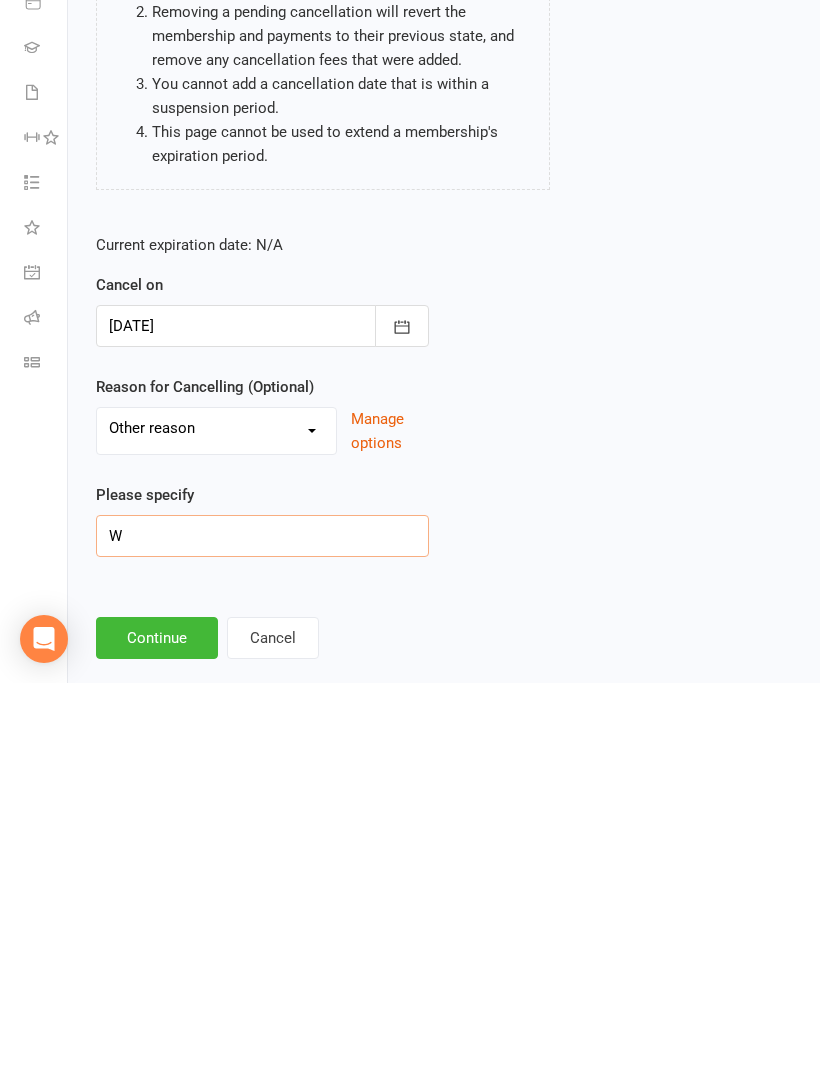 scroll, scrollTop: 53, scrollLeft: 0, axis: vertical 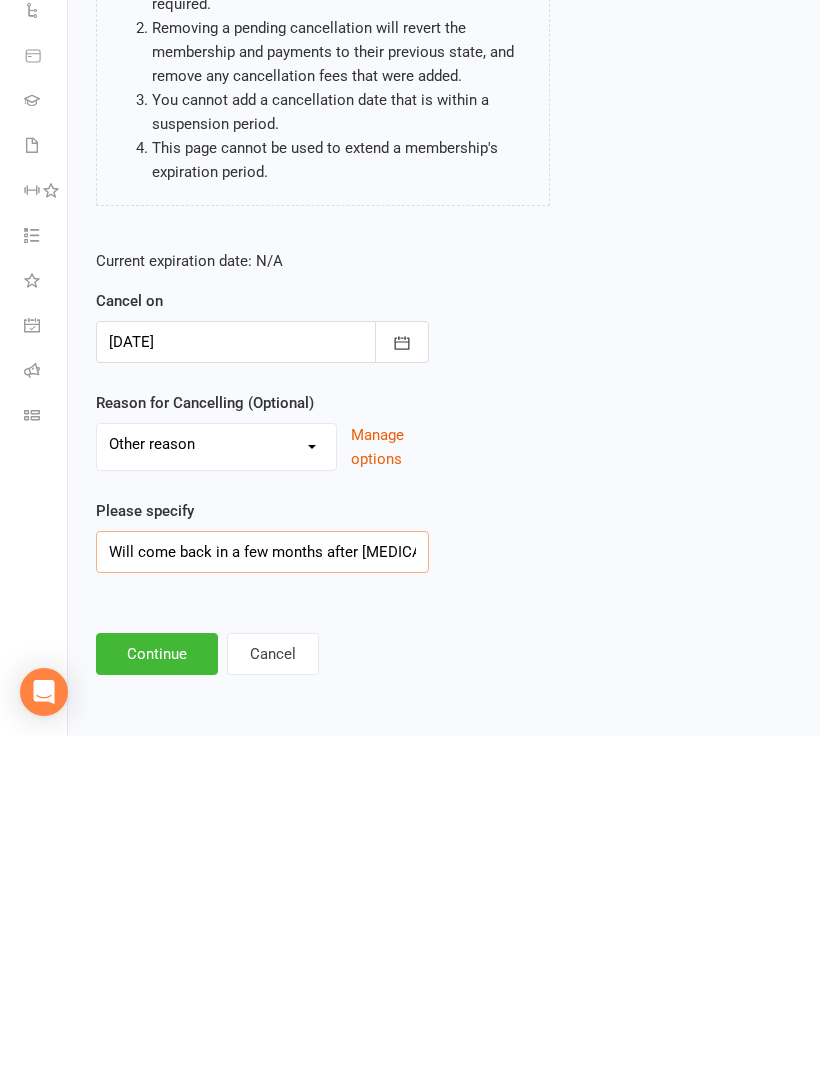 type on "Will come back in a few months after medical procedure" 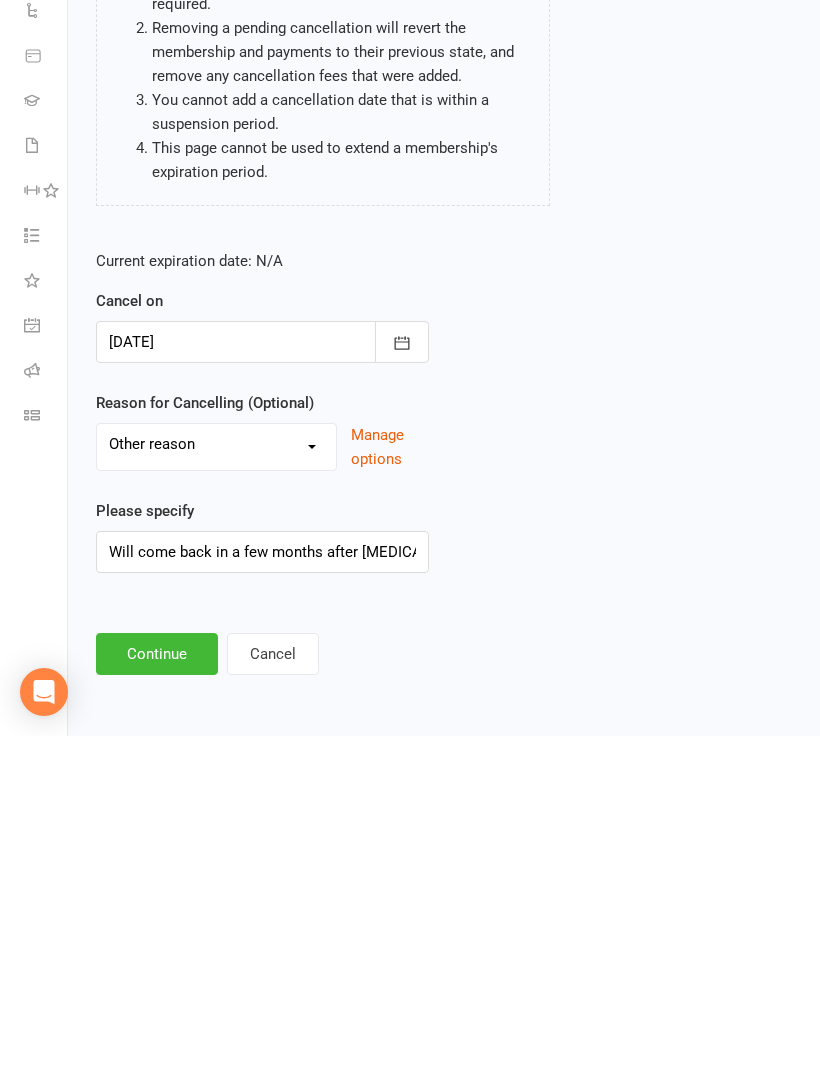 click on "Continue" at bounding box center [157, 991] 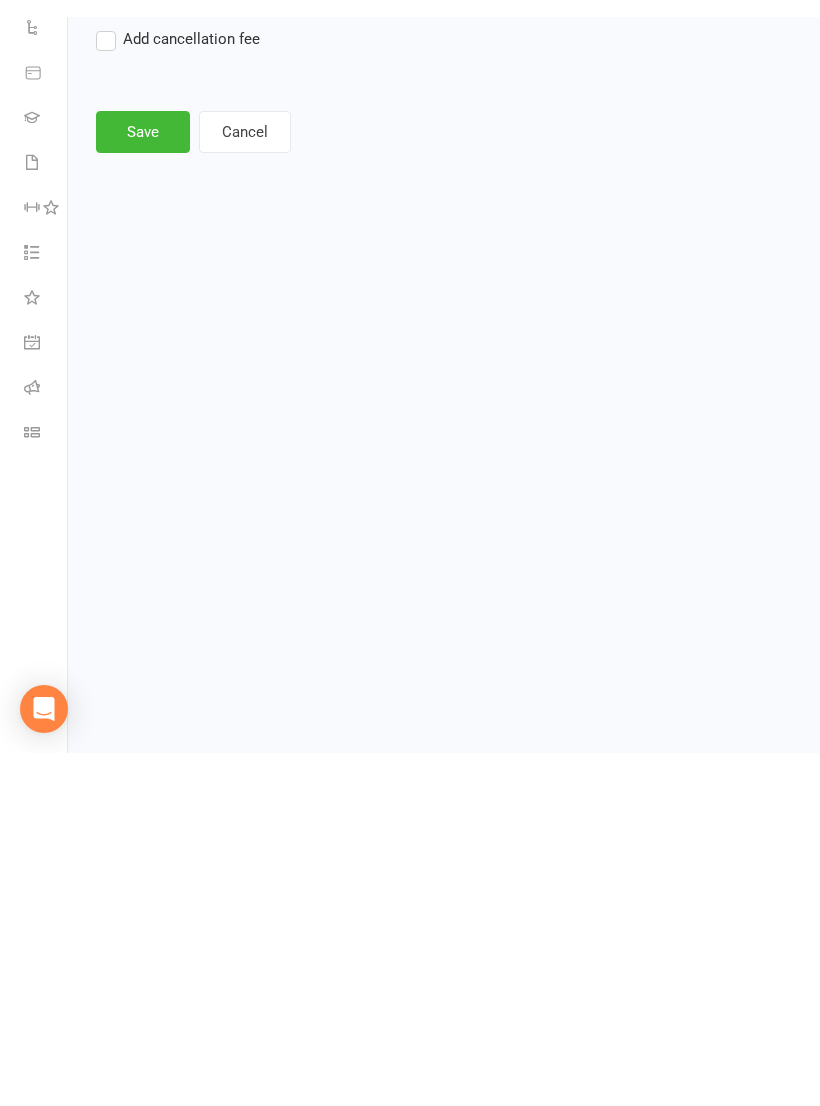 scroll, scrollTop: 0, scrollLeft: 0, axis: both 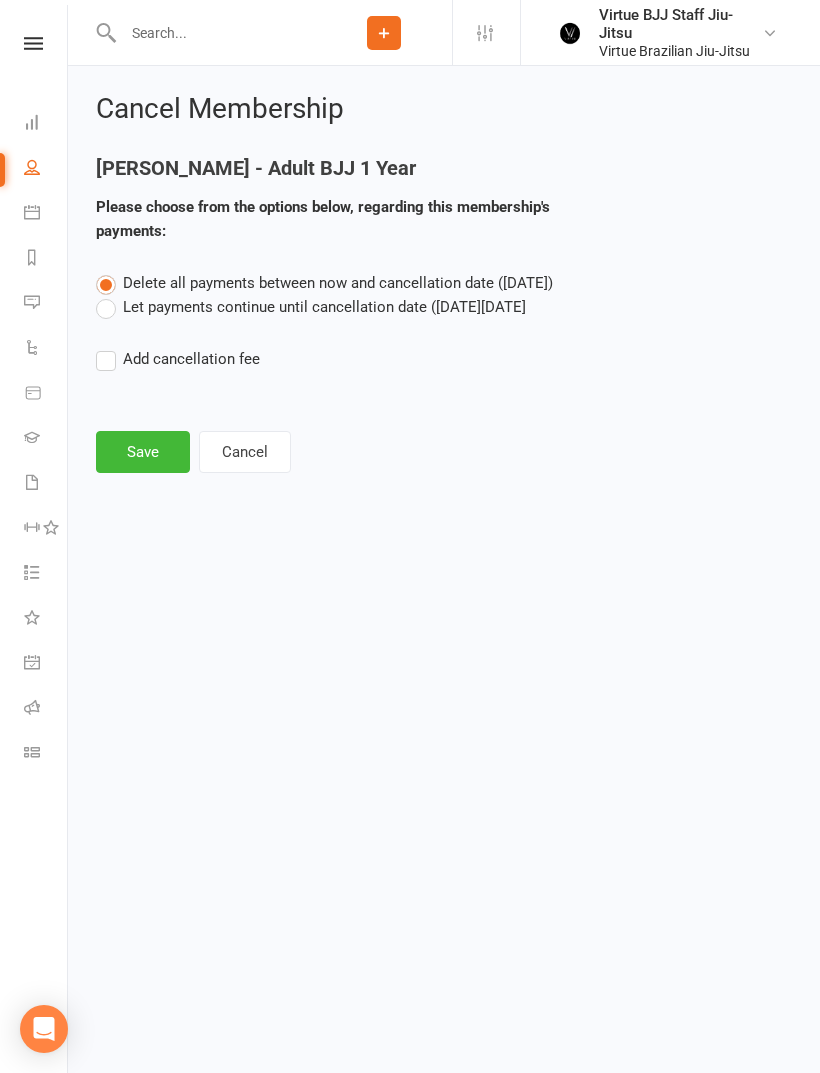 click on "Let payments continue until cancellation date (Jul 14, 2025)" at bounding box center (311, 307) 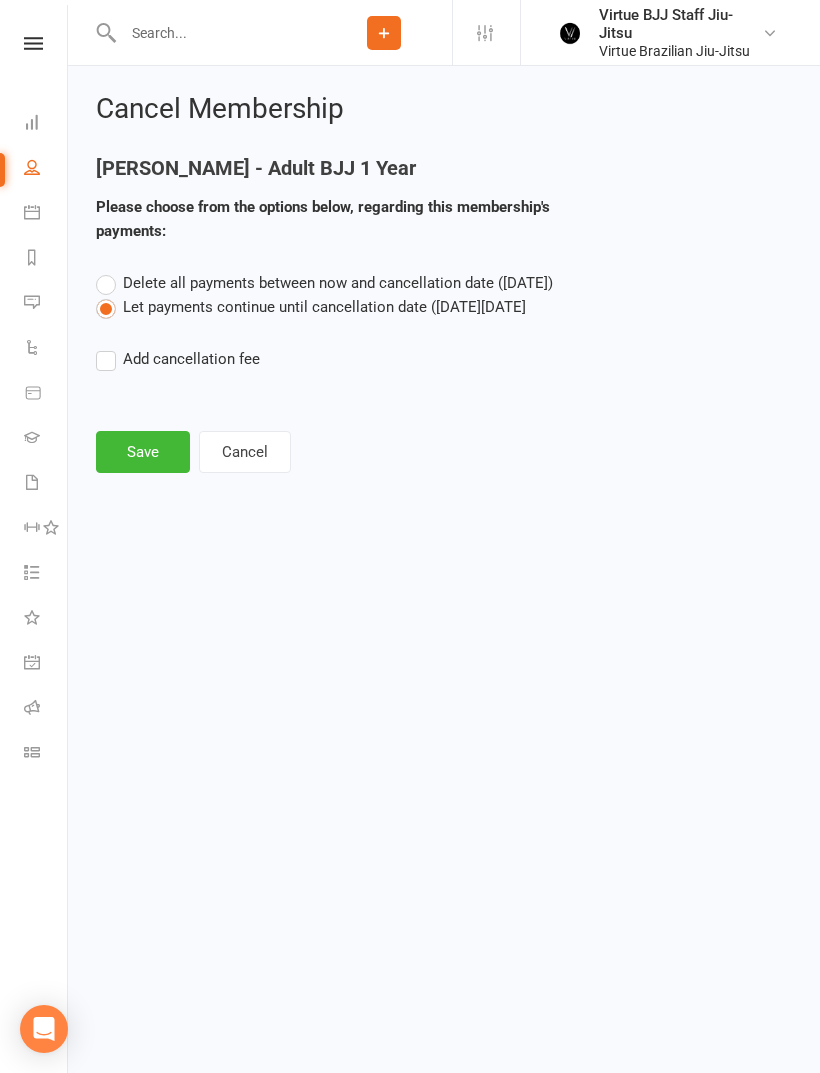 click on "Delete all payments between now and cancellation date (Jul 14, 2025)" at bounding box center [324, 283] 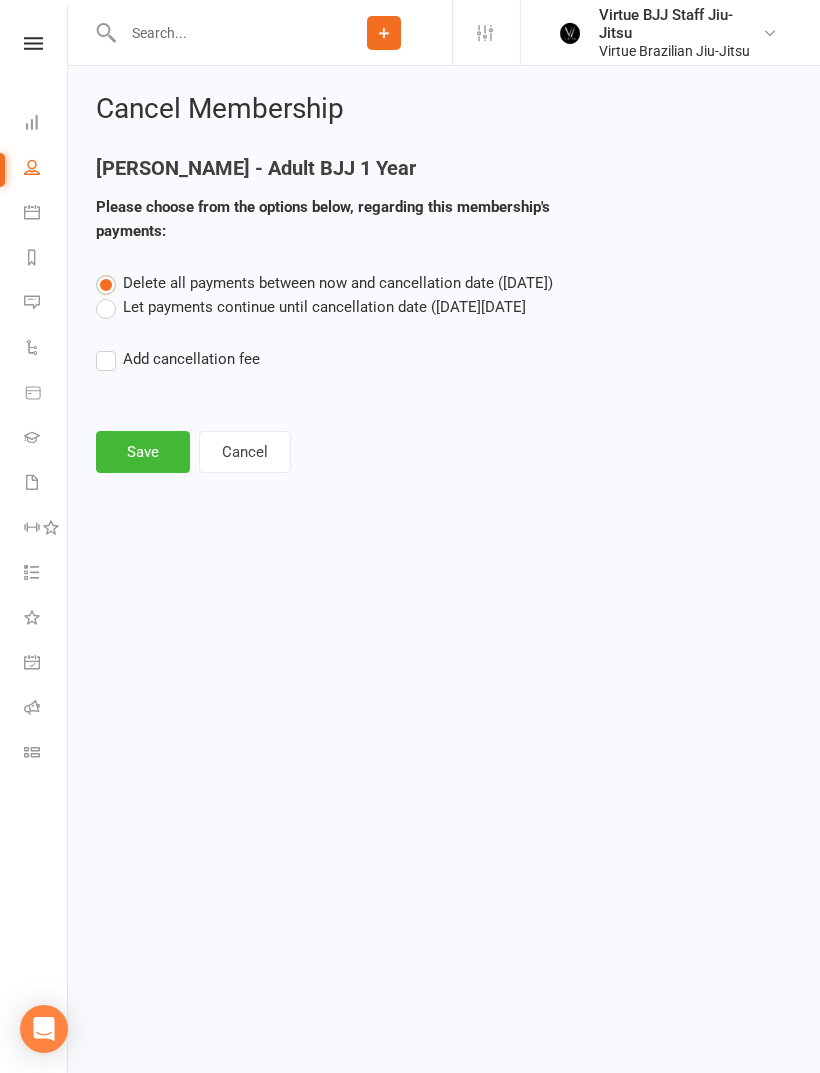 click on "Save" at bounding box center (143, 452) 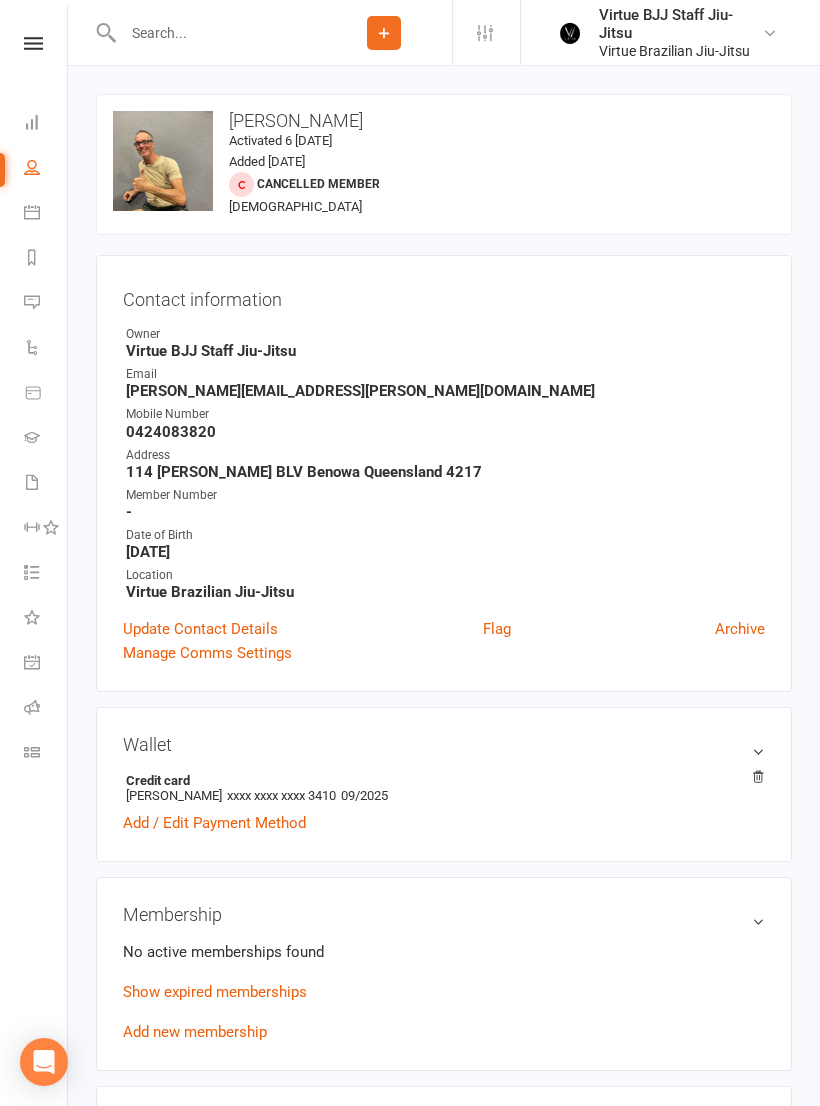 click at bounding box center (216, 33) 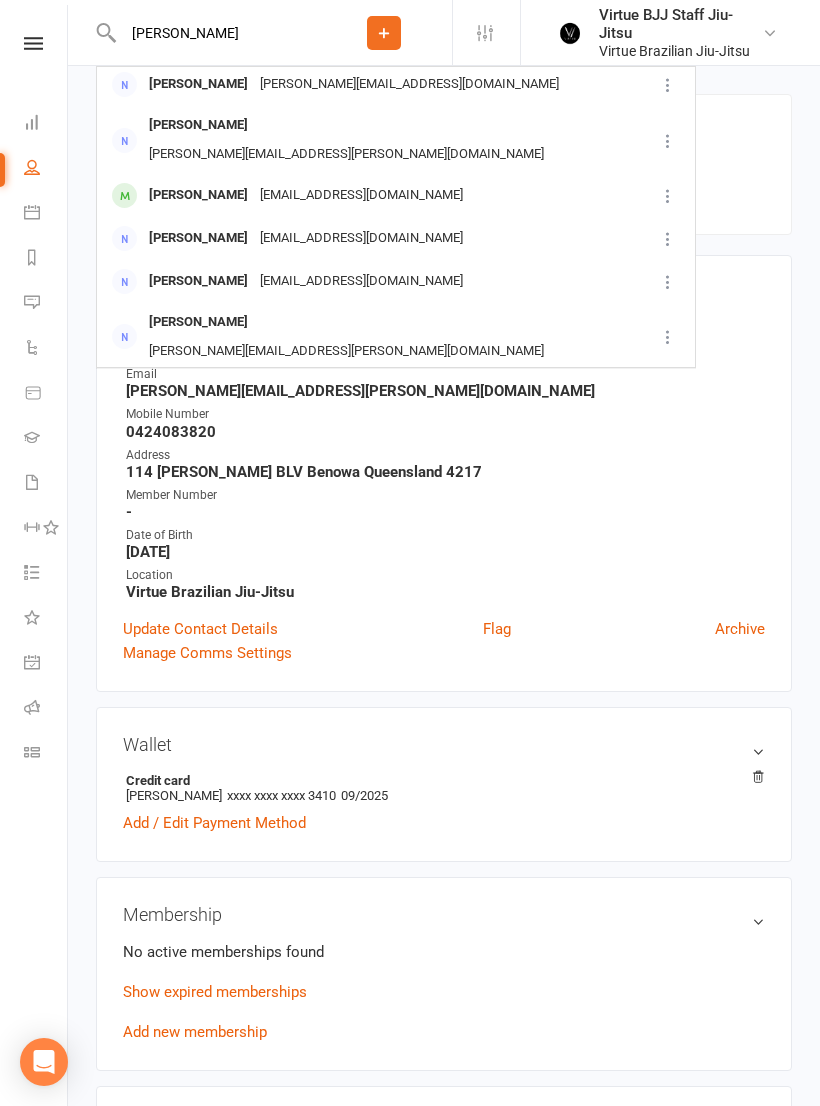 scroll, scrollTop: 44, scrollLeft: 0, axis: vertical 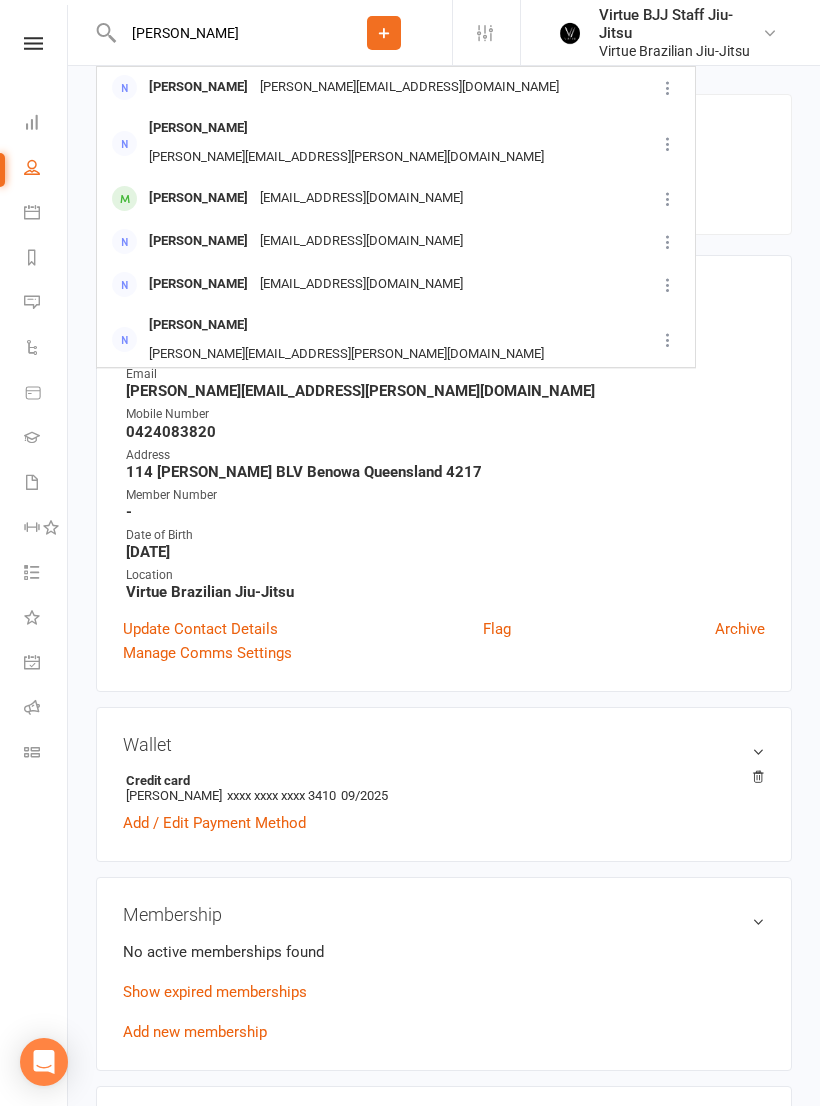 type on "Alex" 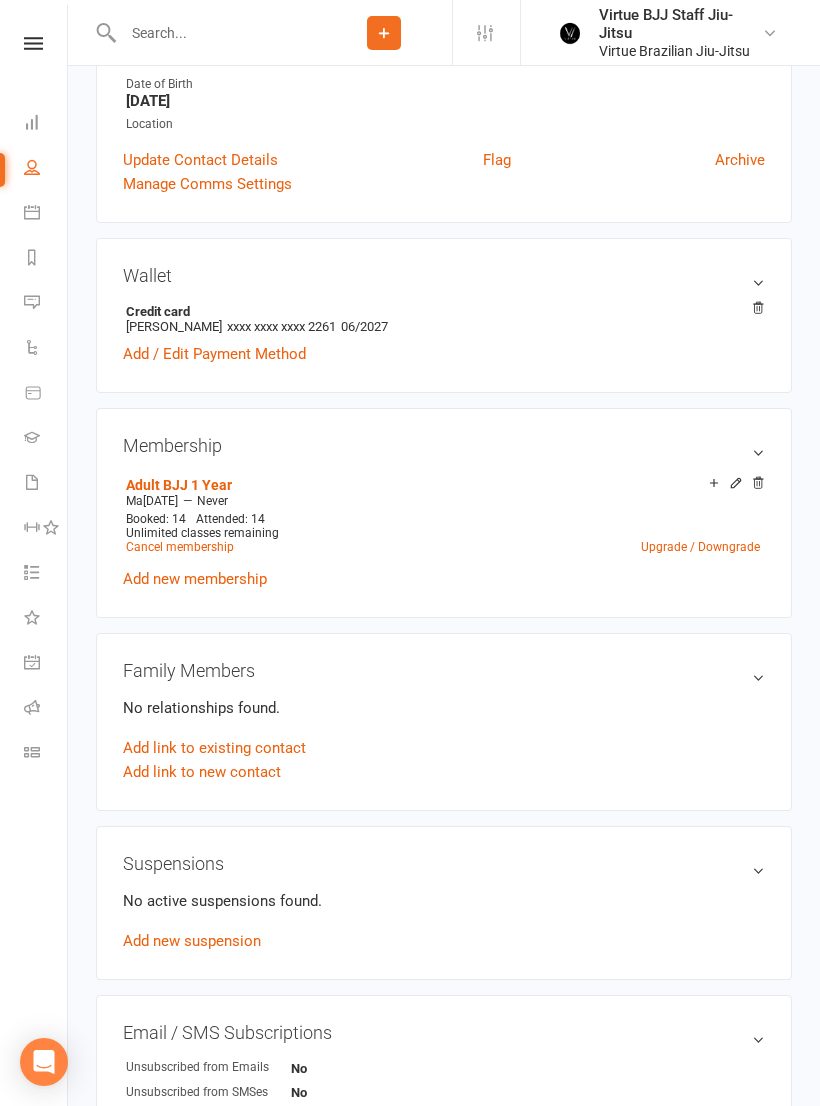 scroll, scrollTop: 449, scrollLeft: 0, axis: vertical 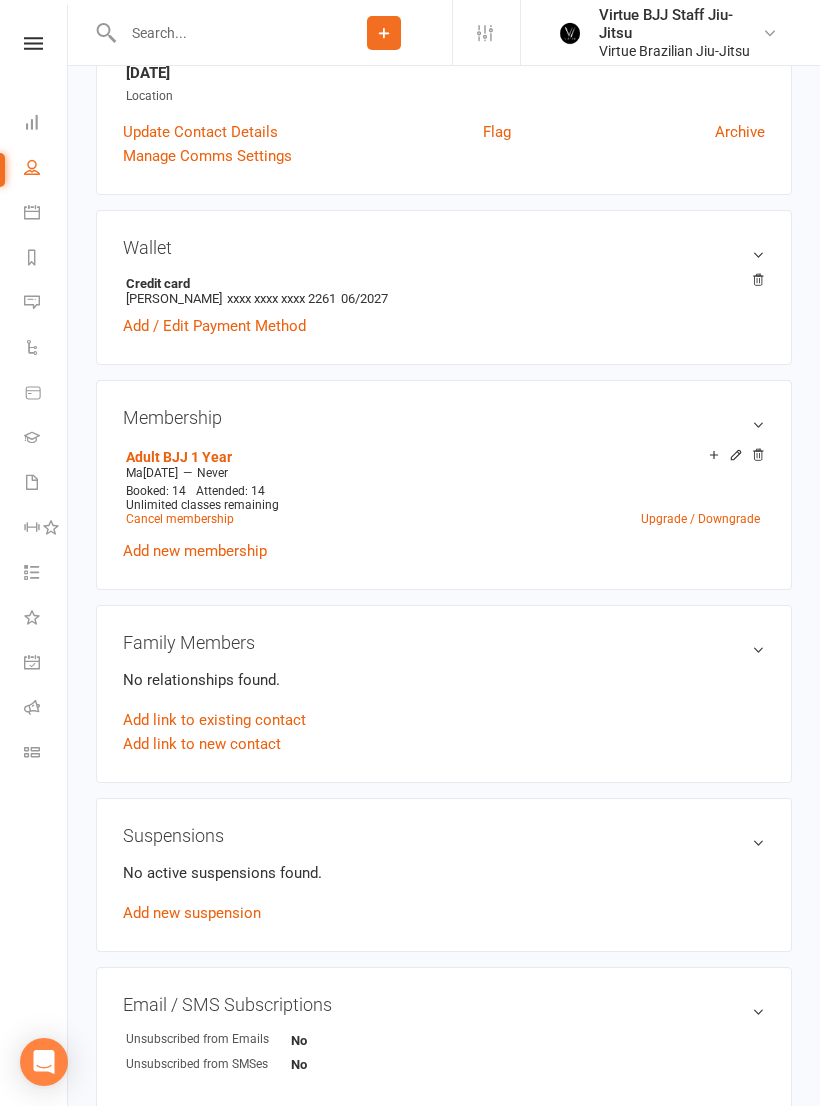 click on "Add new suspension" at bounding box center (192, 913) 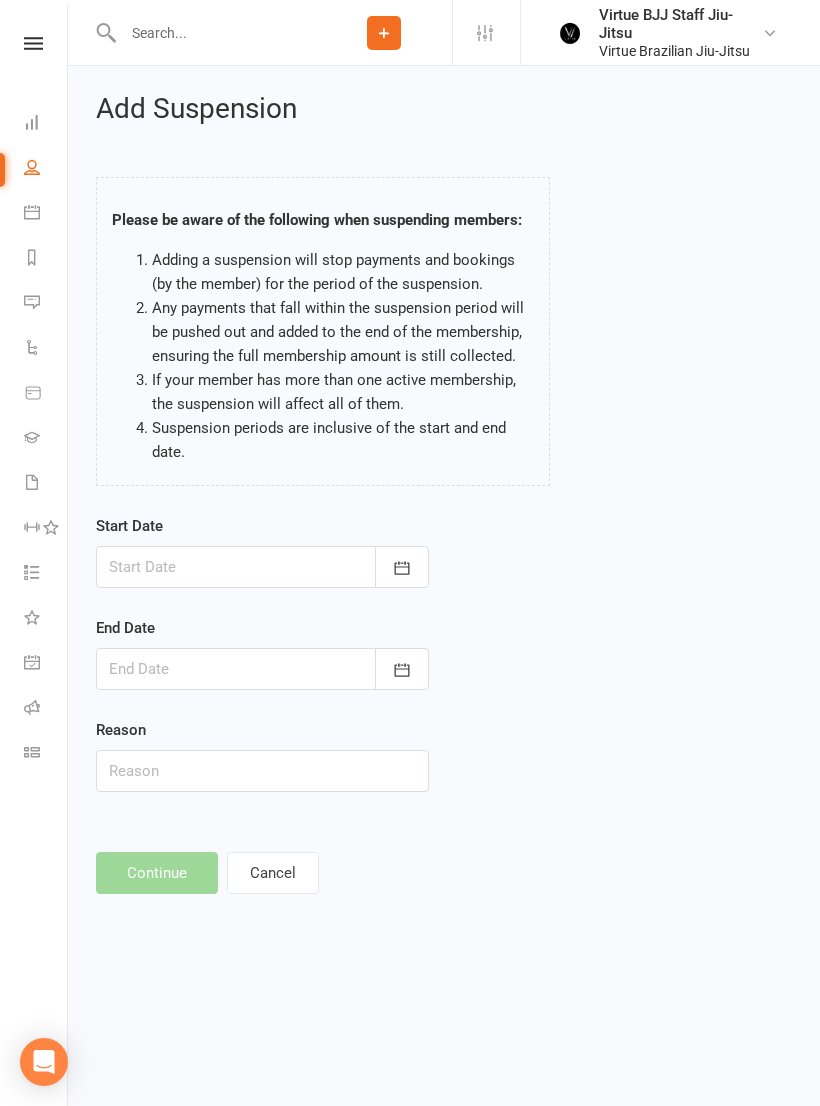 scroll, scrollTop: 0, scrollLeft: 0, axis: both 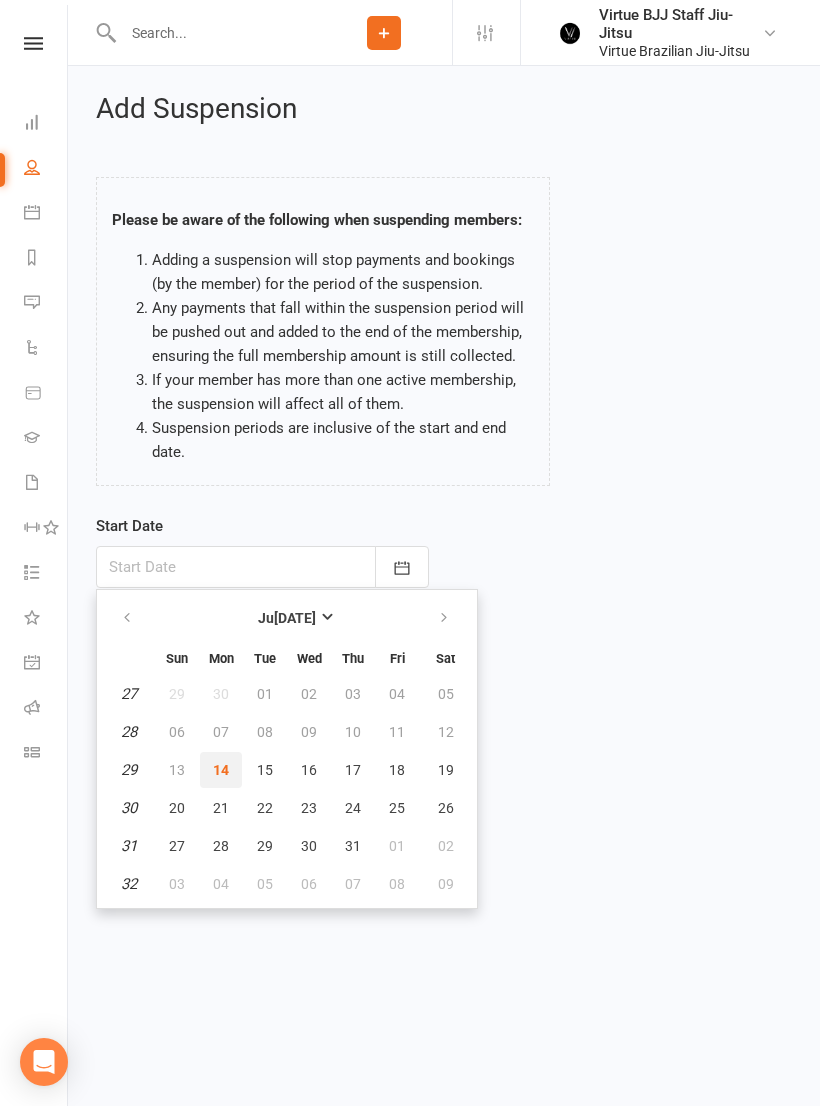 click on "14" at bounding box center (221, 770) 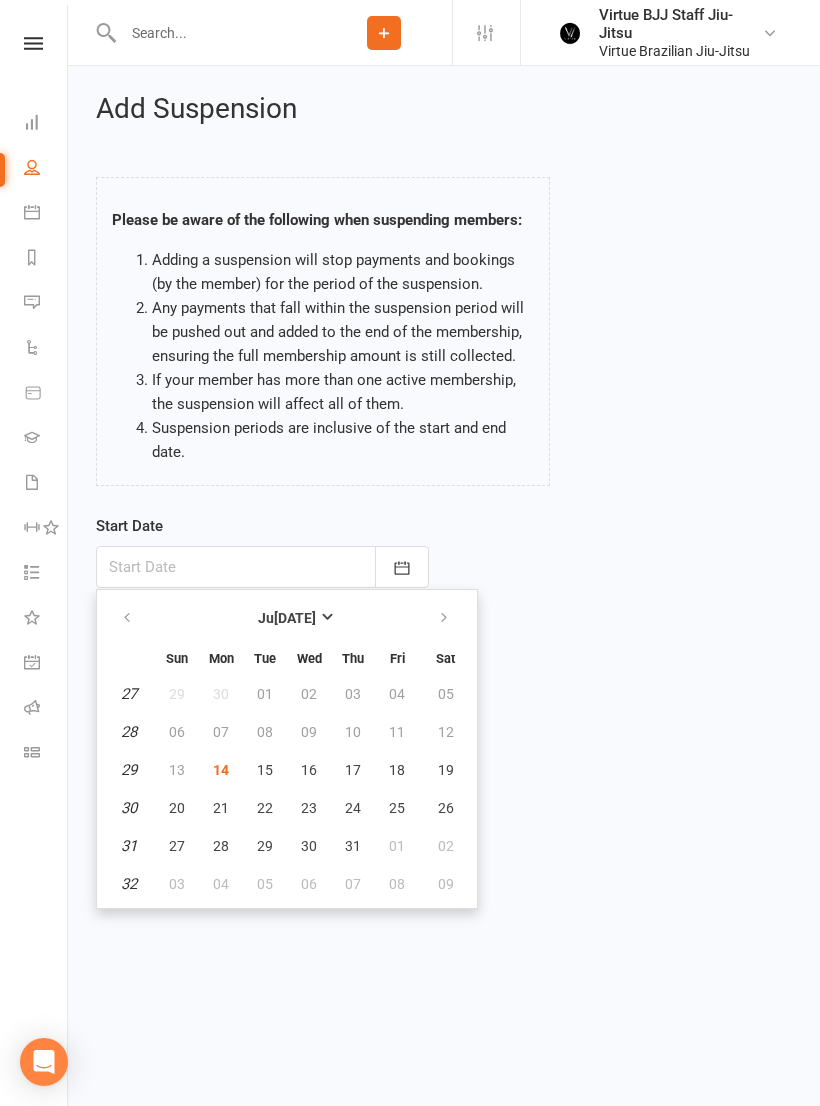 type on "14 Jul 2025" 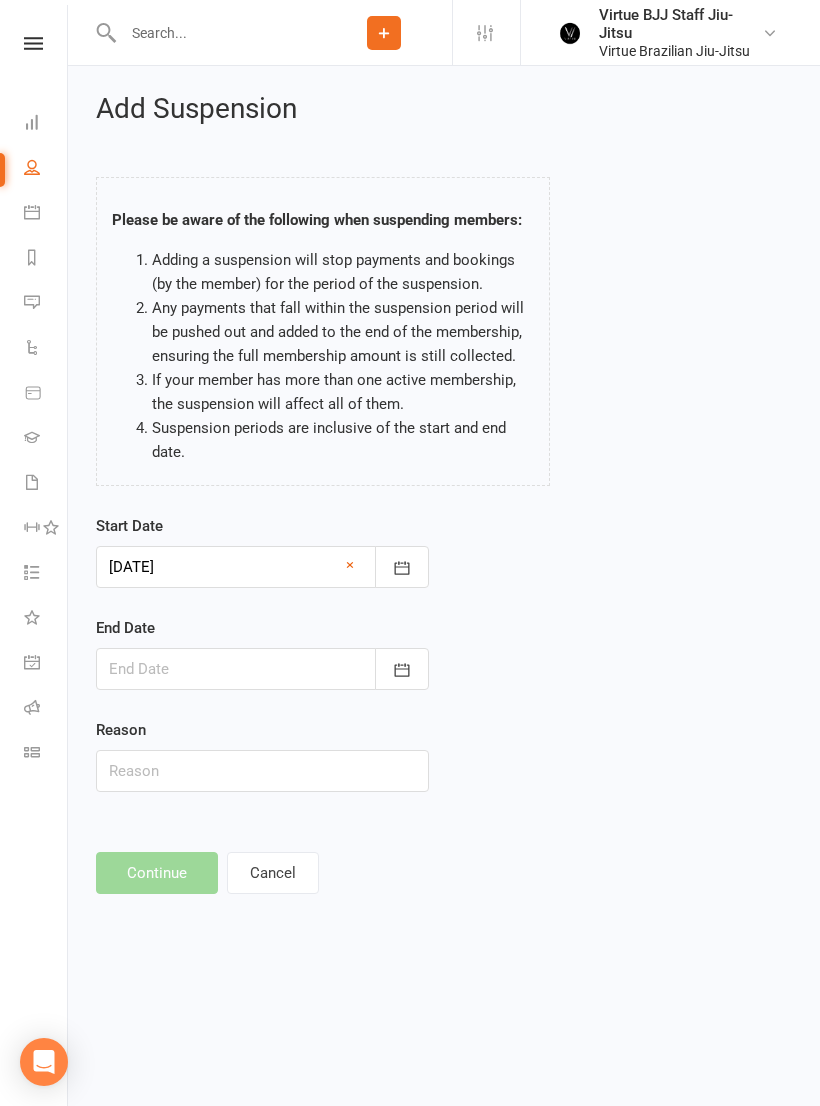 click at bounding box center (402, 669) 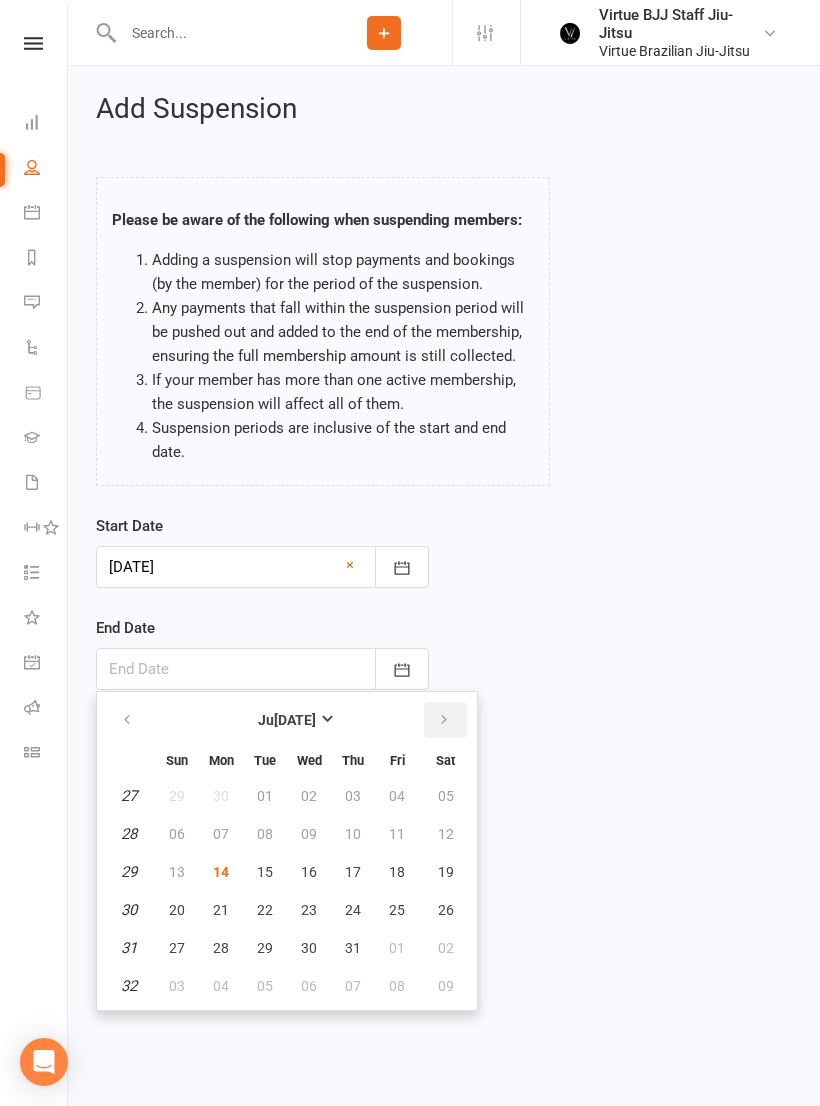 click at bounding box center (444, 720) 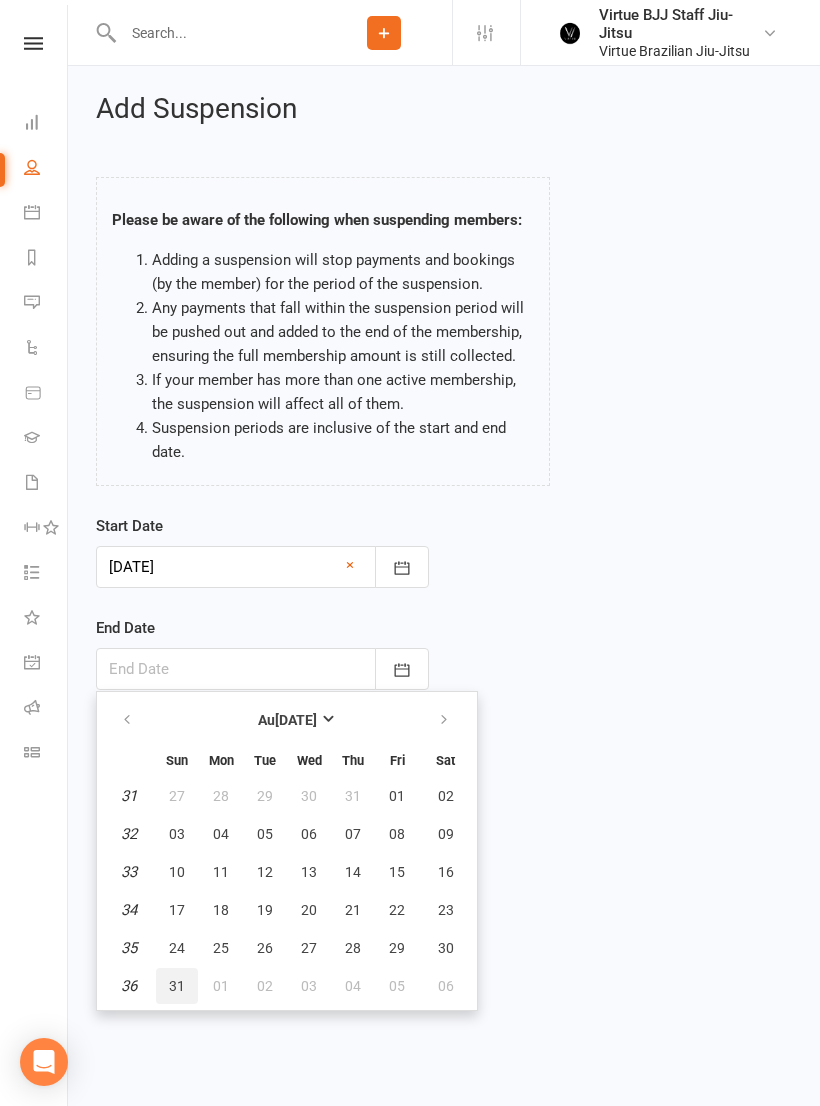 click on "31" at bounding box center [177, 986] 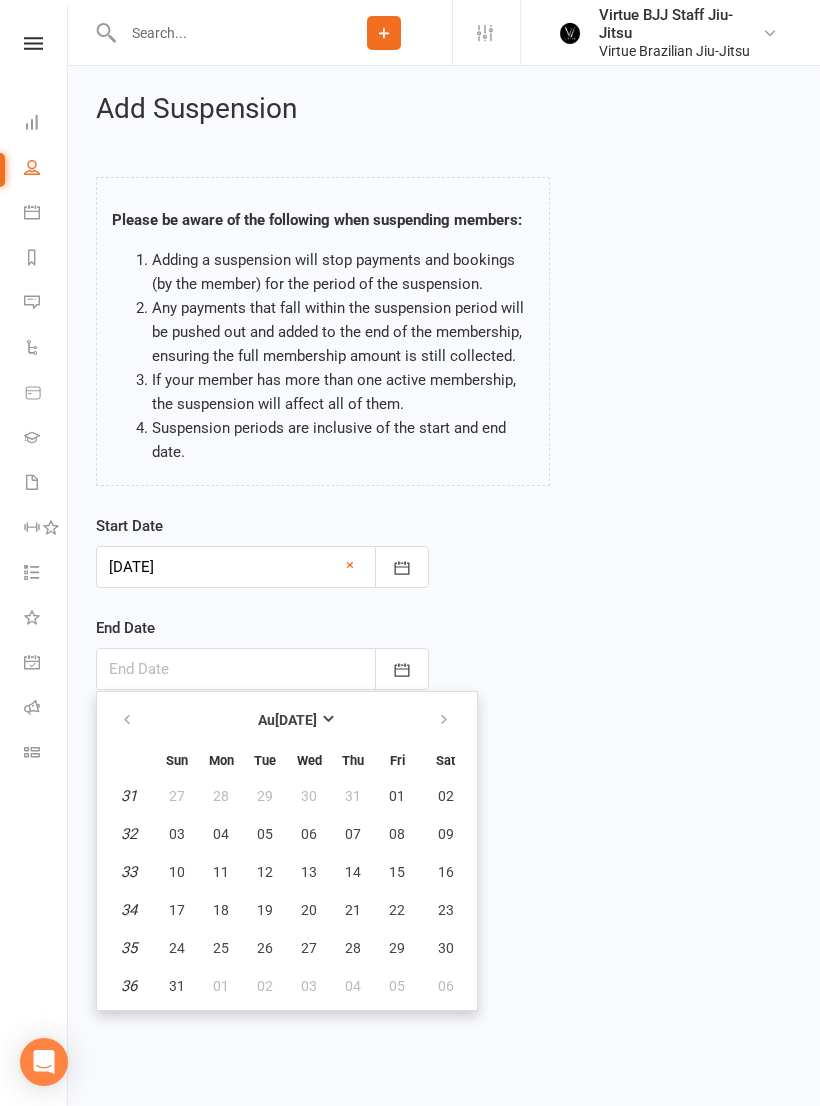 type on "31 Aug 2025" 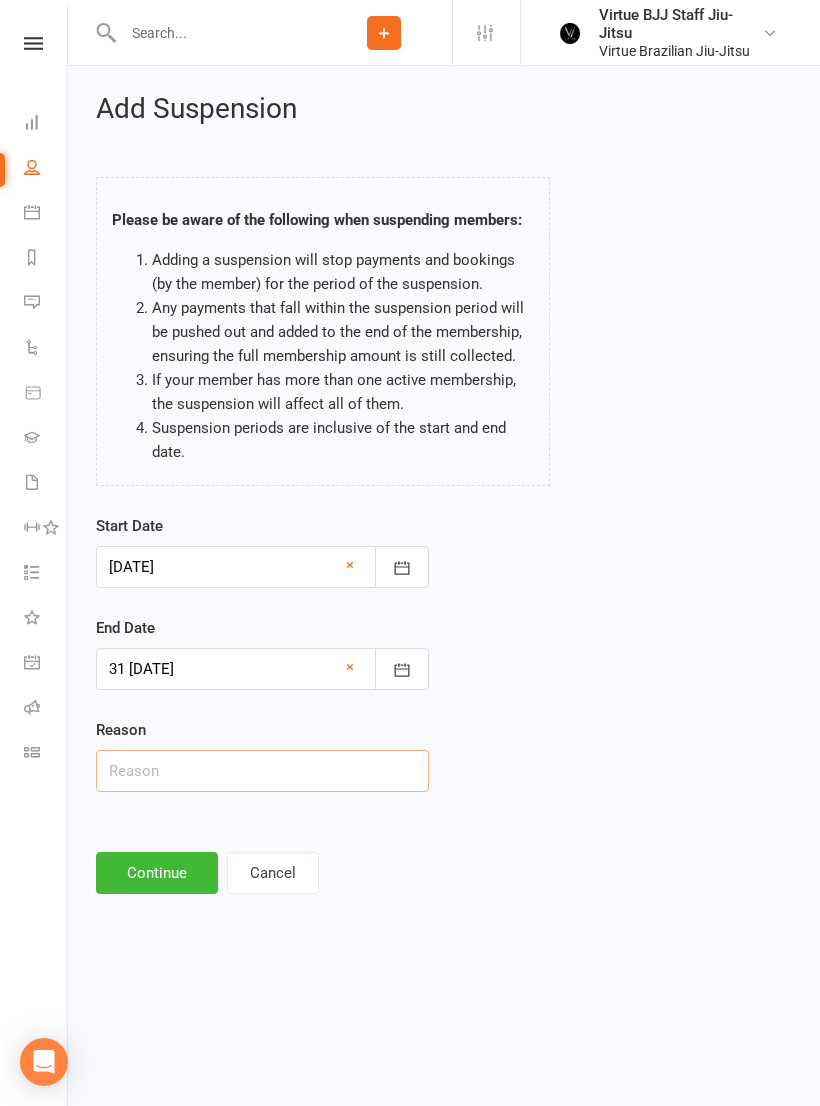 click at bounding box center [262, 771] 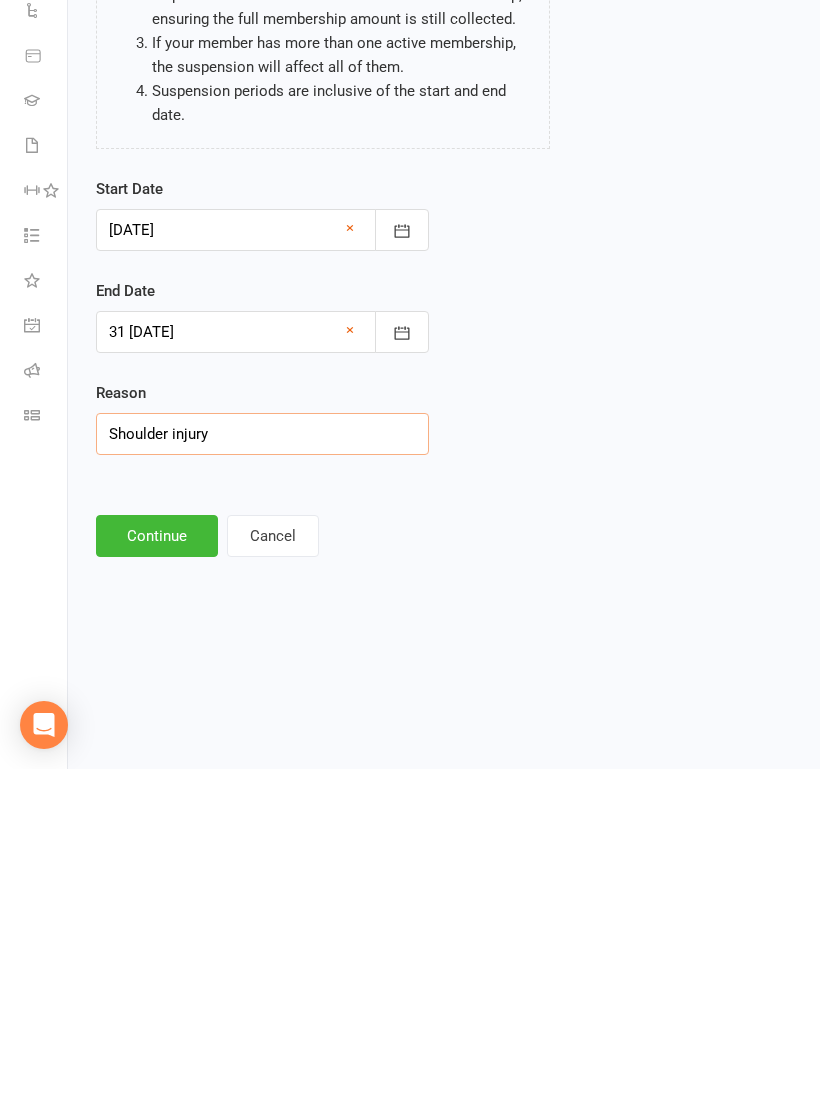 type on "Shoulder injury" 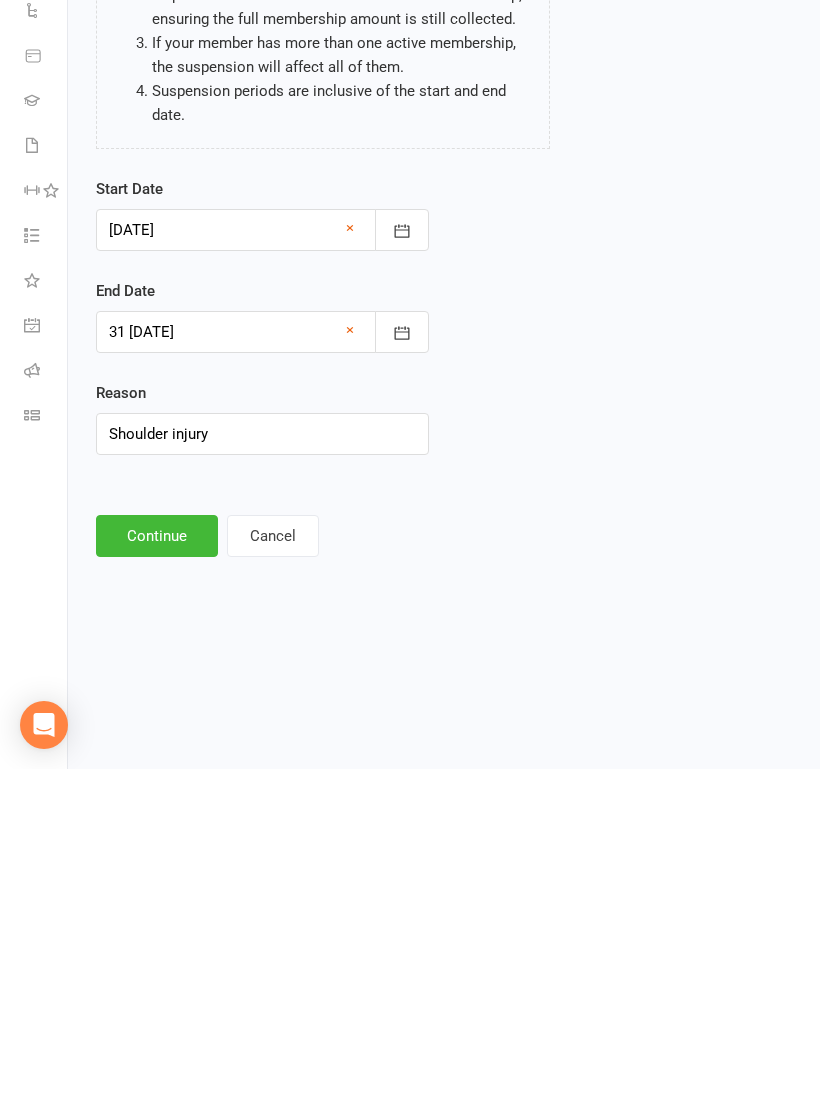 click on "Continue" at bounding box center [157, 873] 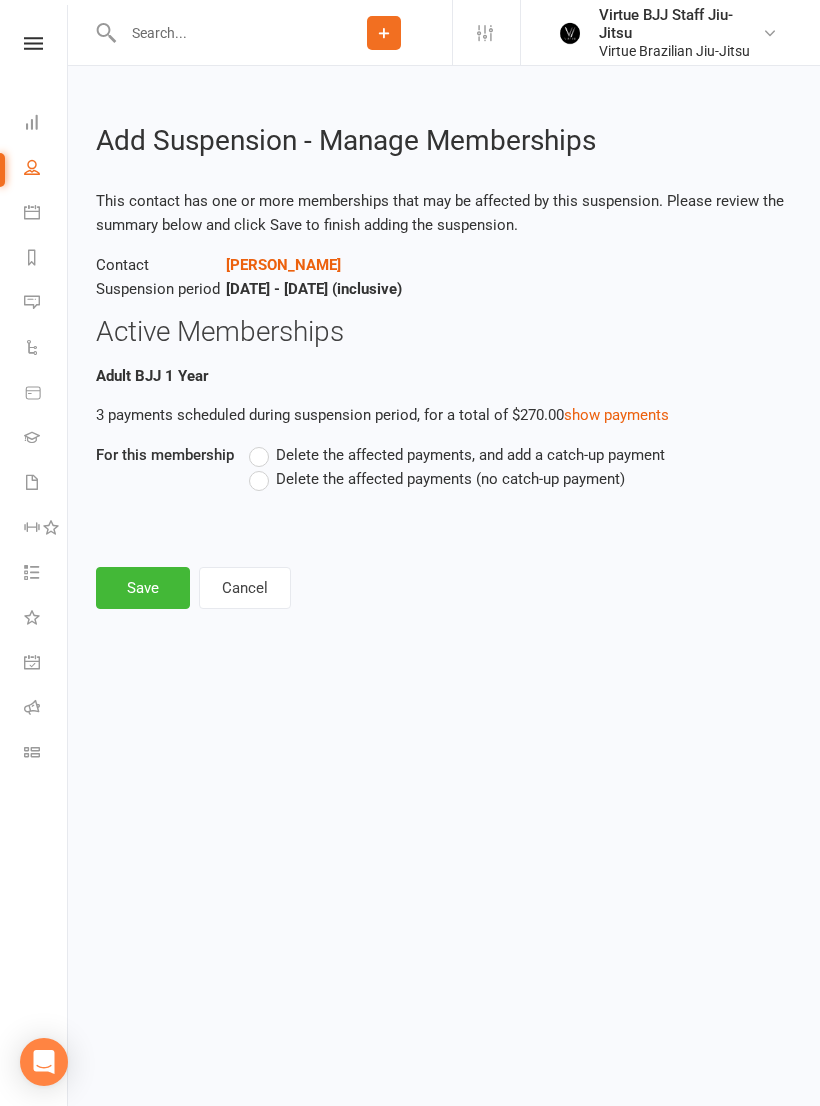 click on "Delete the affected payments (no catch-up payment)" at bounding box center [450, 477] 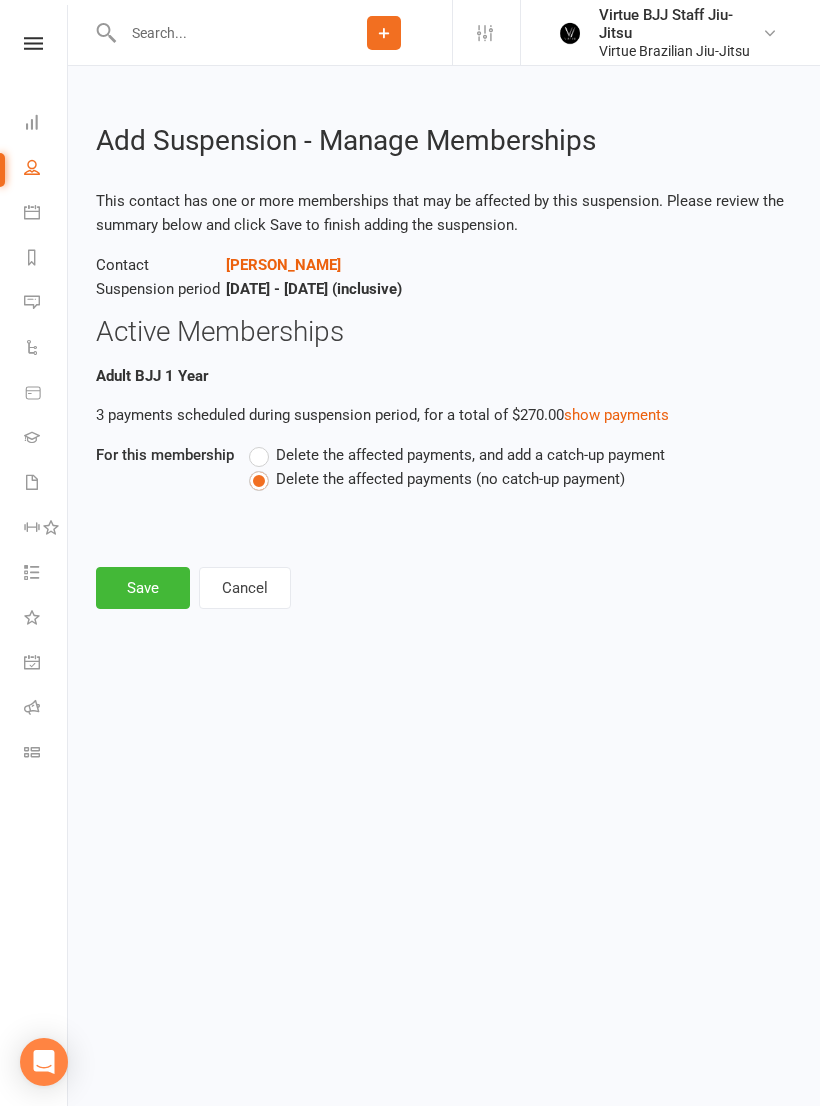 click on "Save" at bounding box center (143, 588) 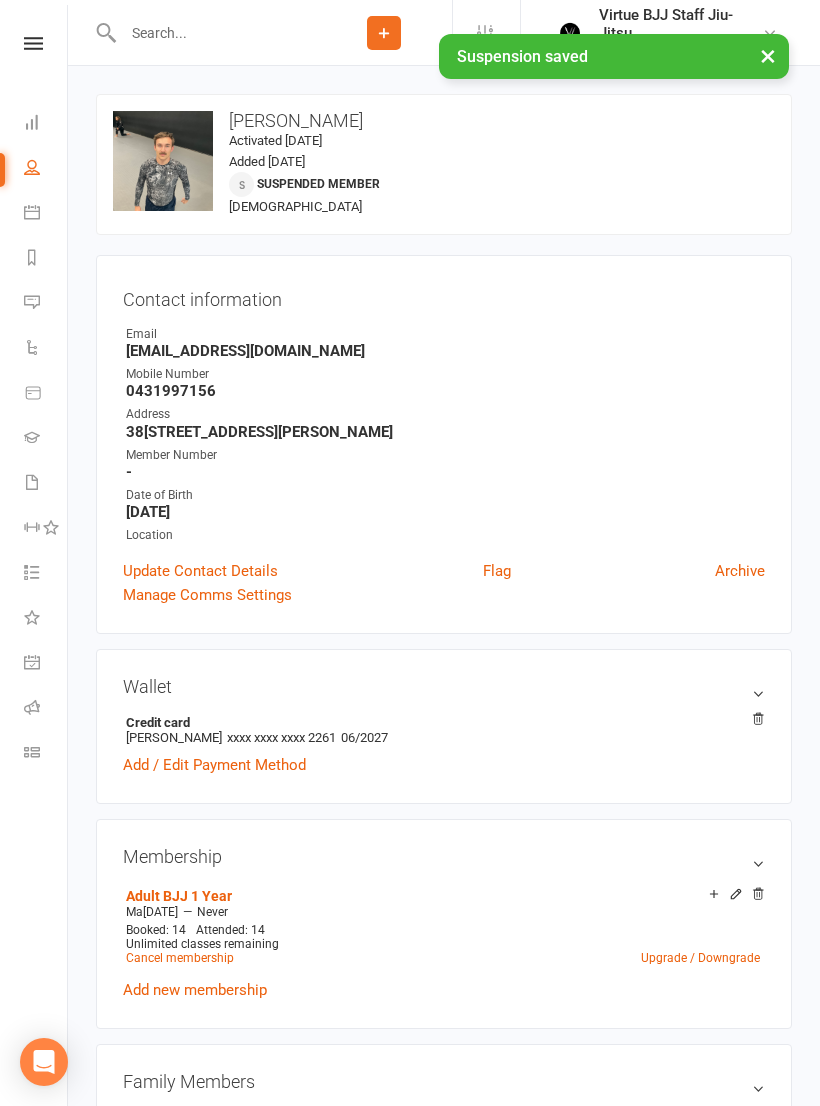 click at bounding box center (33, 43) 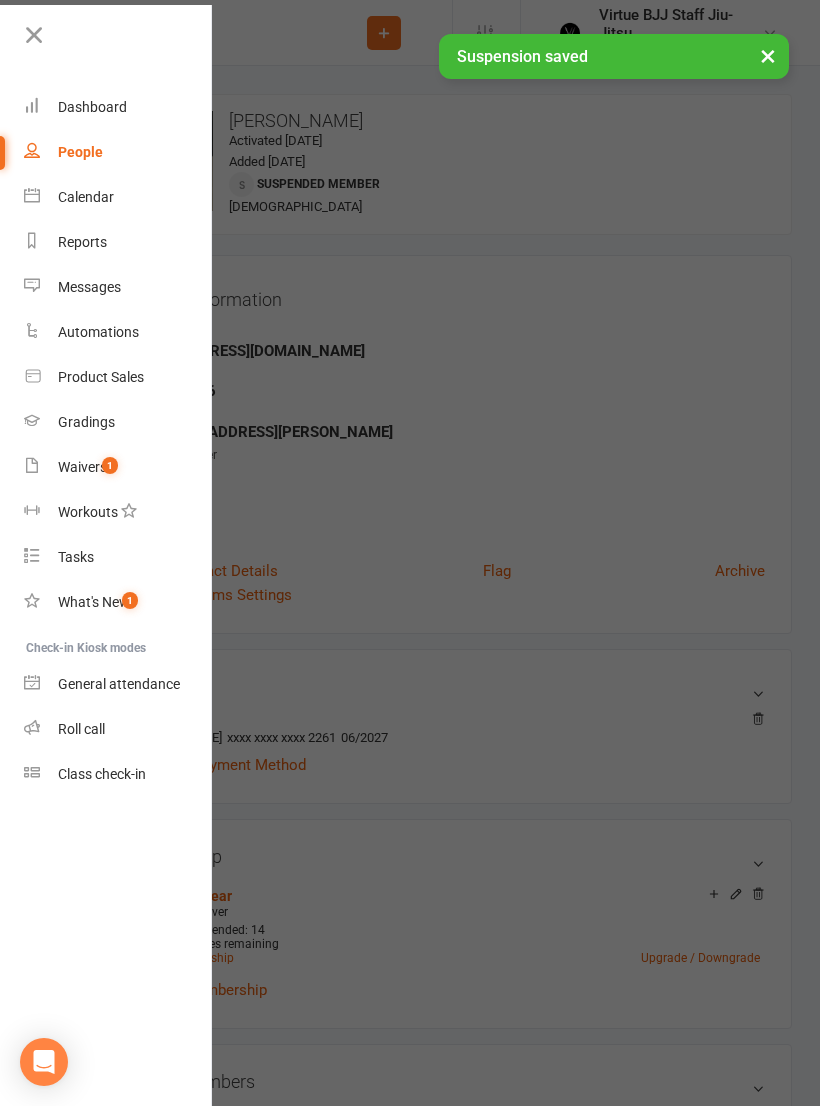 click on "Waivers" at bounding box center (82, 467) 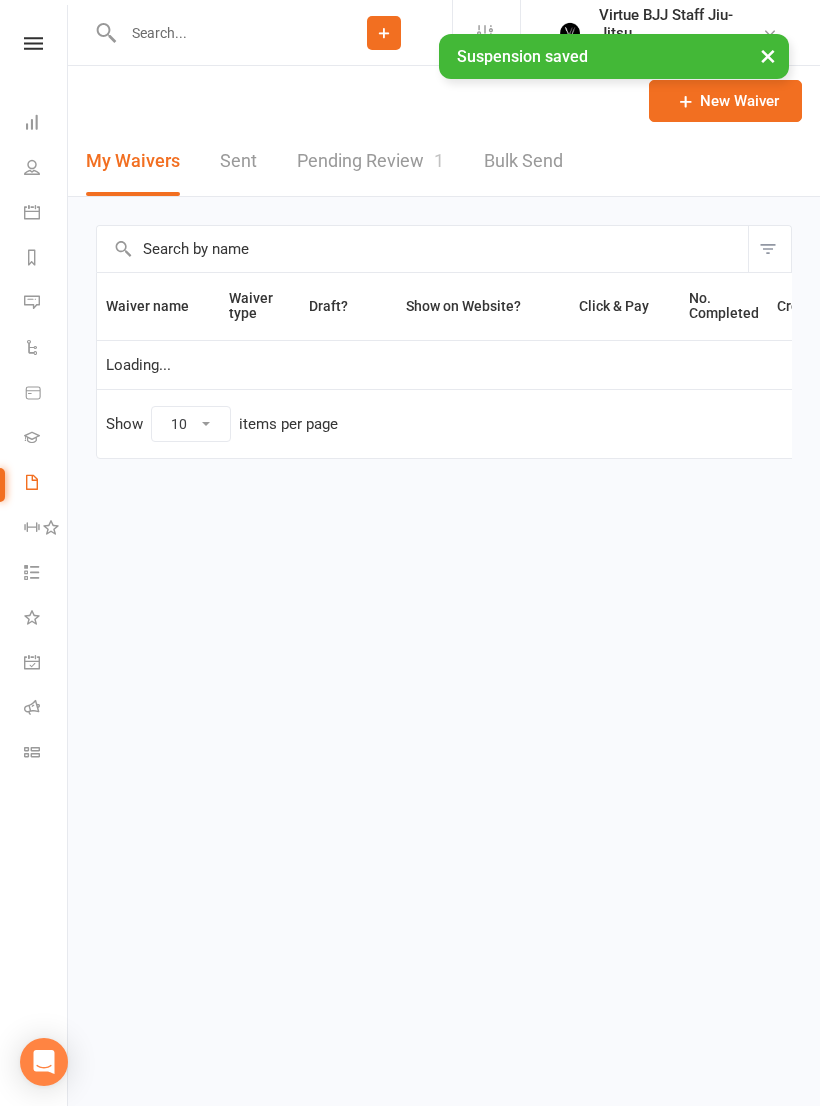 click on "Pending Review 1" at bounding box center [370, 161] 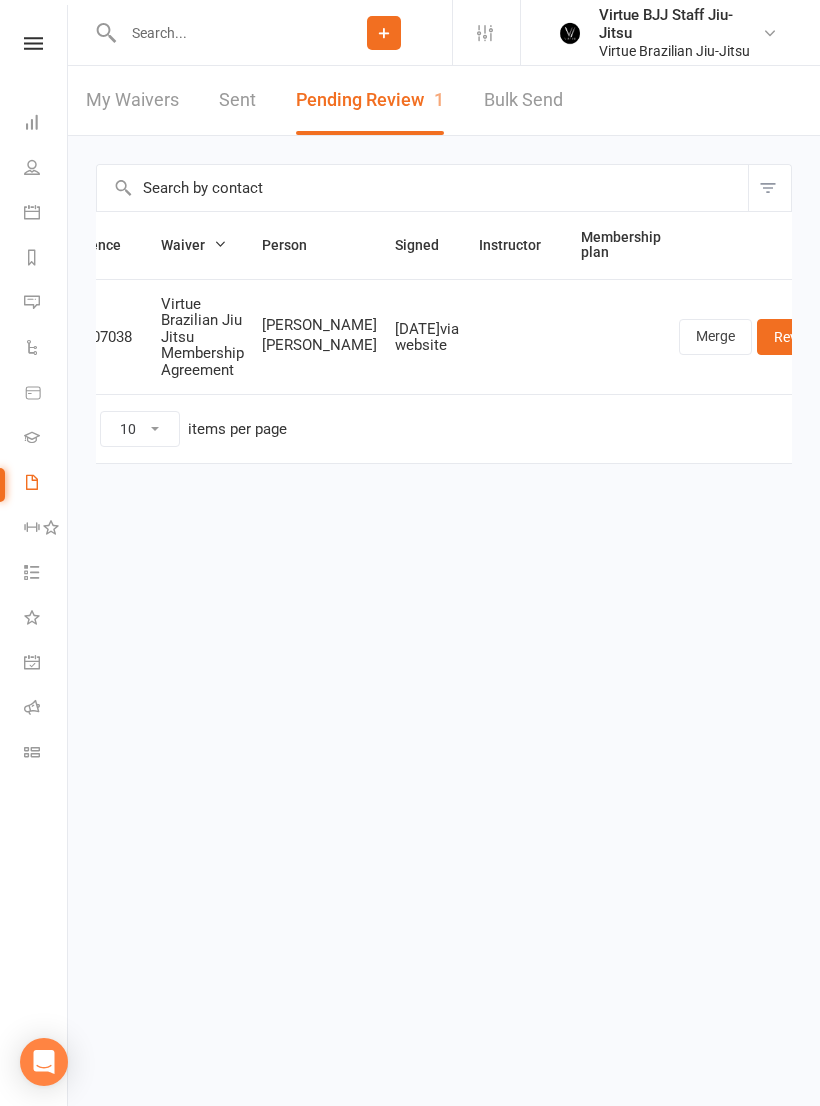 scroll, scrollTop: 0, scrollLeft: 51, axis: horizontal 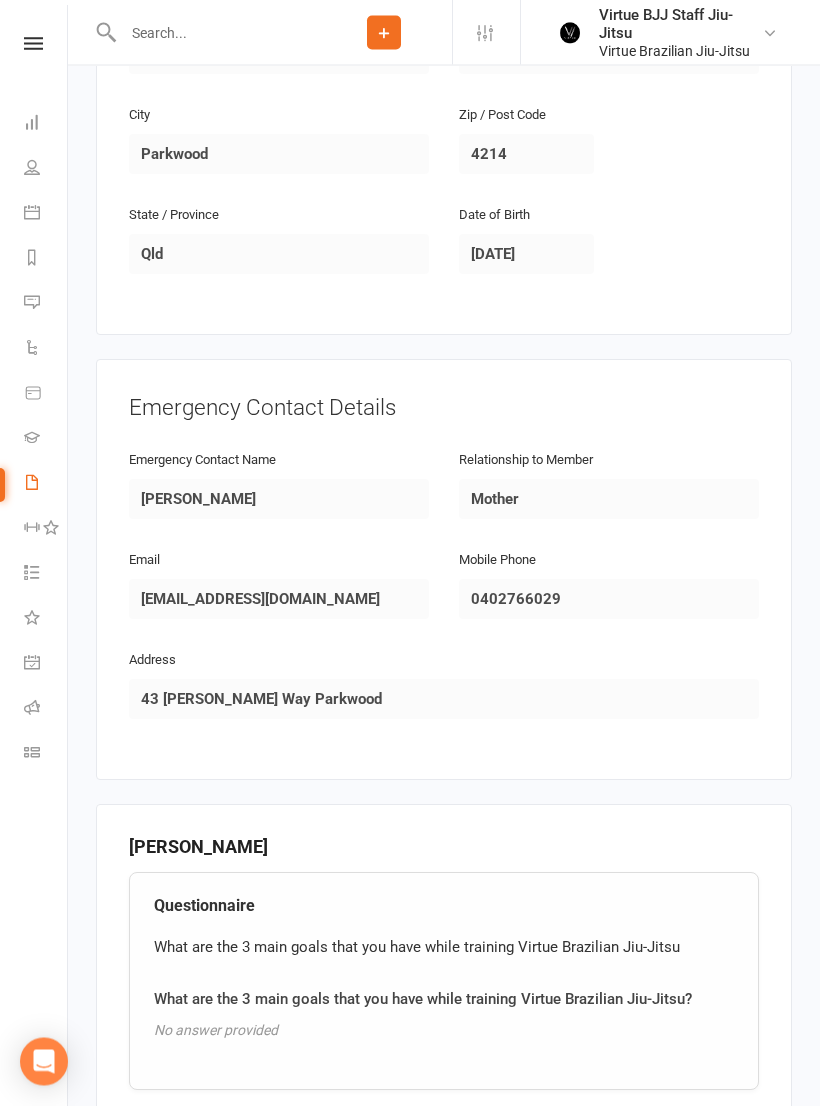 click at bounding box center [33, 43] 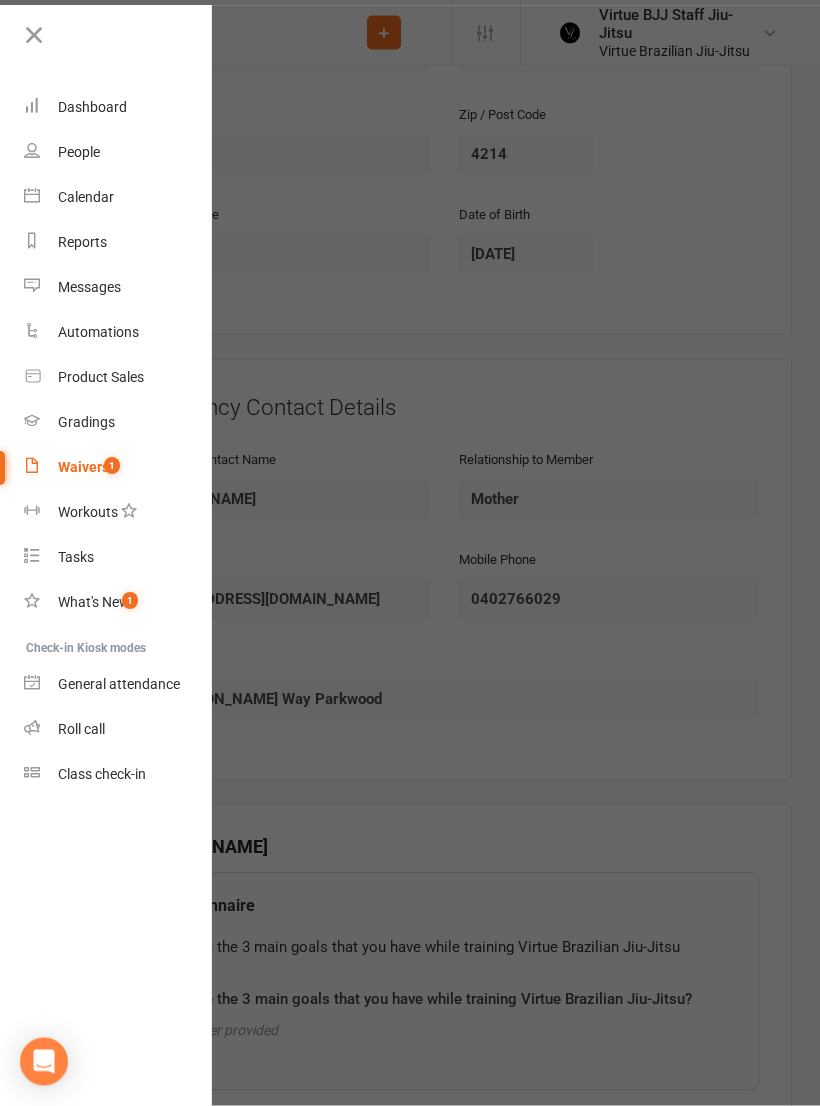 scroll, scrollTop: 1685, scrollLeft: 0, axis: vertical 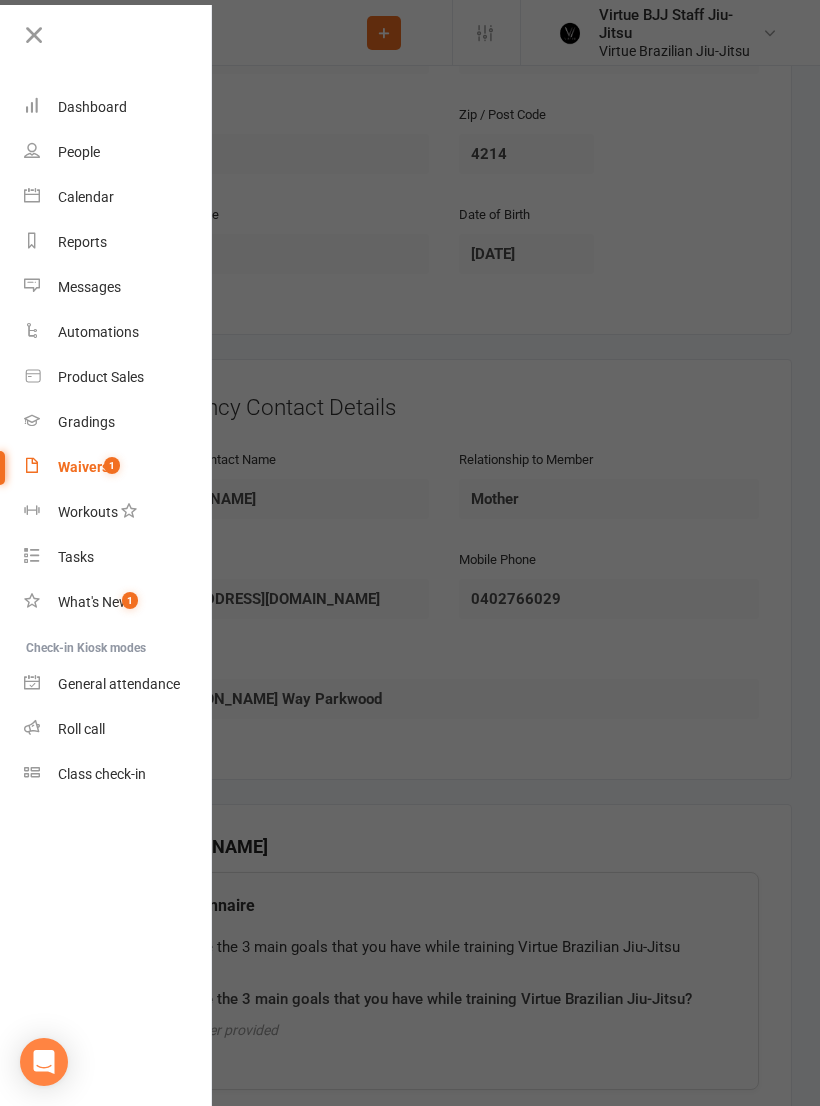 click on "People" at bounding box center [79, 152] 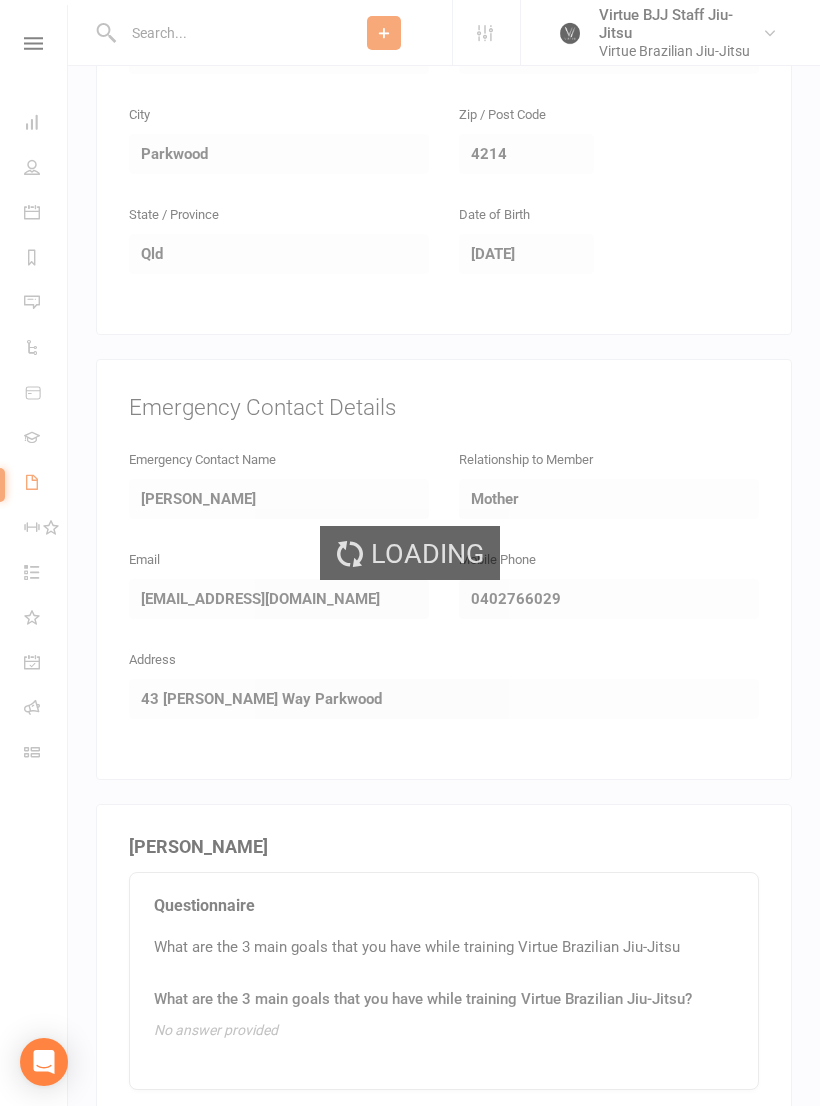 select on "100" 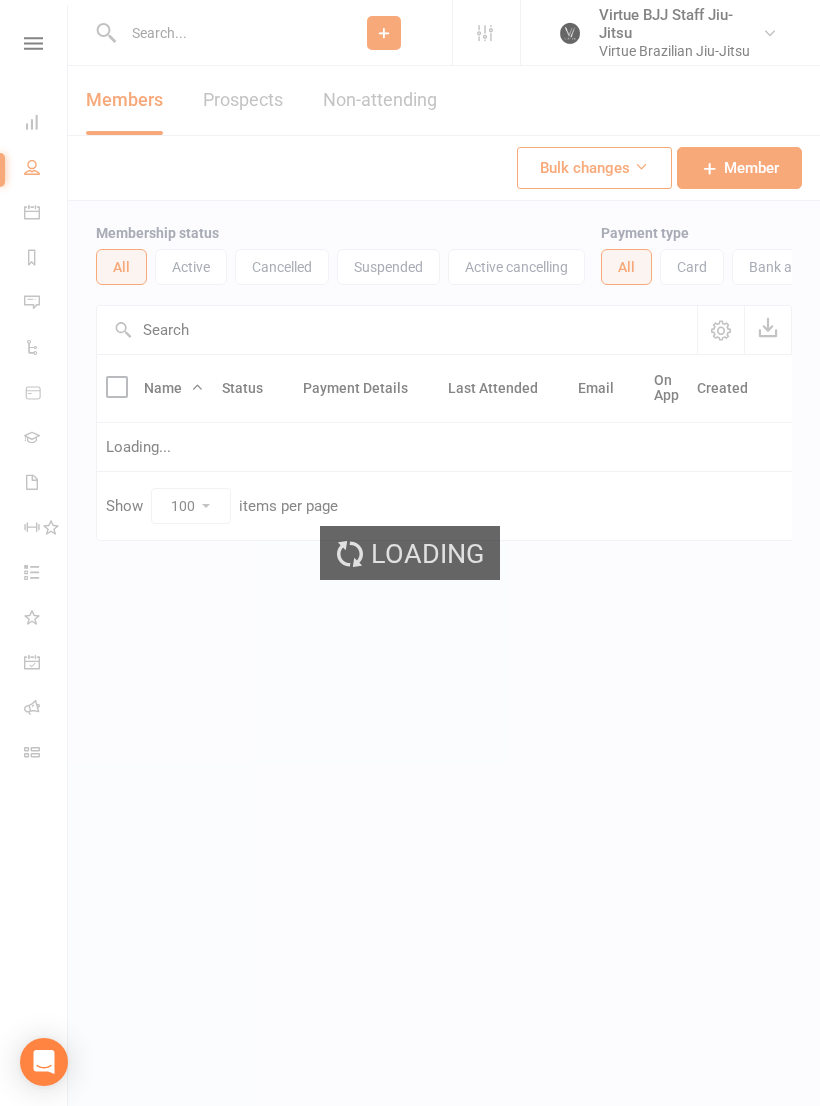 scroll, scrollTop: 0, scrollLeft: 0, axis: both 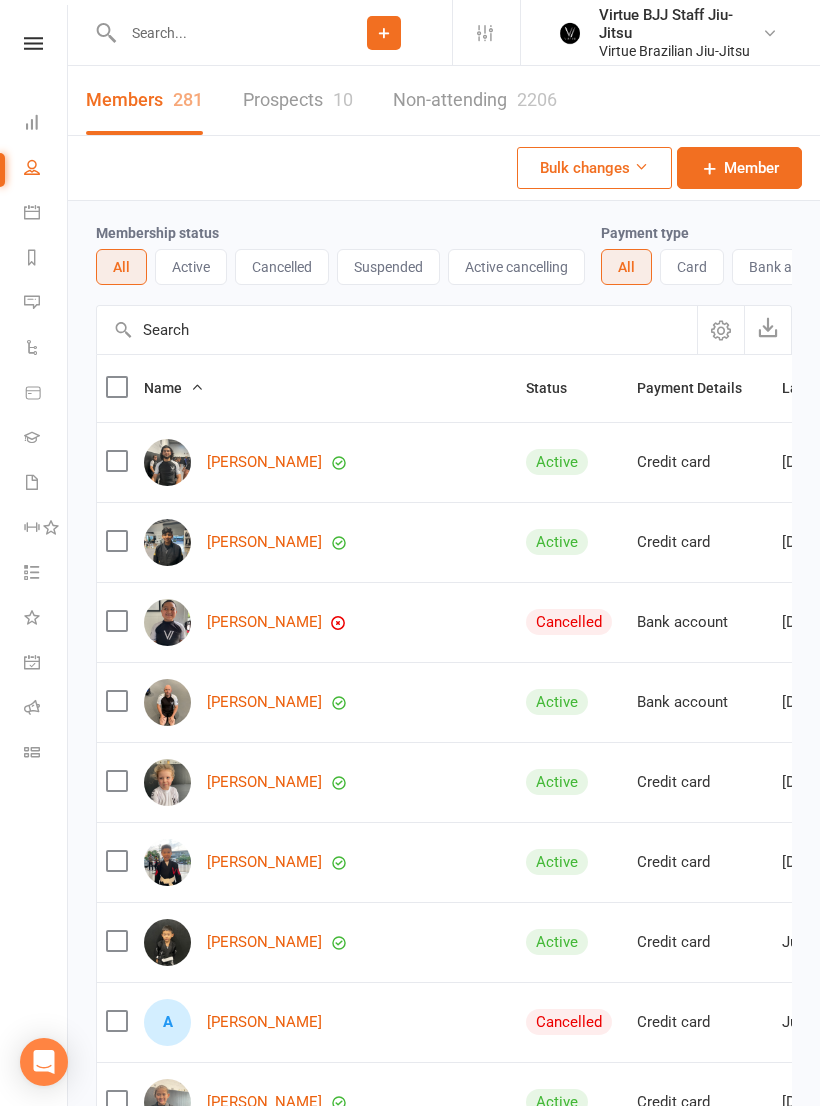 click on "Active" at bounding box center (191, 267) 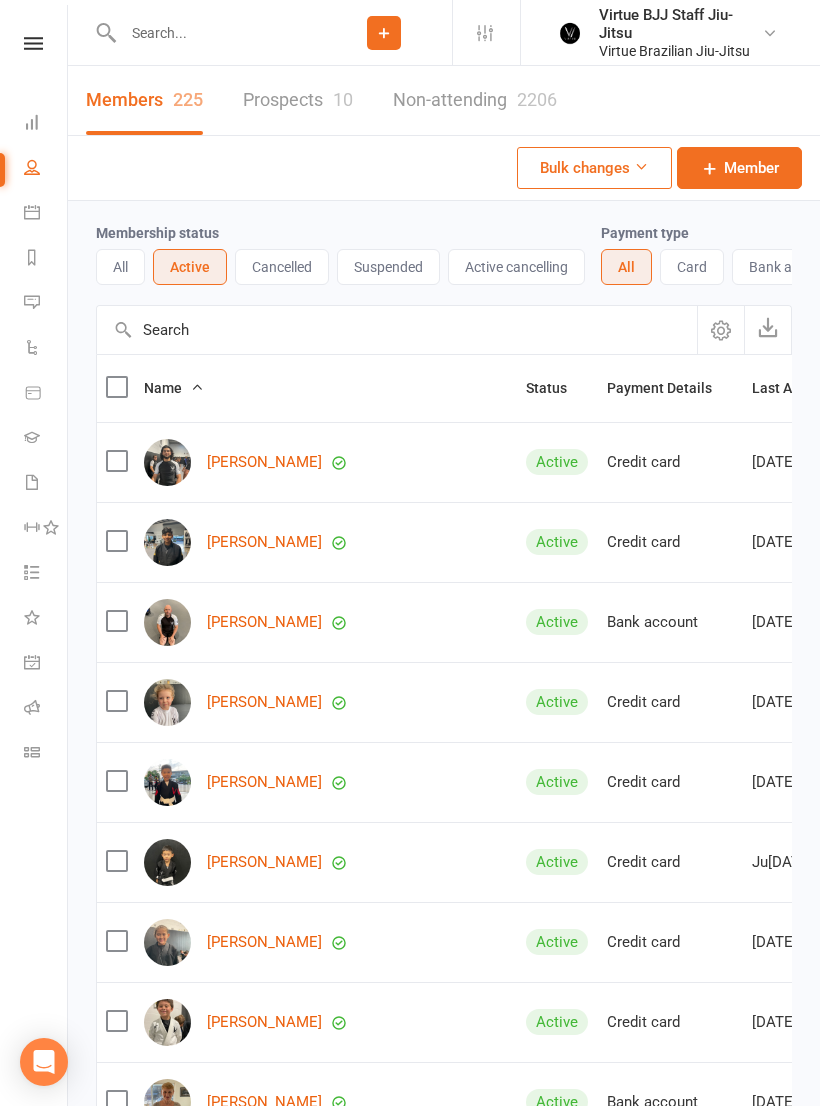 click on "Suspended" at bounding box center [388, 267] 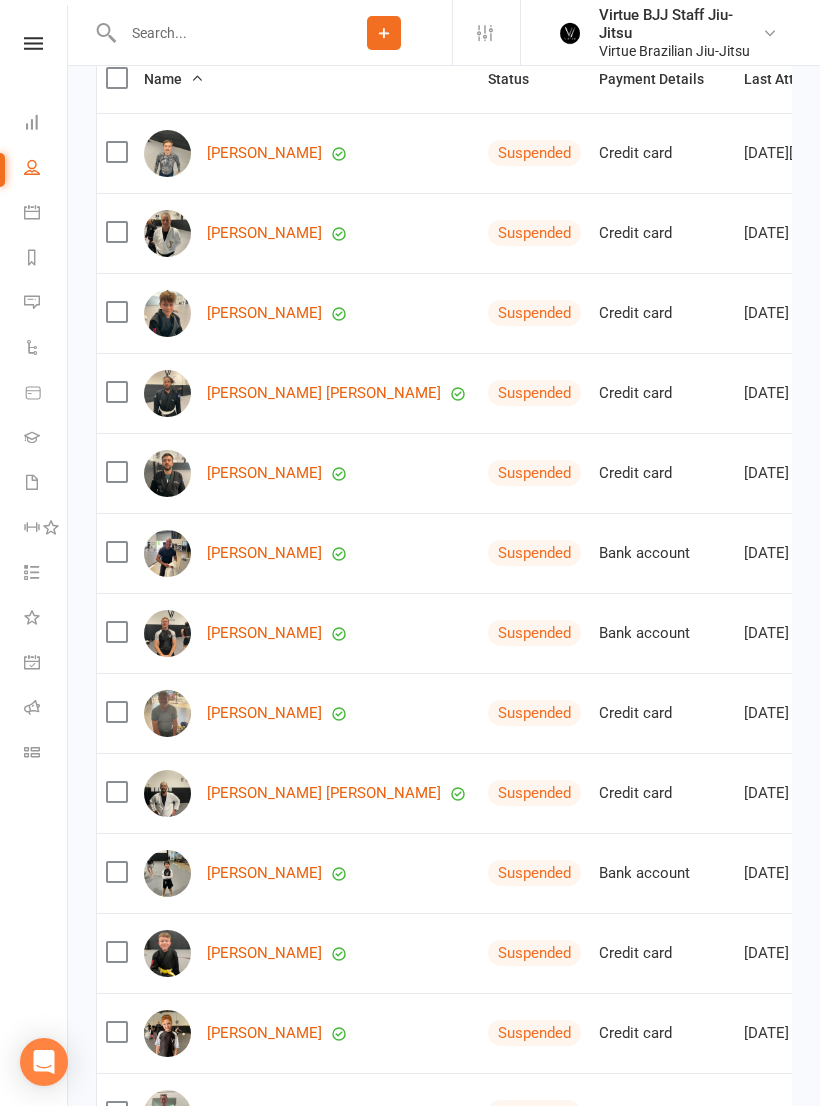 scroll, scrollTop: 0, scrollLeft: 0, axis: both 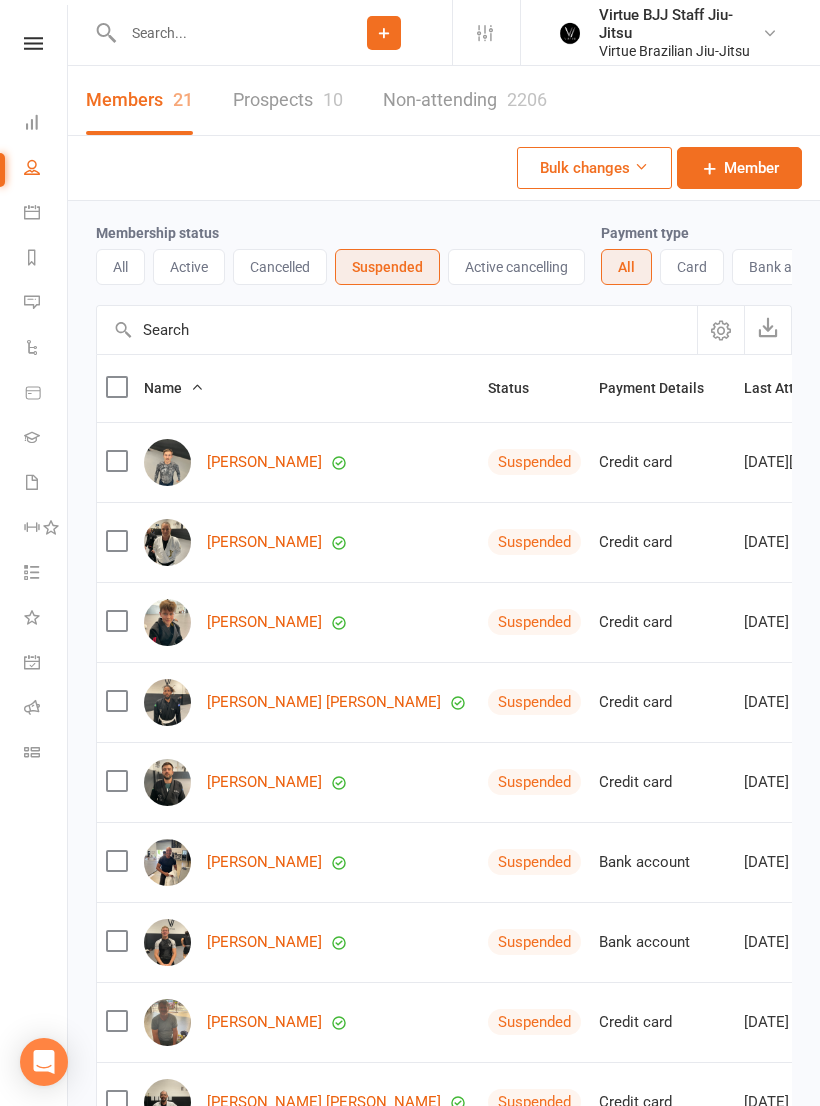 click on "Waivers   1" at bounding box center (33, 484) 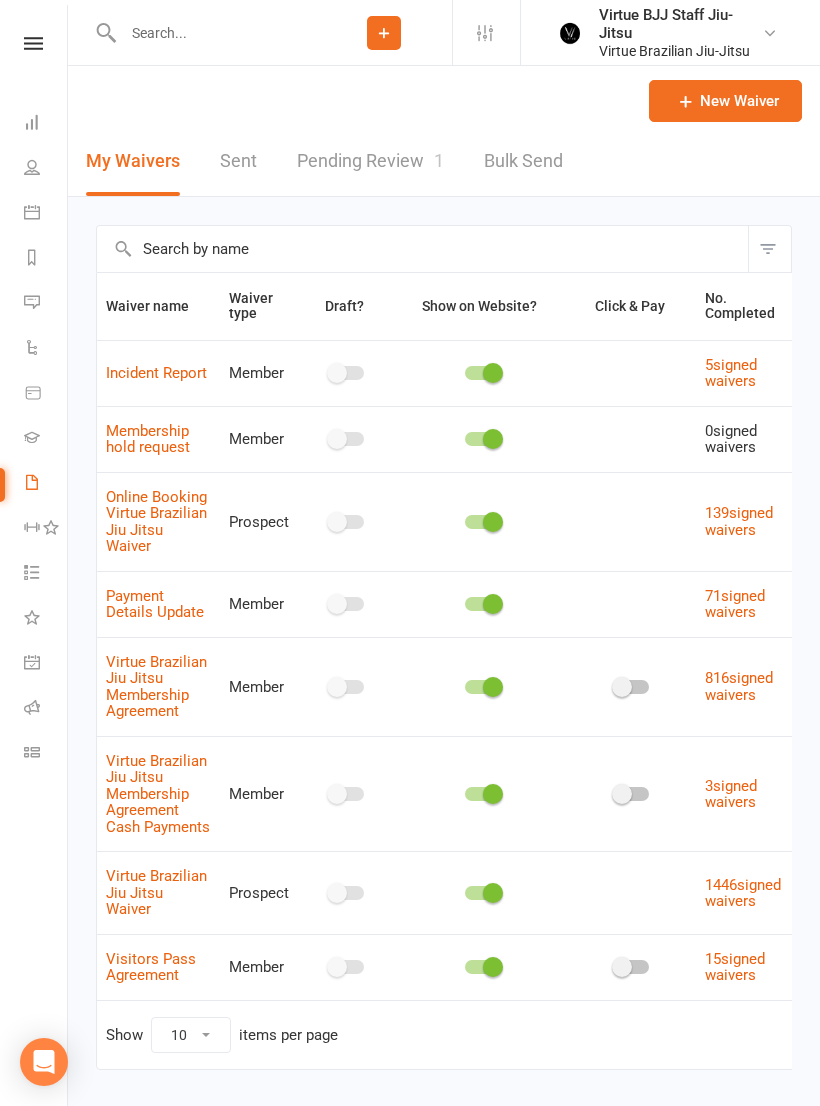 click on "Pending Review 1" at bounding box center (370, 161) 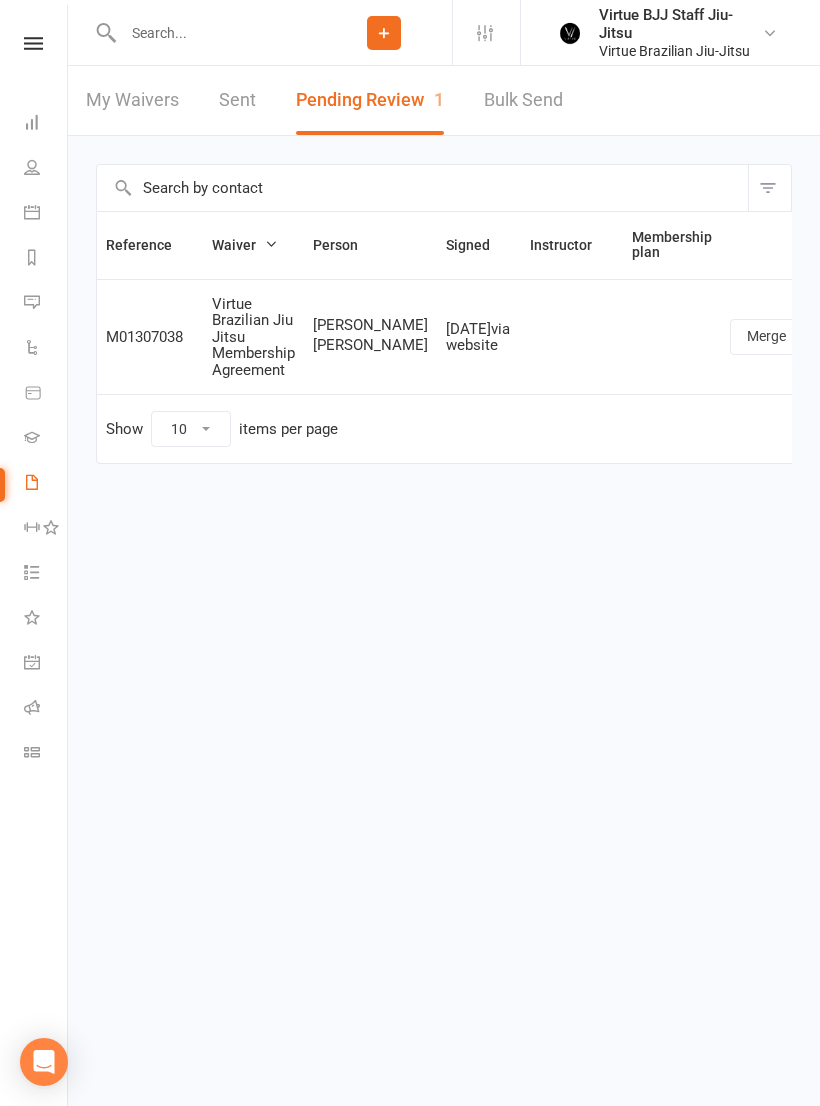 click on "My Waivers" at bounding box center (132, 100) 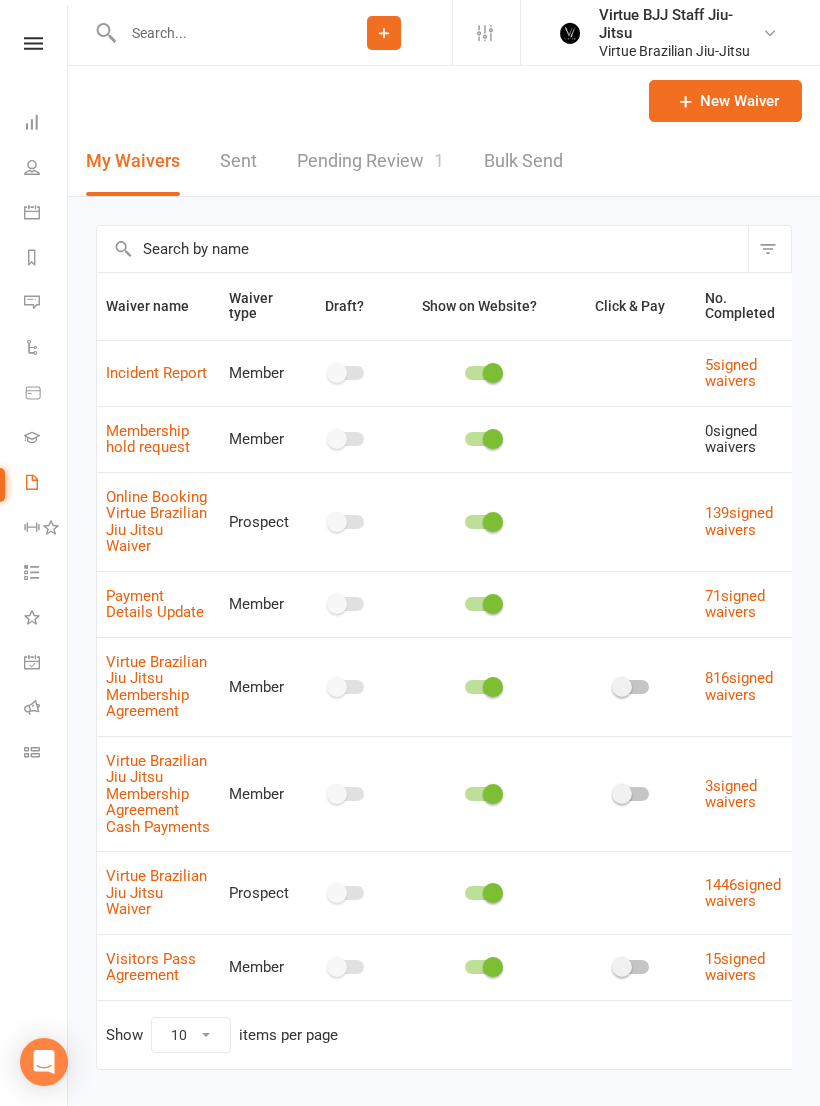 click on "Membership hold request" at bounding box center (148, 439) 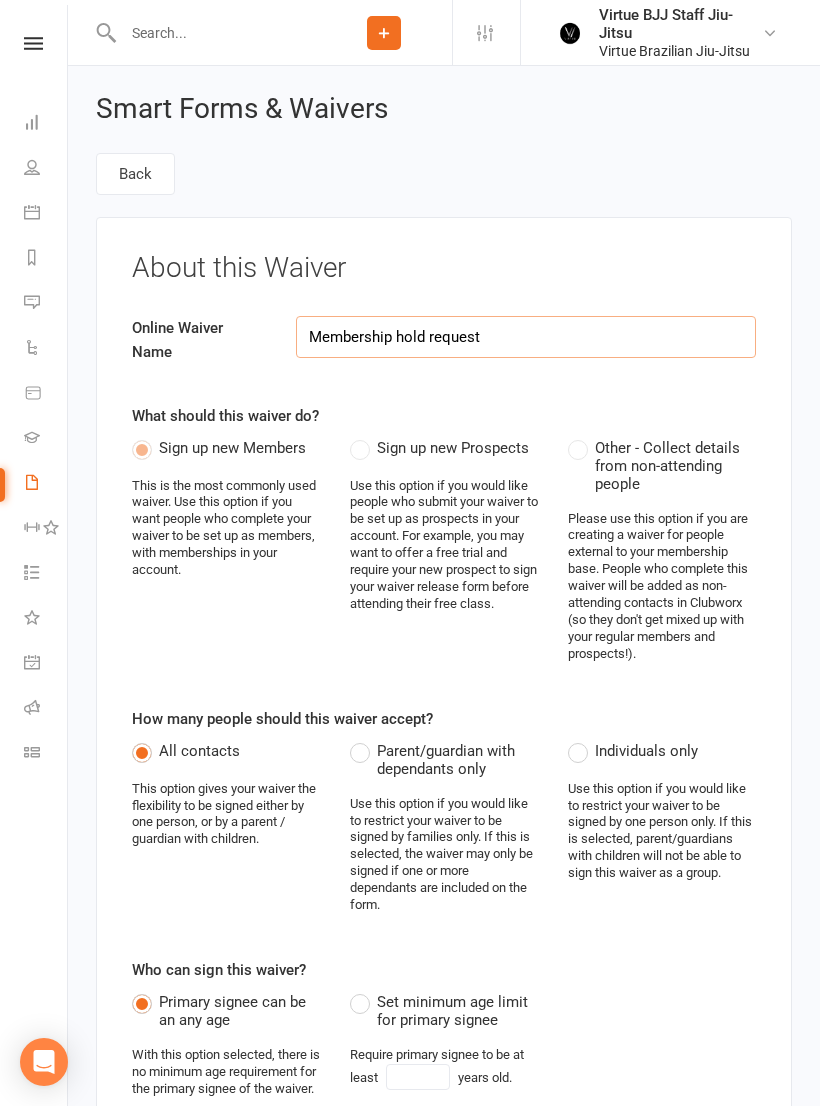 select on "do_not_copy_answers" 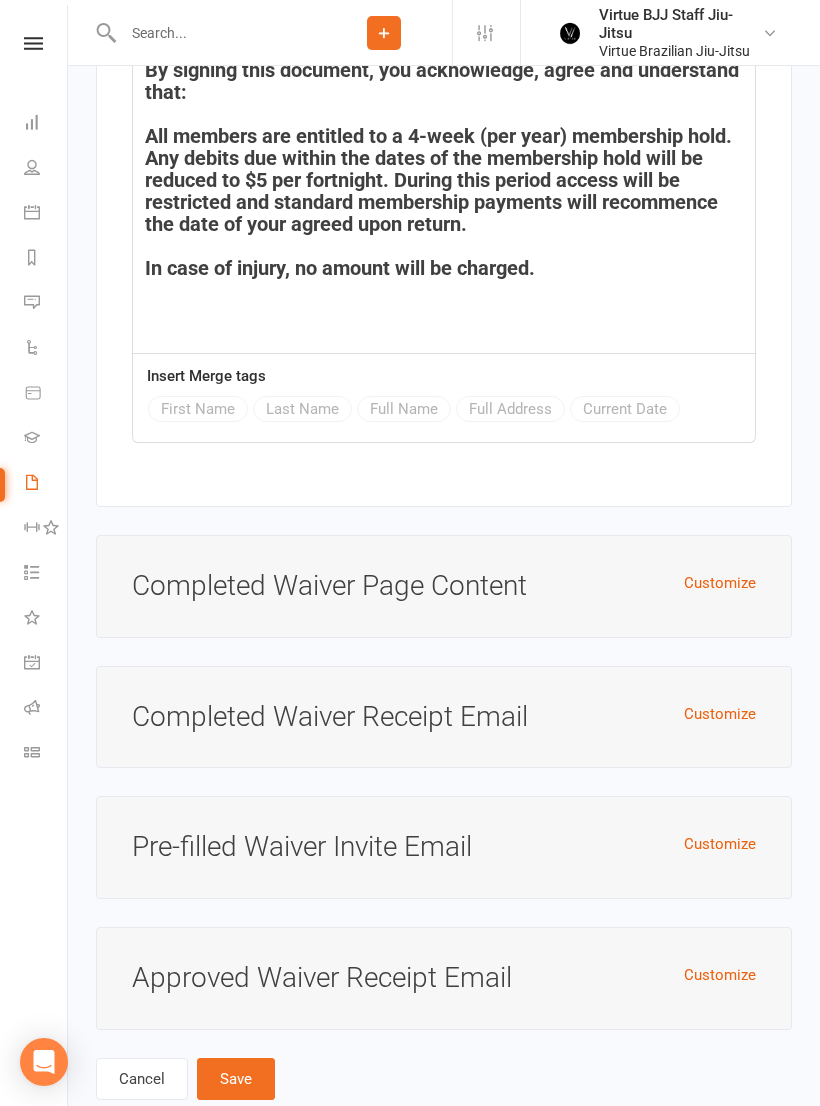scroll, scrollTop: 5914, scrollLeft: 0, axis: vertical 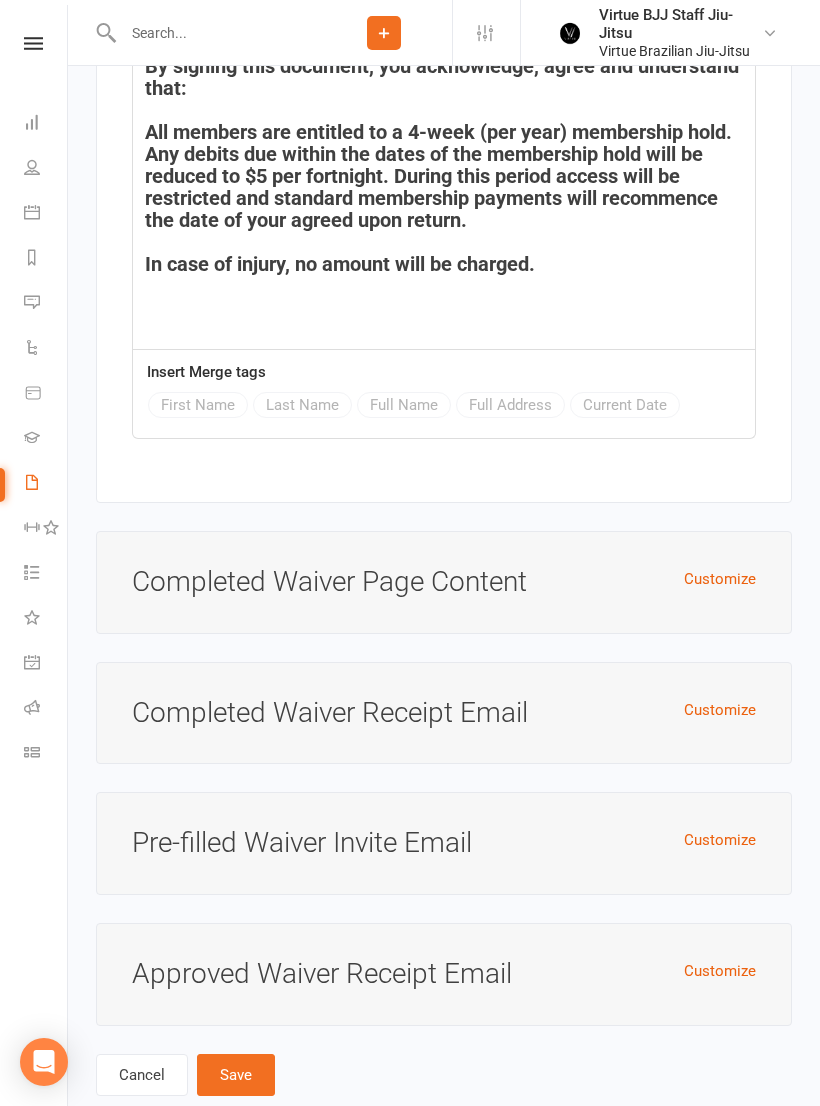 click on "Save" at bounding box center [236, 1075] 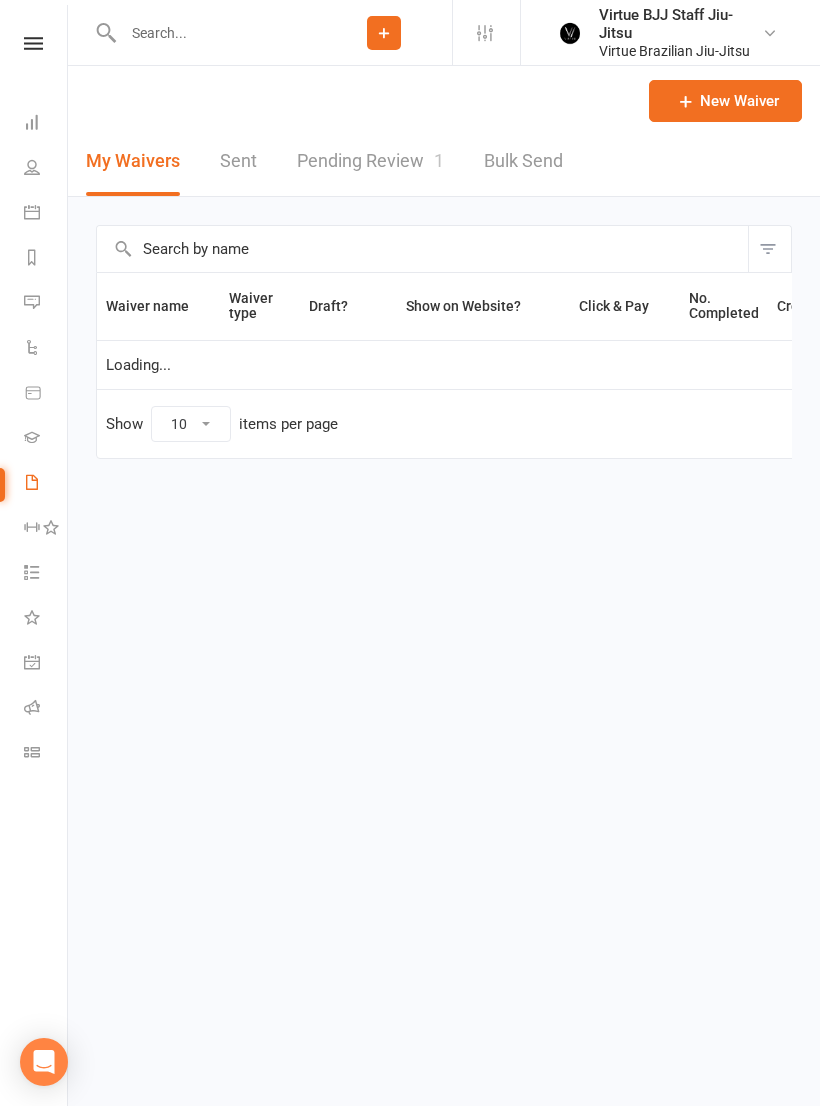 scroll, scrollTop: 0, scrollLeft: 0, axis: both 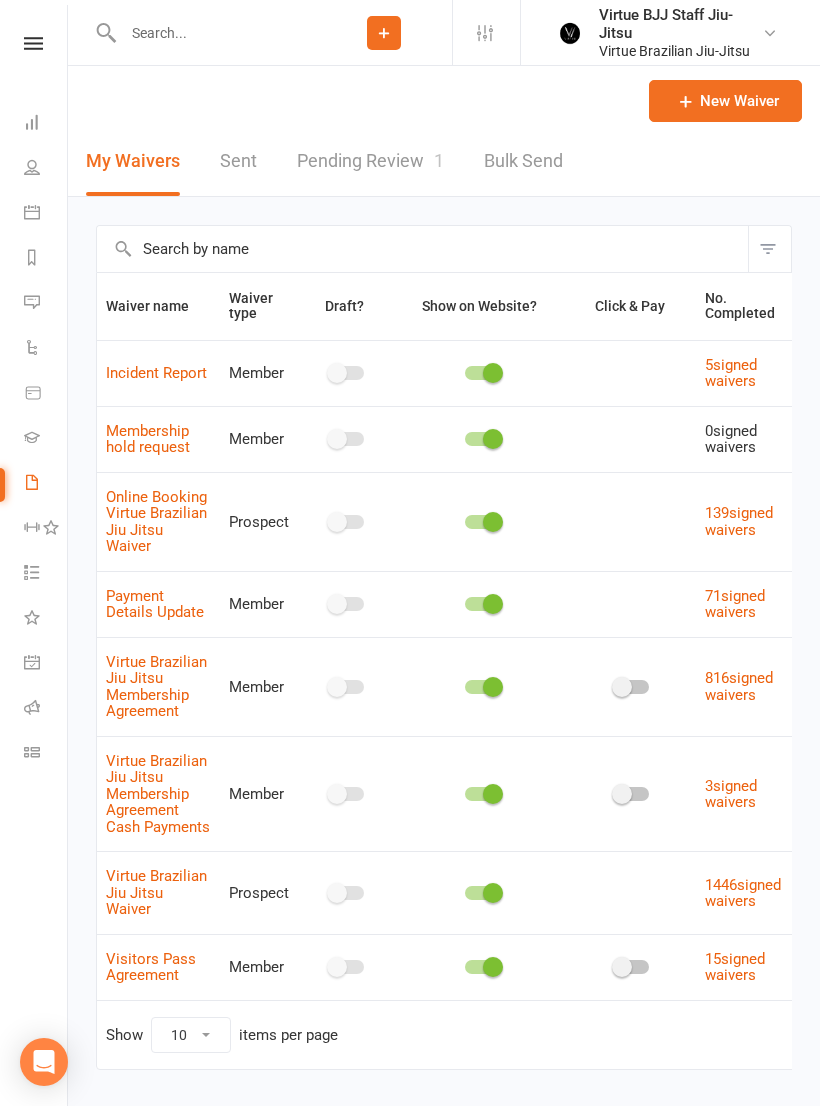click on "Settings Membership Plans Event Templates Appointment Types Website Customize Contacts Account Profile" at bounding box center (486, 32) 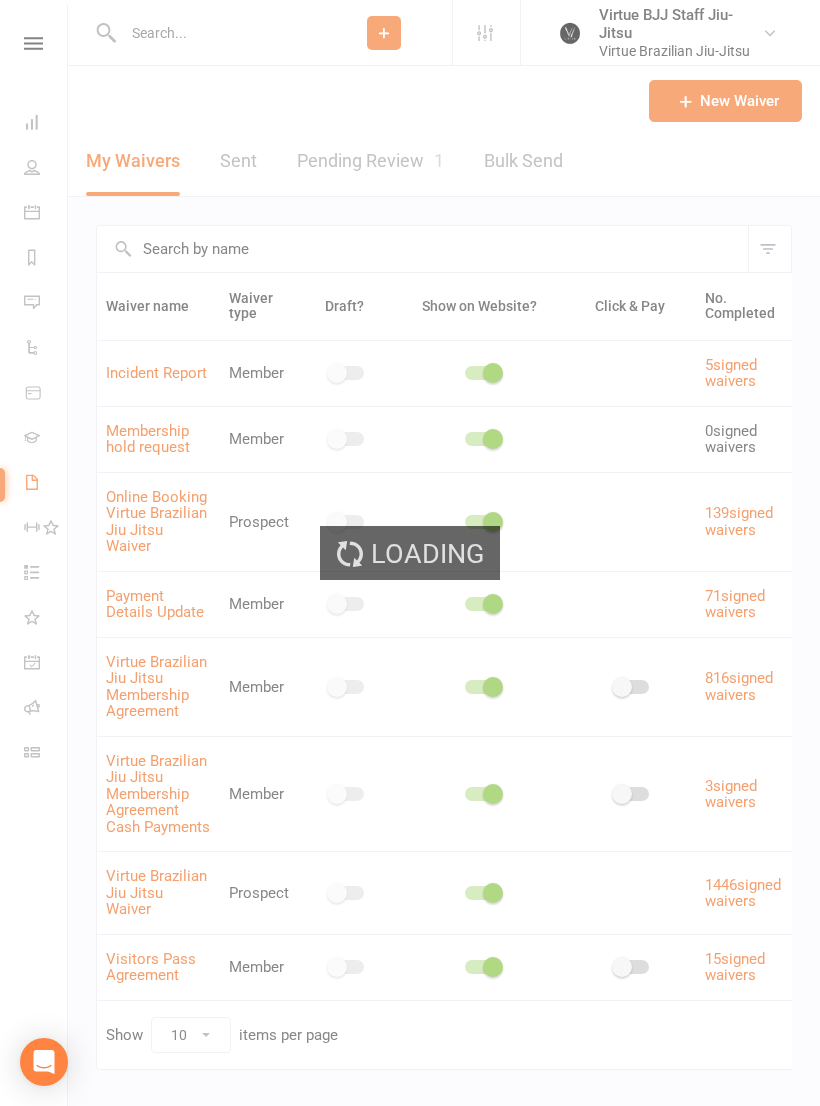 select on "applies_to_all_signees" 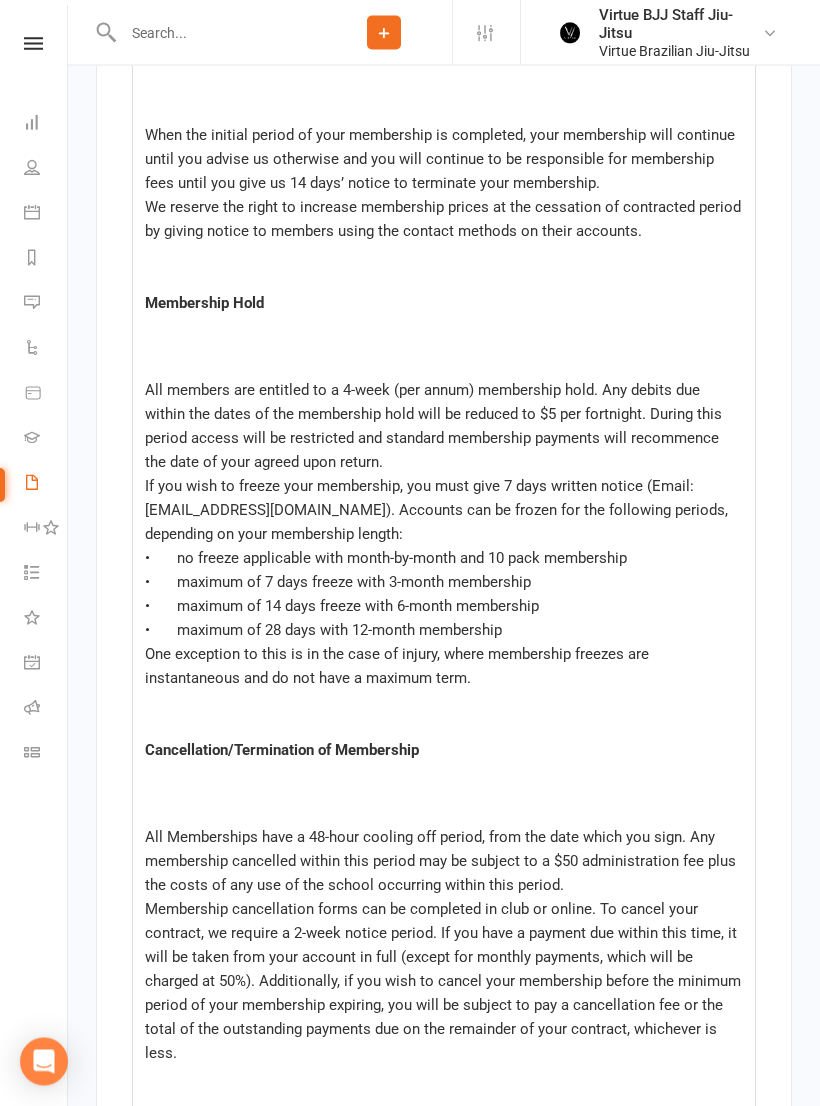 scroll, scrollTop: 10126, scrollLeft: 0, axis: vertical 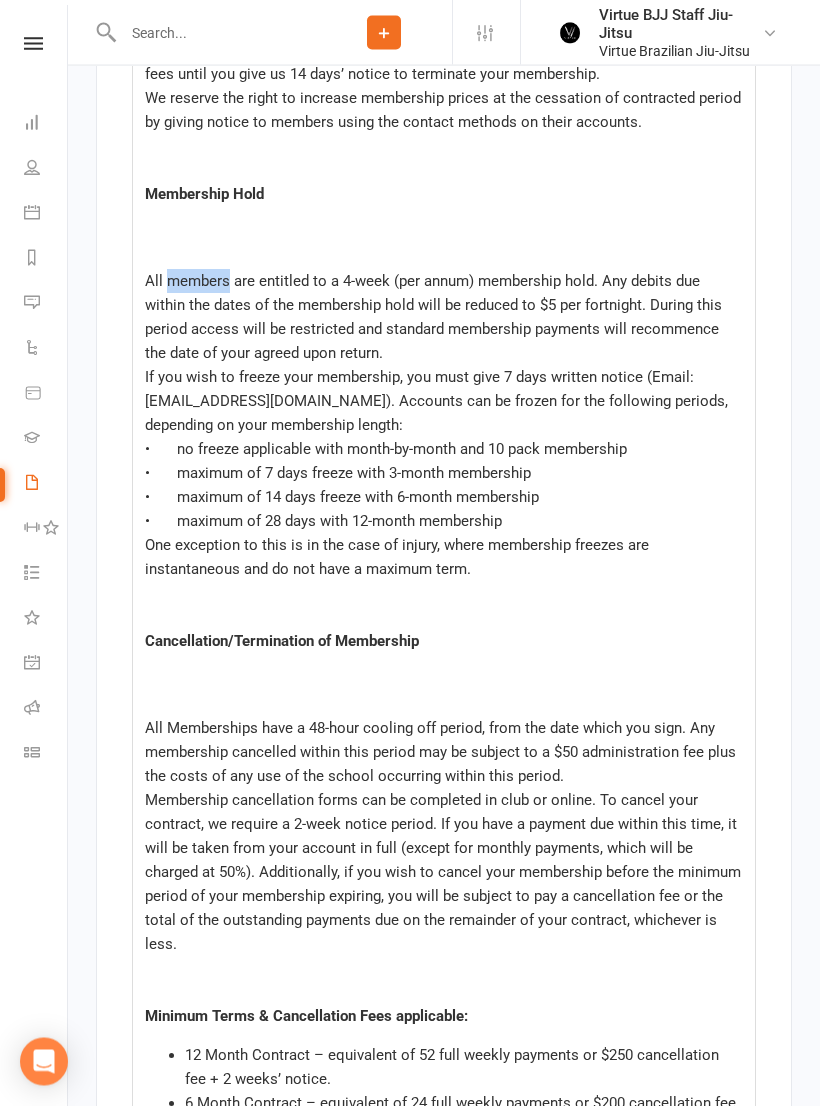 click on "All members are entitled to a 4-week (per annum) membership hold. Any debits due within the dates of the membership hold will be reduced to $5 per fortnight. During this period access will be restricted and standard membership payments will recommence the date of your agreed upon return." at bounding box center [444, 318] 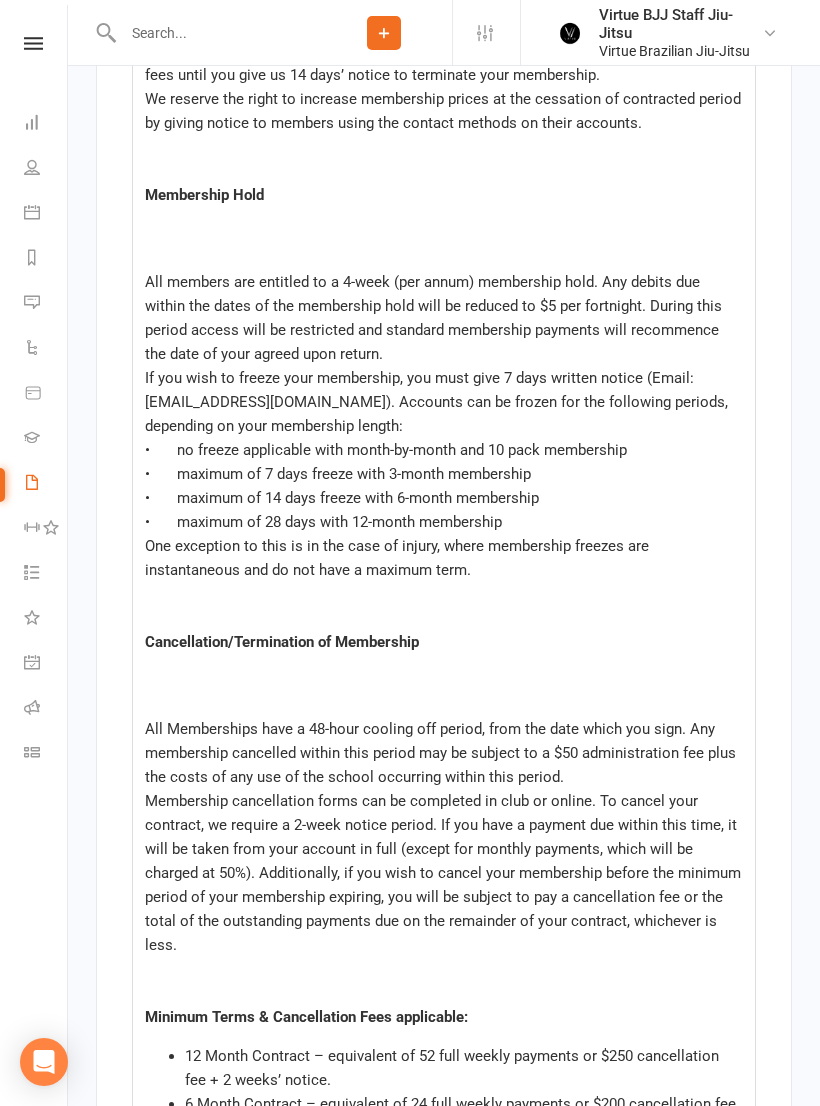 click on "All members are entitled to a 4-week (per annum) membership hold. Any debits due within the dates of the membership hold will be reduced to $5 per fortnight. During this period access will be restricted and standard membership payments will recommence the date of your agreed upon return." at bounding box center (435, 318) 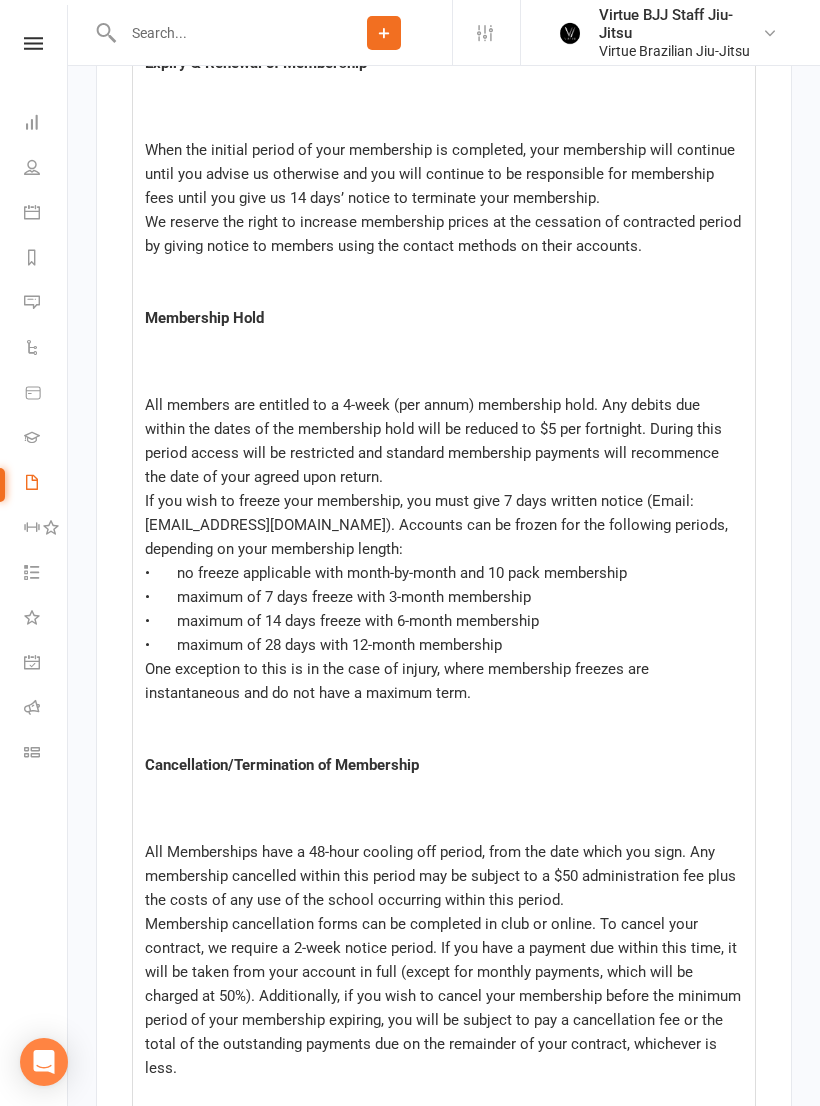 scroll, scrollTop: 10098, scrollLeft: 0, axis: vertical 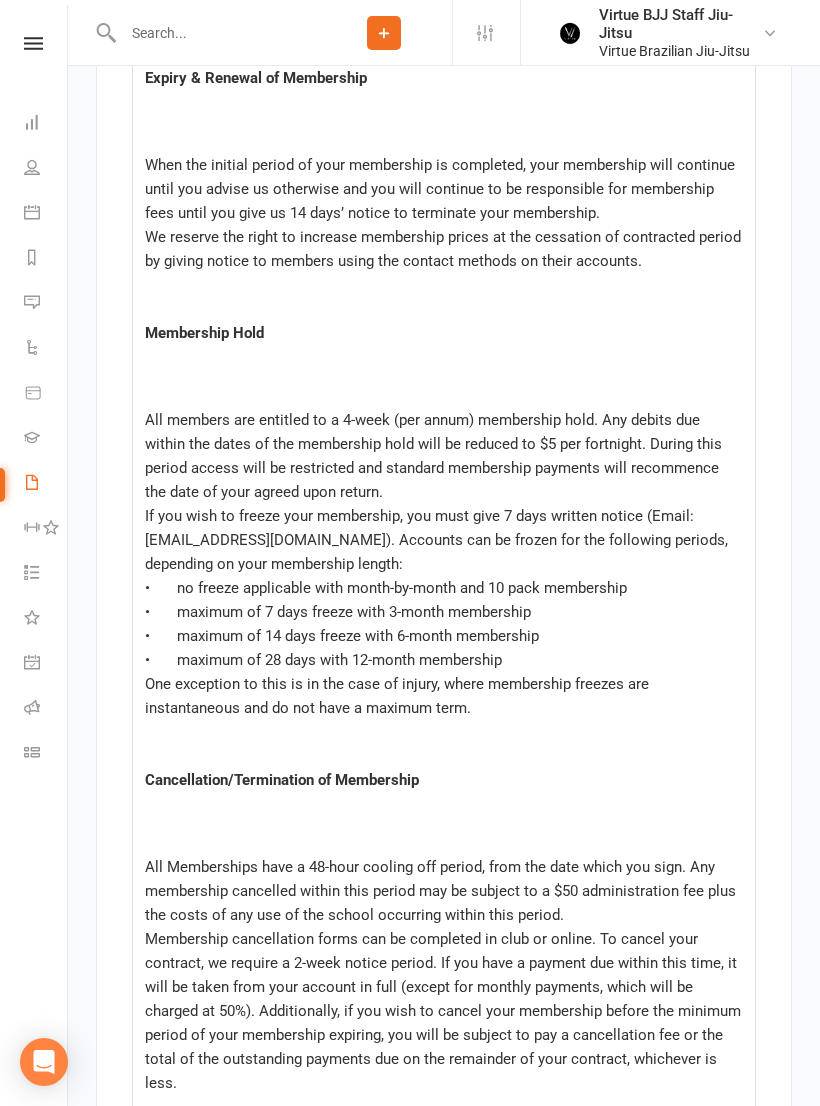 copy on "All members are entitled to a 4-week (per annum) membership hold. Any debits due within the dates of the membership hold will be reduced to $5 per fortnight. During this period access will be restricted and standard membership payments will recommence the date of your agreed upon return.  If you wish to freeze your membership, you must give 7 days written notice (Email: info@virtuebjj.com.au). Accounts can be frozen for the following periods, depending on your membership length: •	no freeze applicable with month-by-month and 10 pack membership  •	maximum of 7 days freeze with 3-month membership •	maximum of 14 days freeze with 6-month membership •	maximum of 28 days with 12-month membership One exception to this is in the case of injury, where membership freezes are instantaneous and do not have a maximum term." 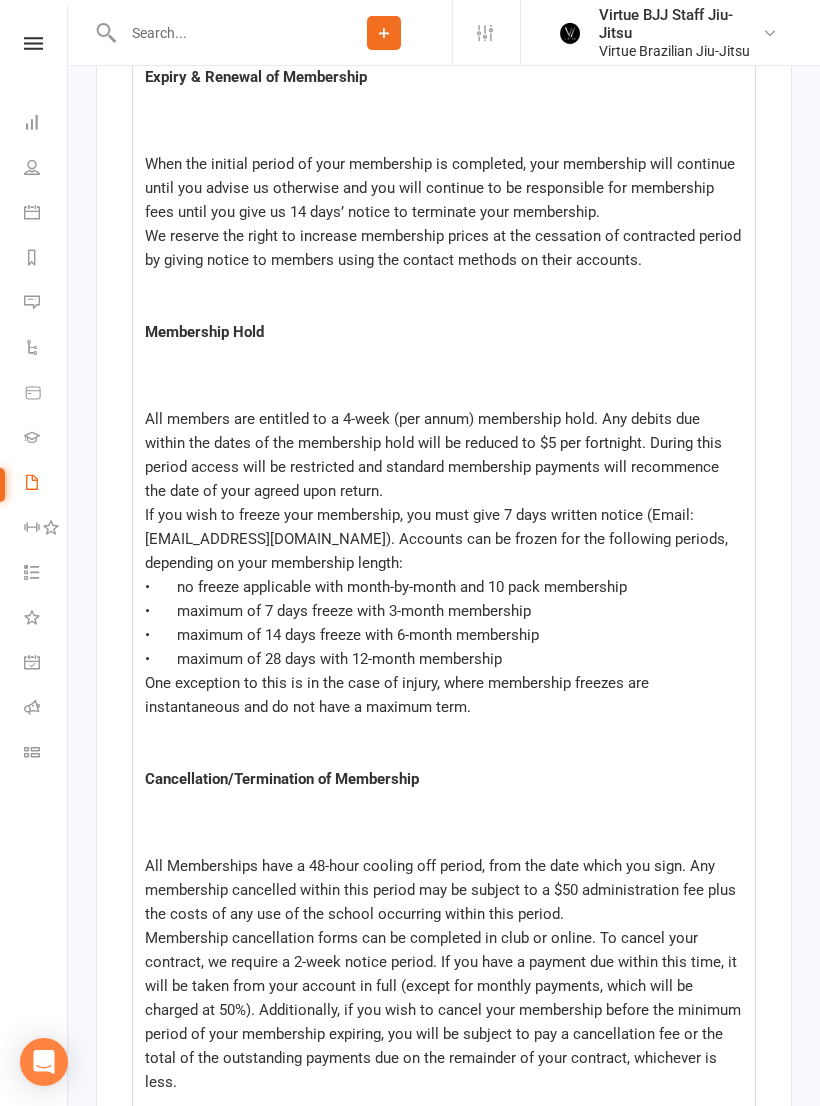 click at bounding box center [216, 33] 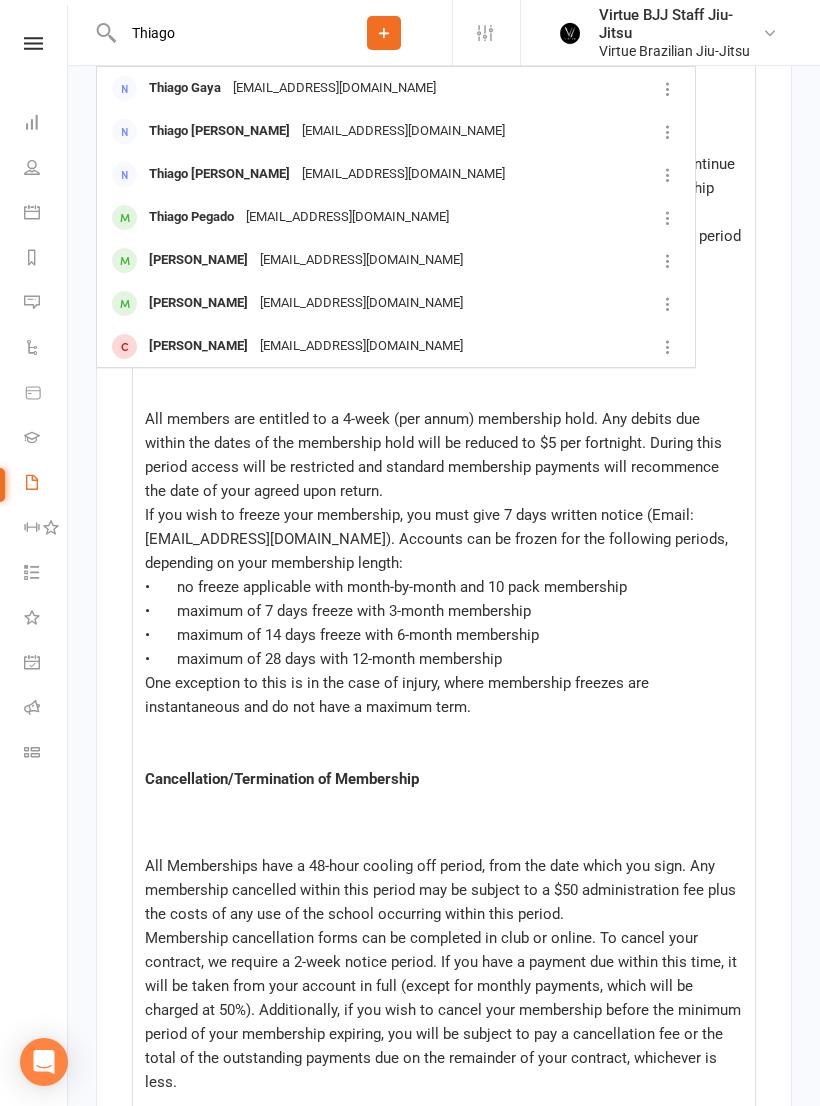 type on "Thiago" 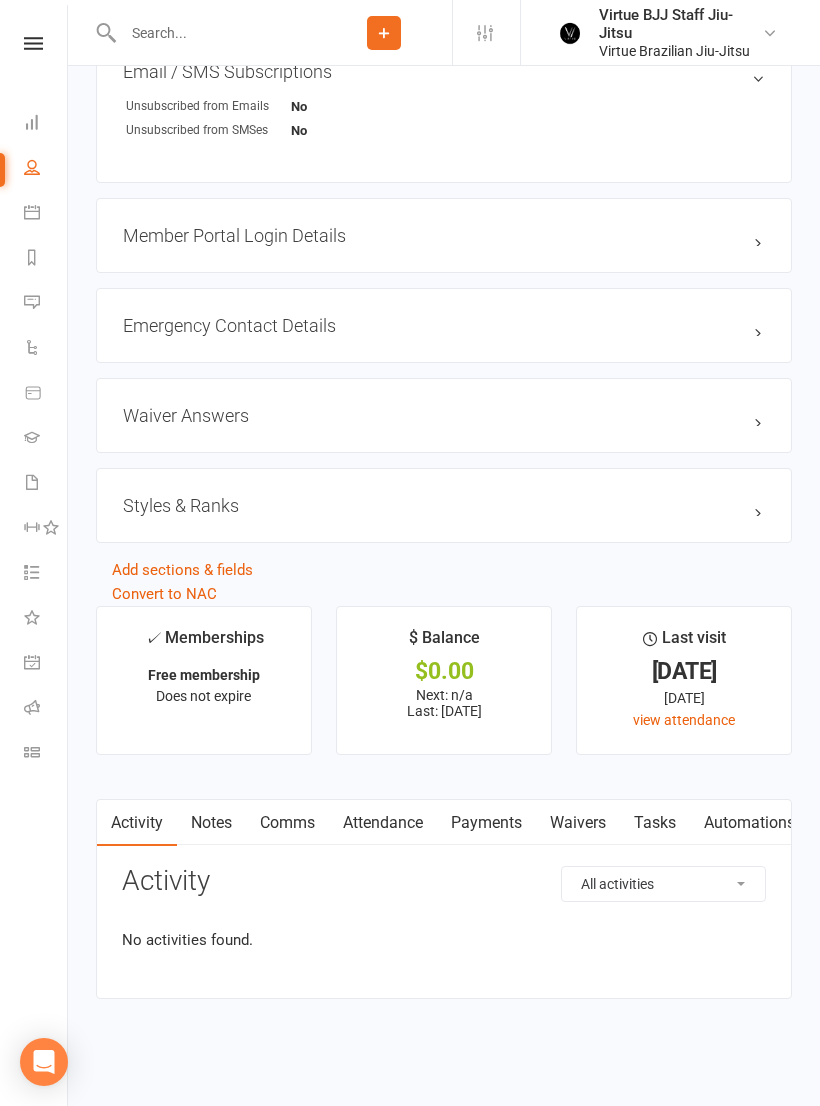 scroll, scrollTop: 0, scrollLeft: 0, axis: both 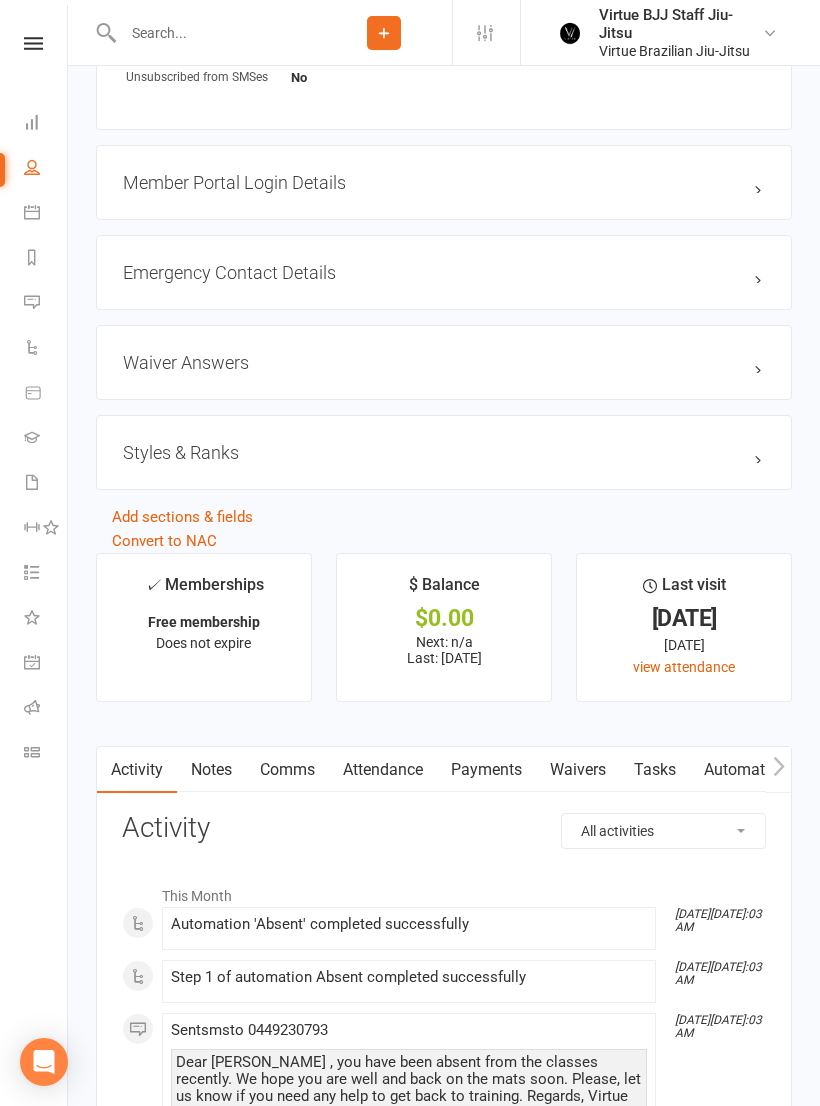 click on "Payments" at bounding box center [486, 770] 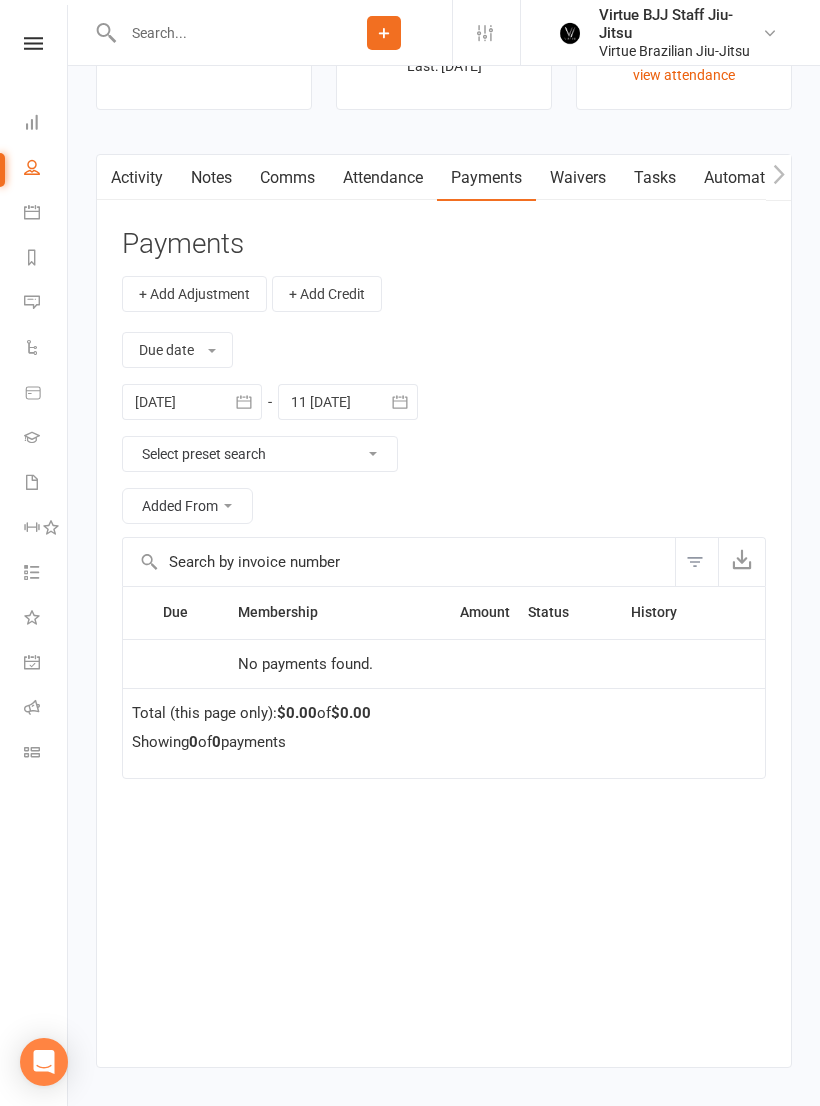 scroll, scrollTop: 2118, scrollLeft: 0, axis: vertical 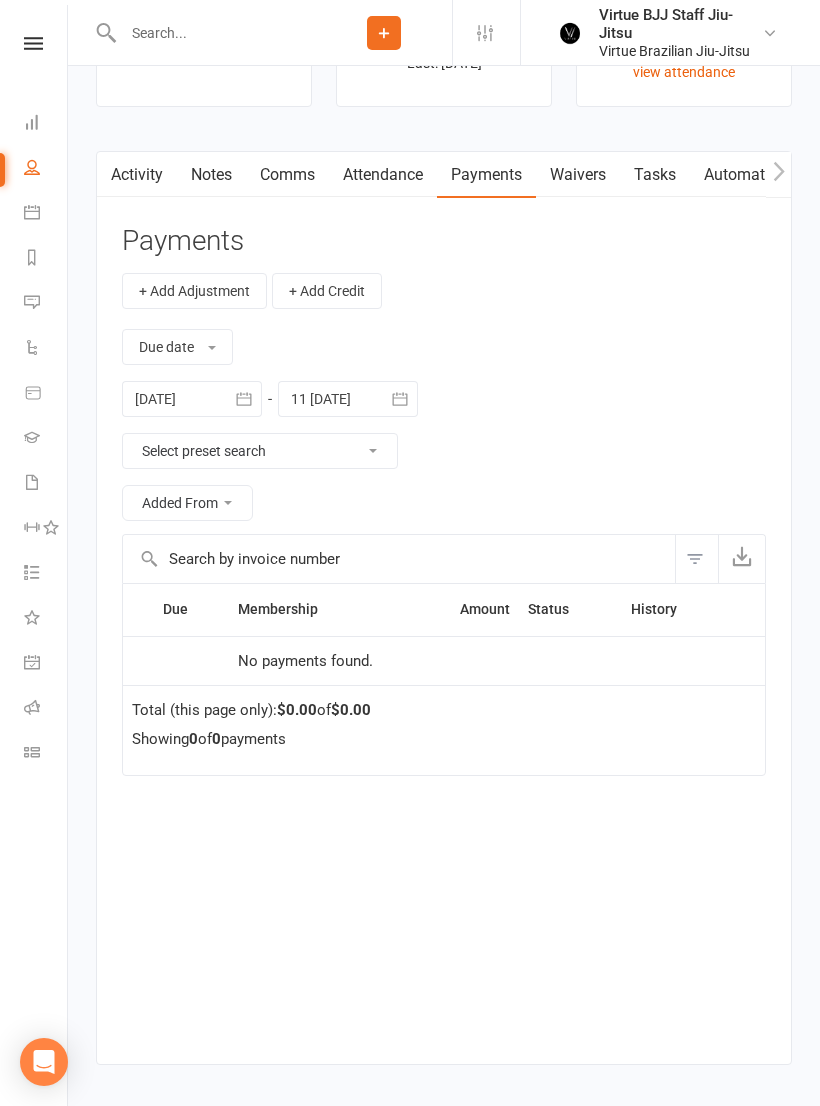click on "Waivers" at bounding box center (578, 175) 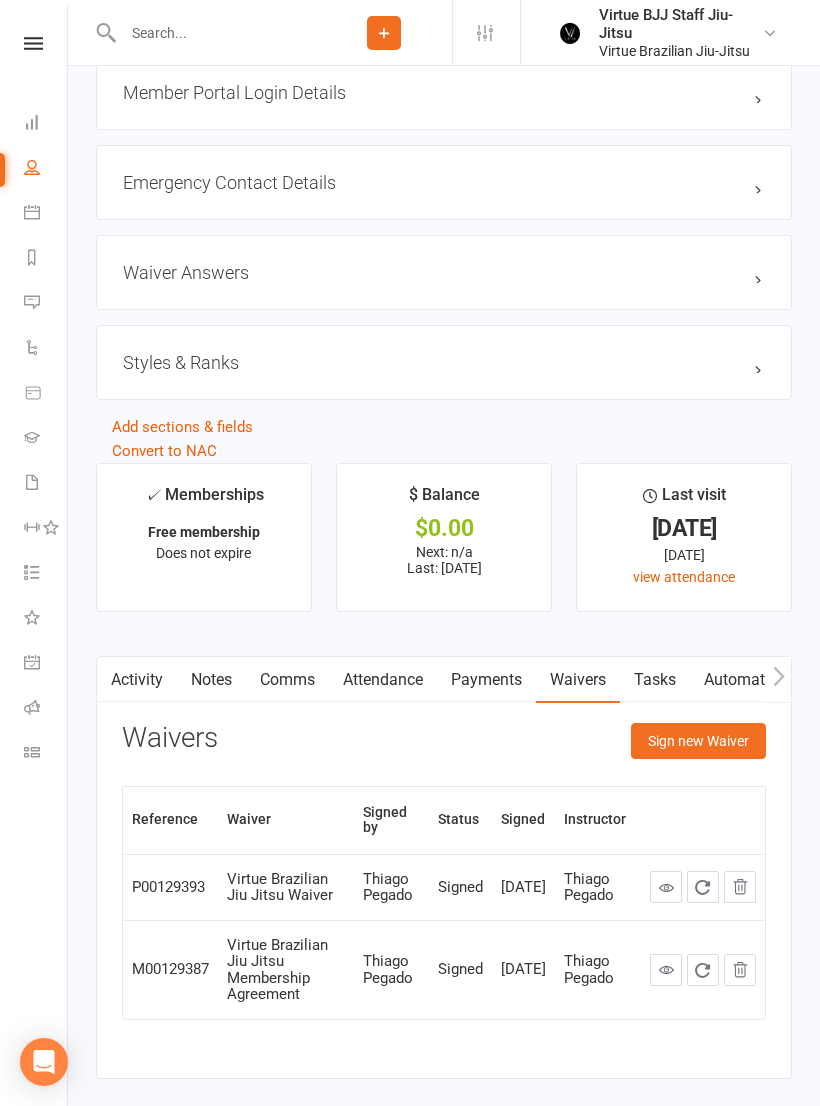 click on "Sign new Waiver" 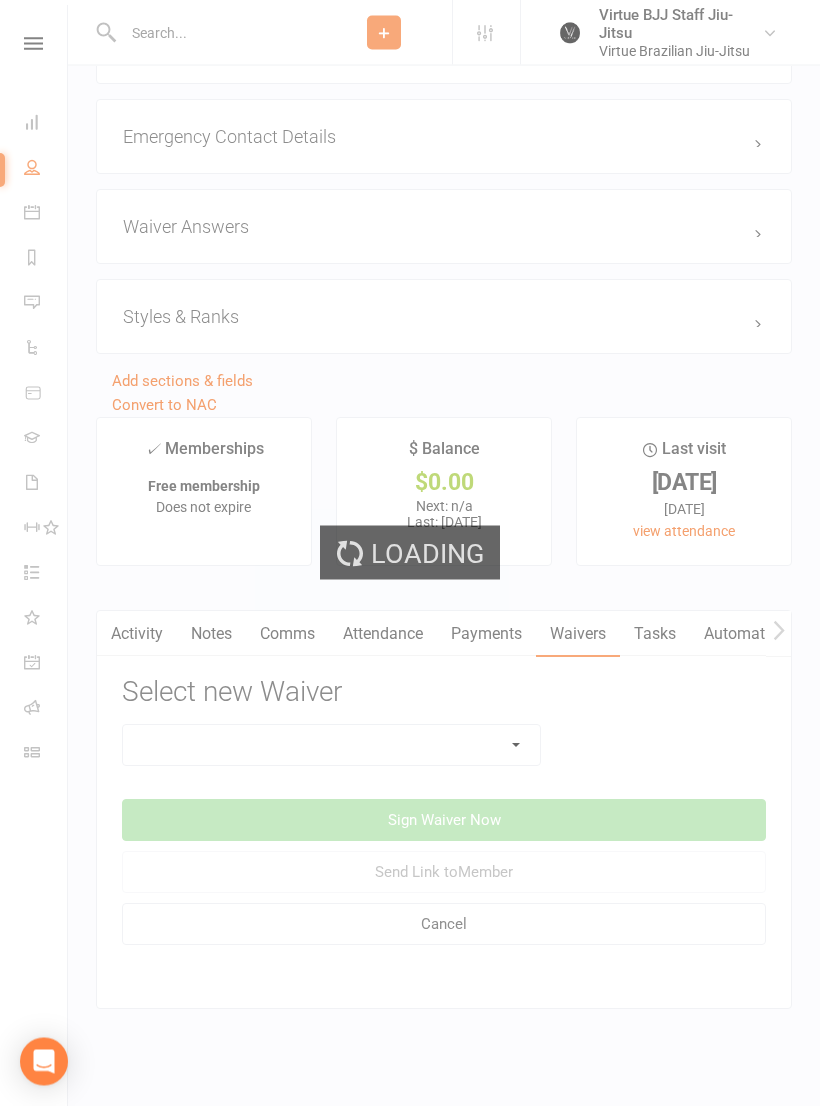 click on "Loading" at bounding box center [410, 553] 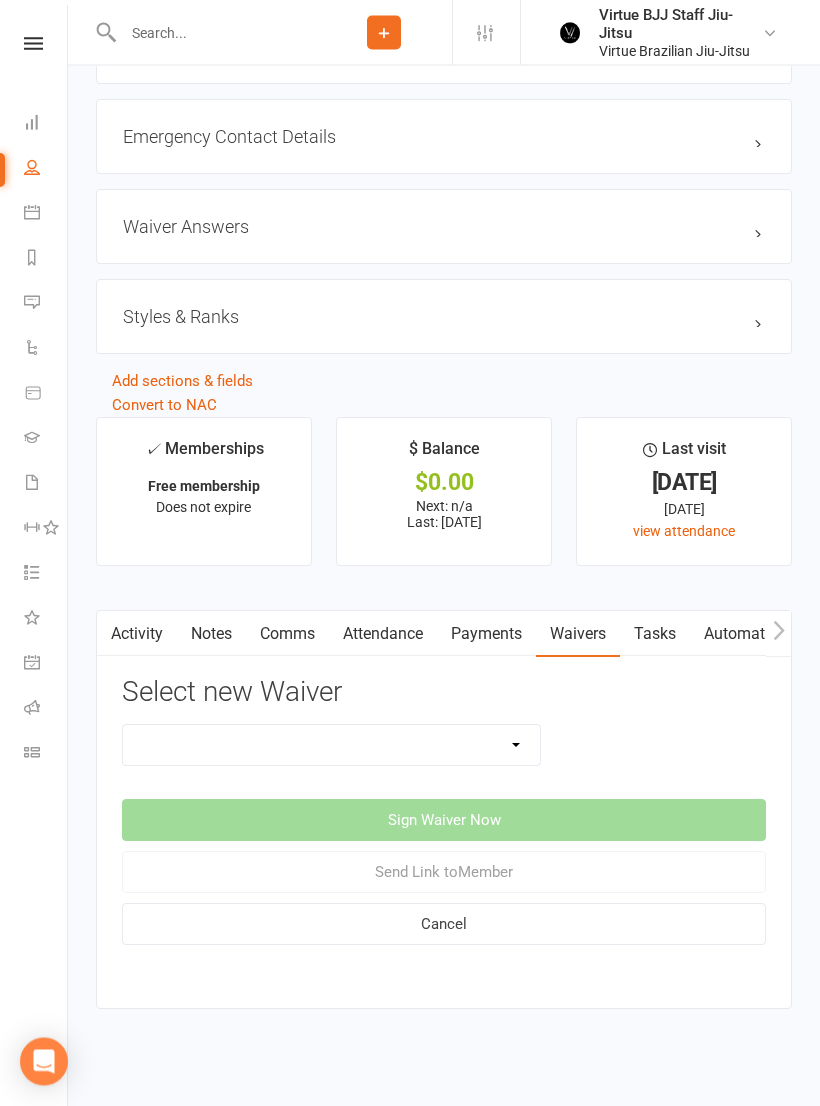 scroll, scrollTop: 1659, scrollLeft: 0, axis: vertical 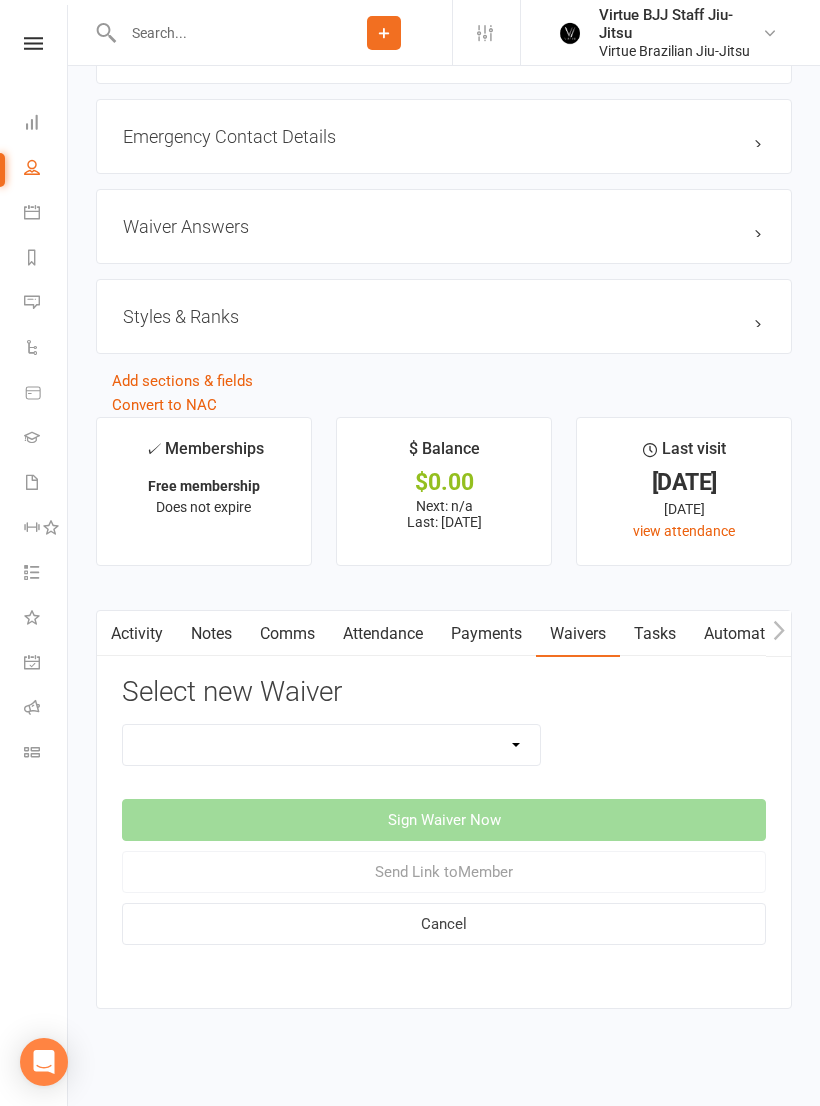 click on "Incident Report Membership hold request Online Booking Virtue Brazilian Jiu Jitsu Waiver Payment Details Update Virtue Brazilian Jiu Jitsu Membership Agreement Virtue Brazilian Jiu Jitsu Membership Agreement Cash Payments Virtue Brazilian Jiu Jitsu Waiver Visitors Pass Agreement" 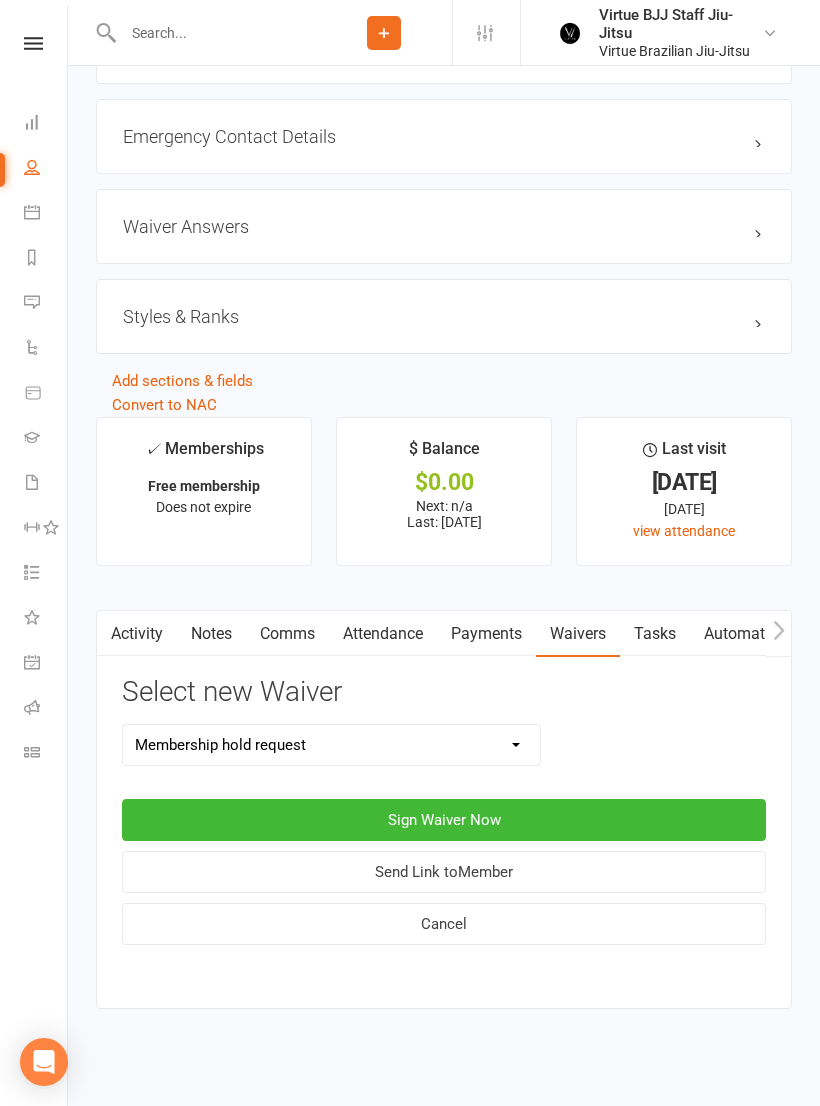 click on "Send Link to  Member" 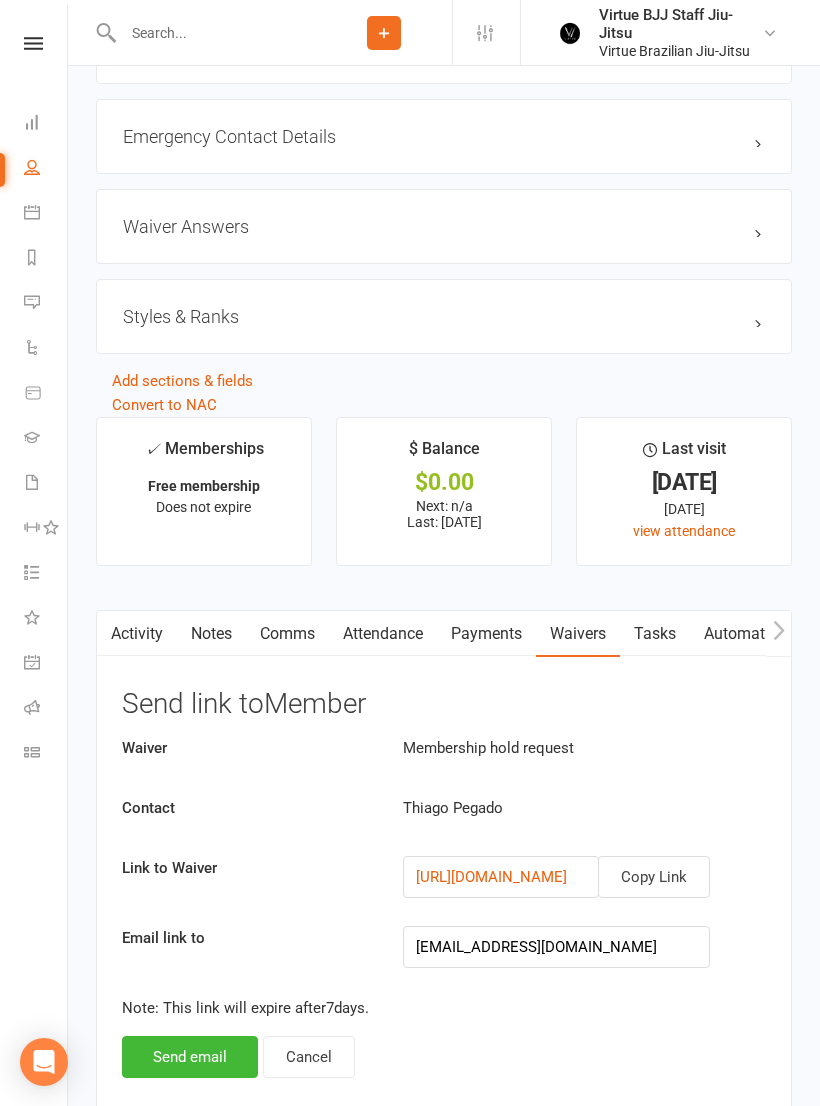 click on "Copy Link" 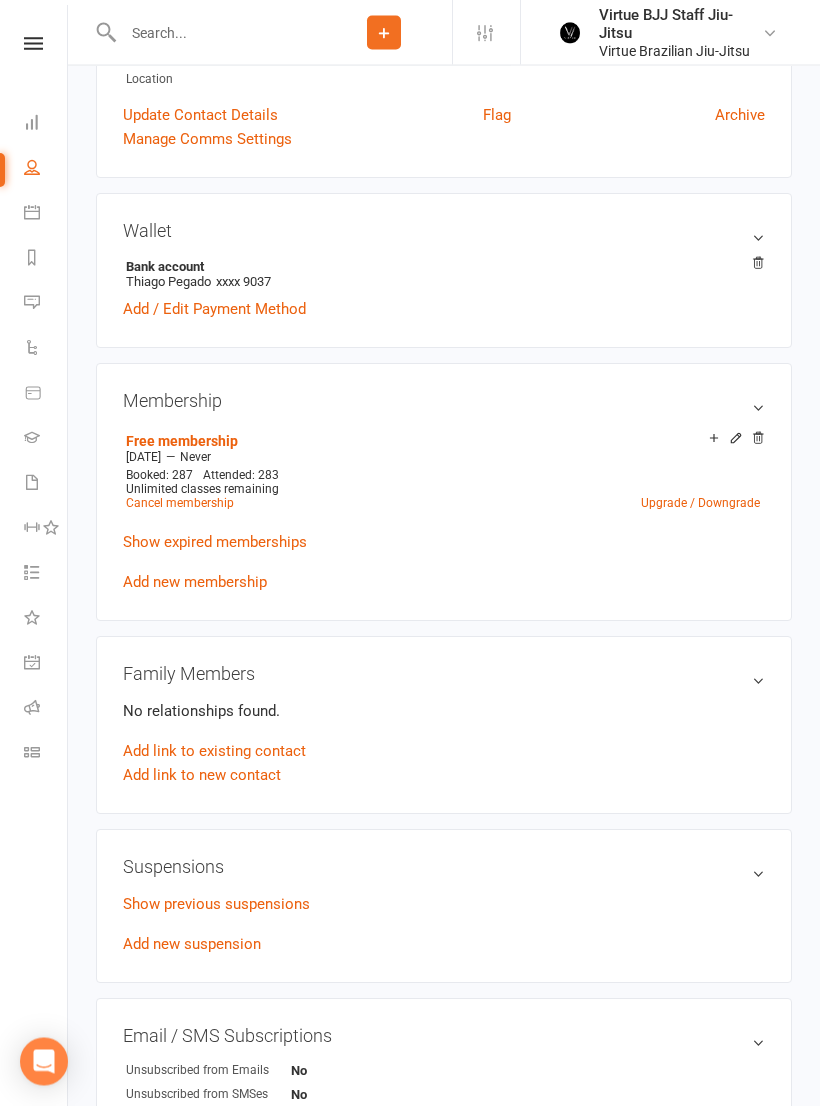 scroll, scrollTop: 0, scrollLeft: 0, axis: both 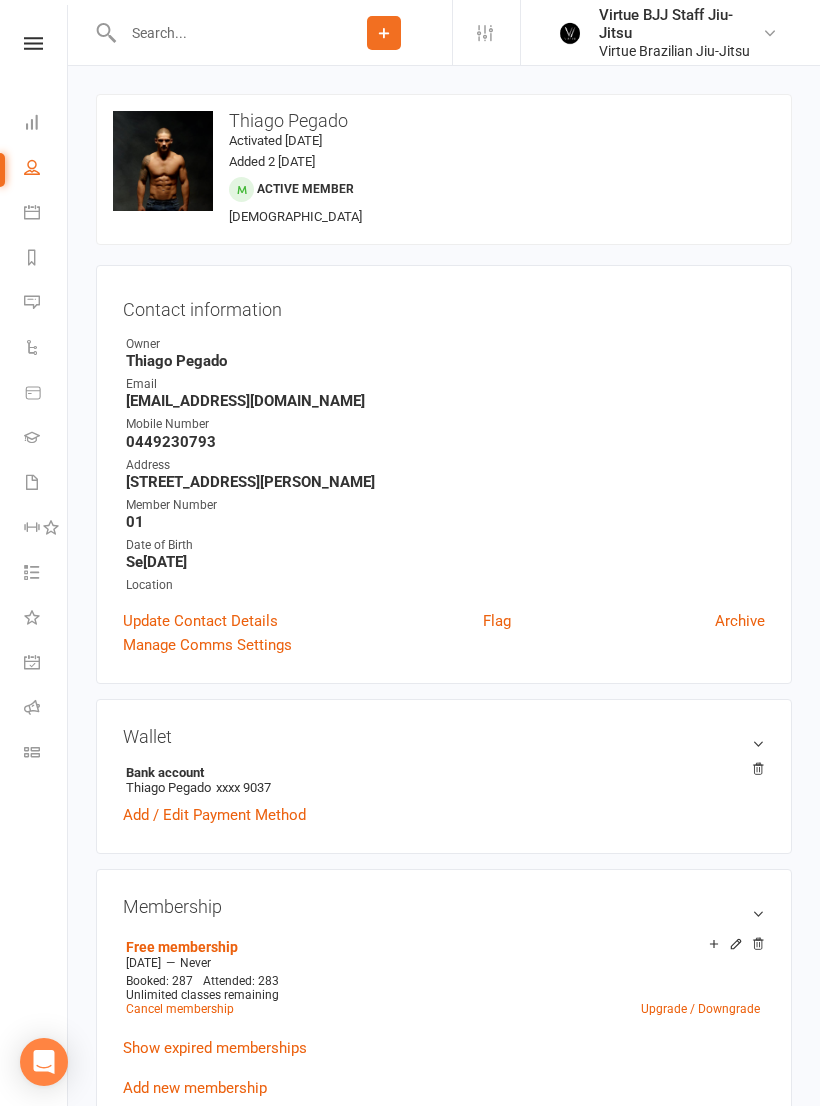 click on "Waivers   1" at bounding box center (46, 484) 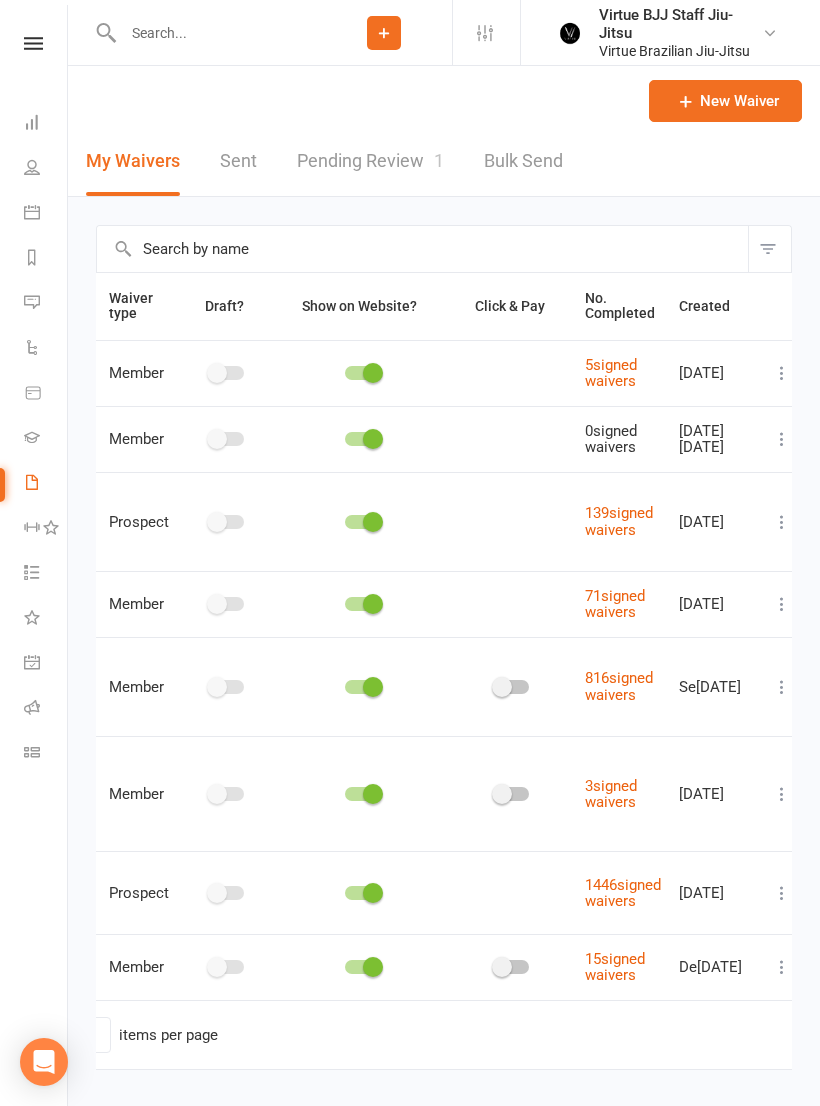 scroll, scrollTop: 0, scrollLeft: 119, axis: horizontal 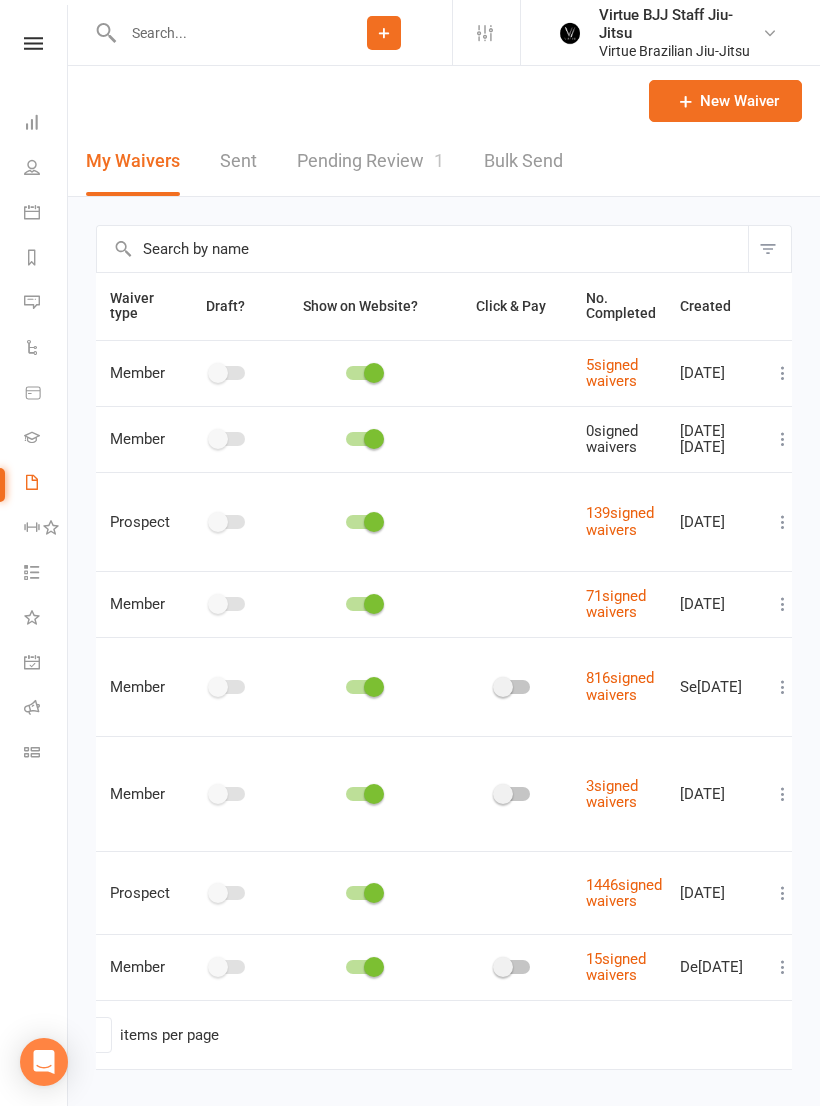 click at bounding box center [783, 439] 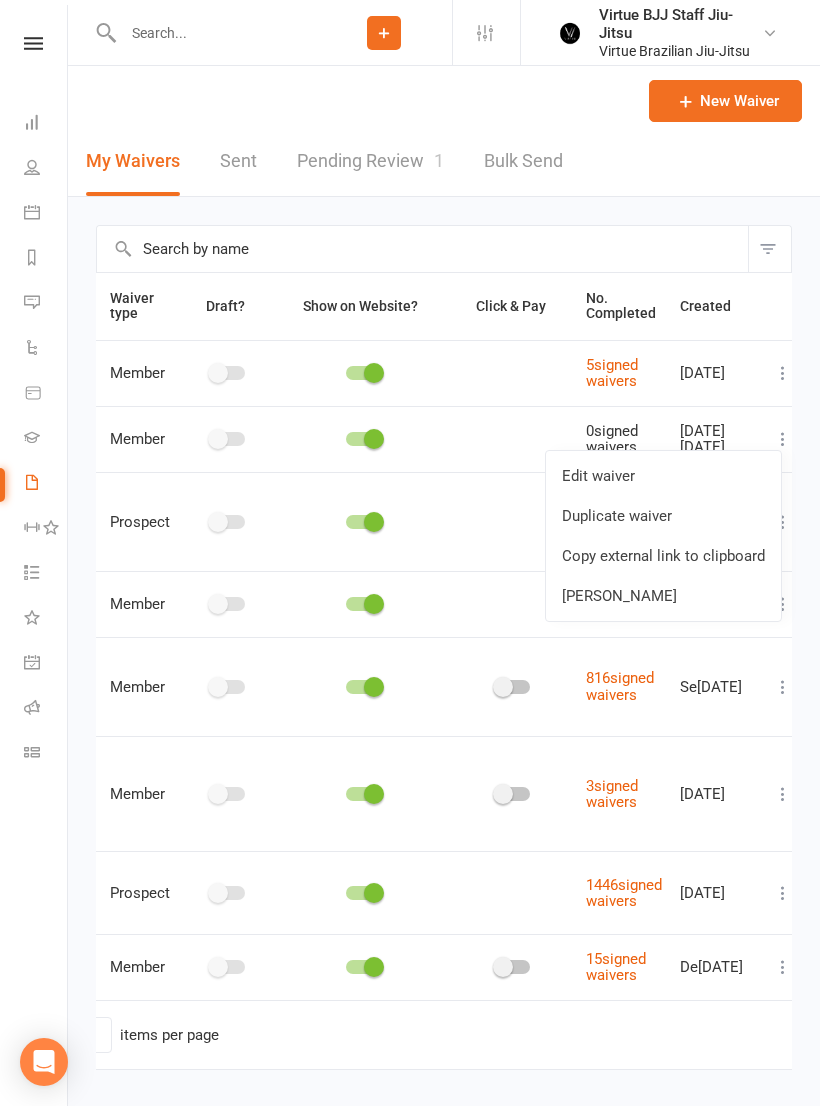 click on "Duplicate waiver" at bounding box center [663, 516] 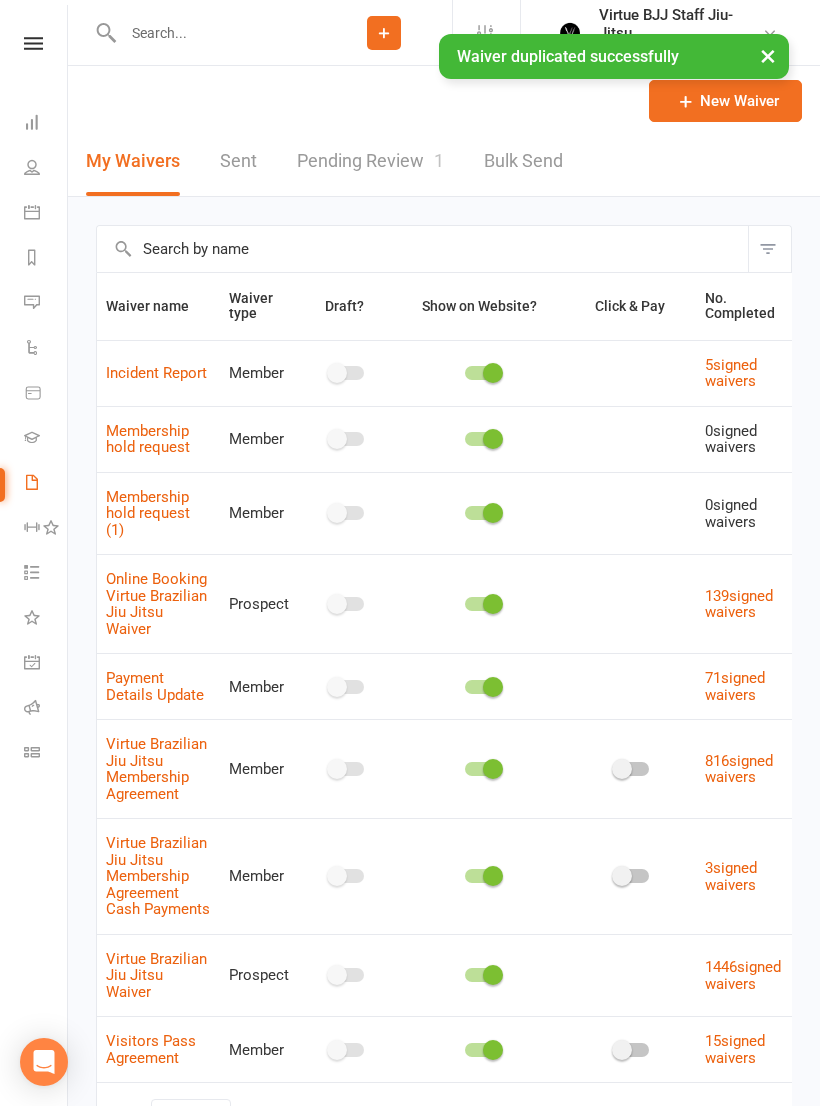 scroll, scrollTop: 0, scrollLeft: 0, axis: both 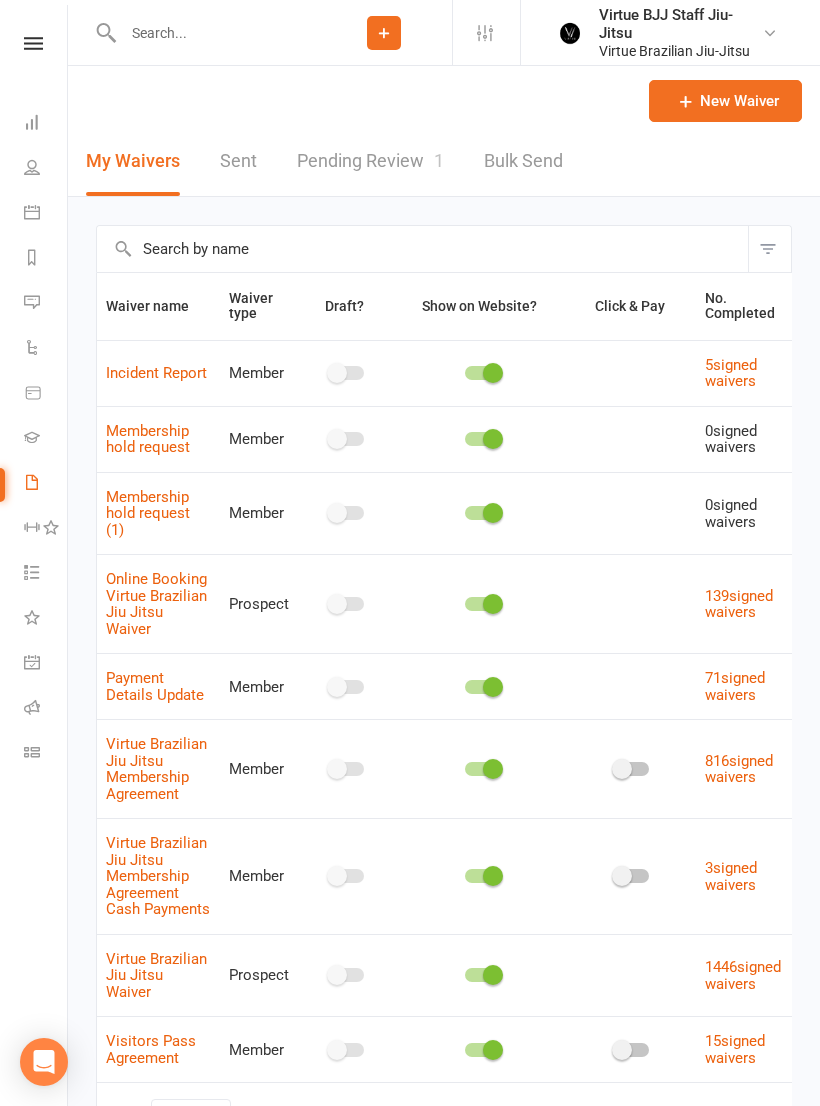 click on "Membership hold request (1)" at bounding box center (148, 513) 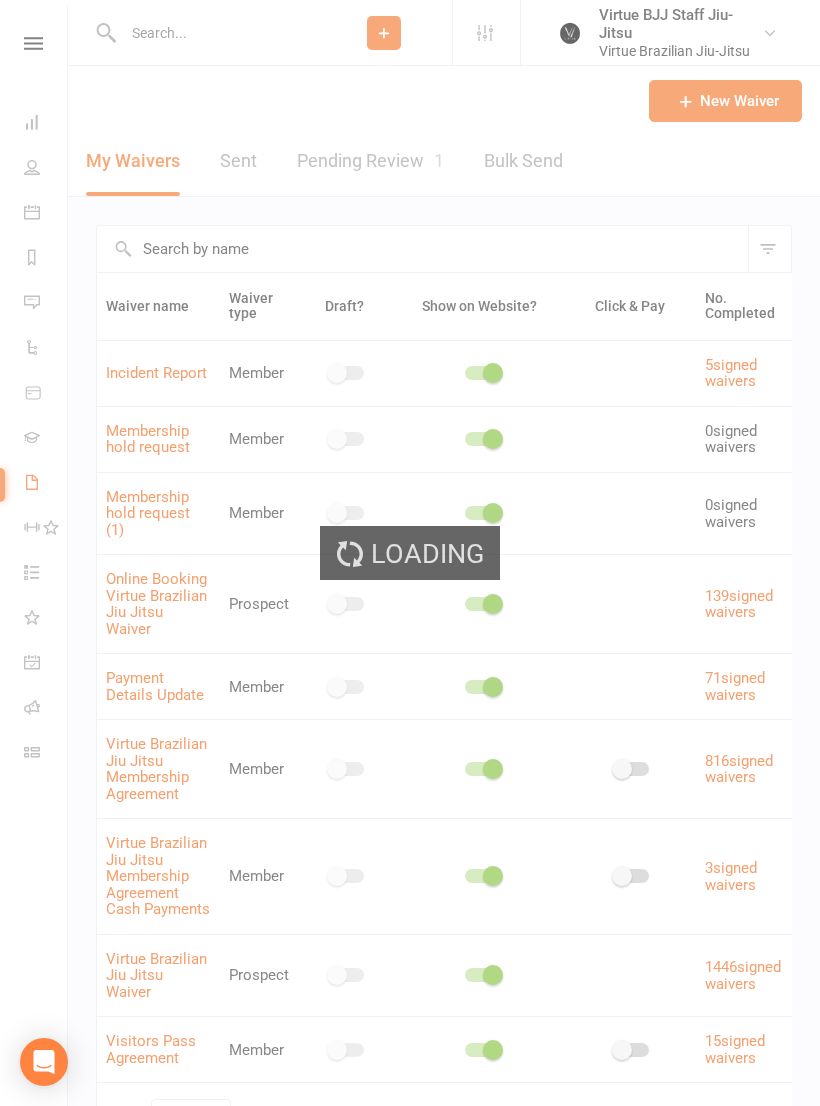 select on "do_not_copy_answers" 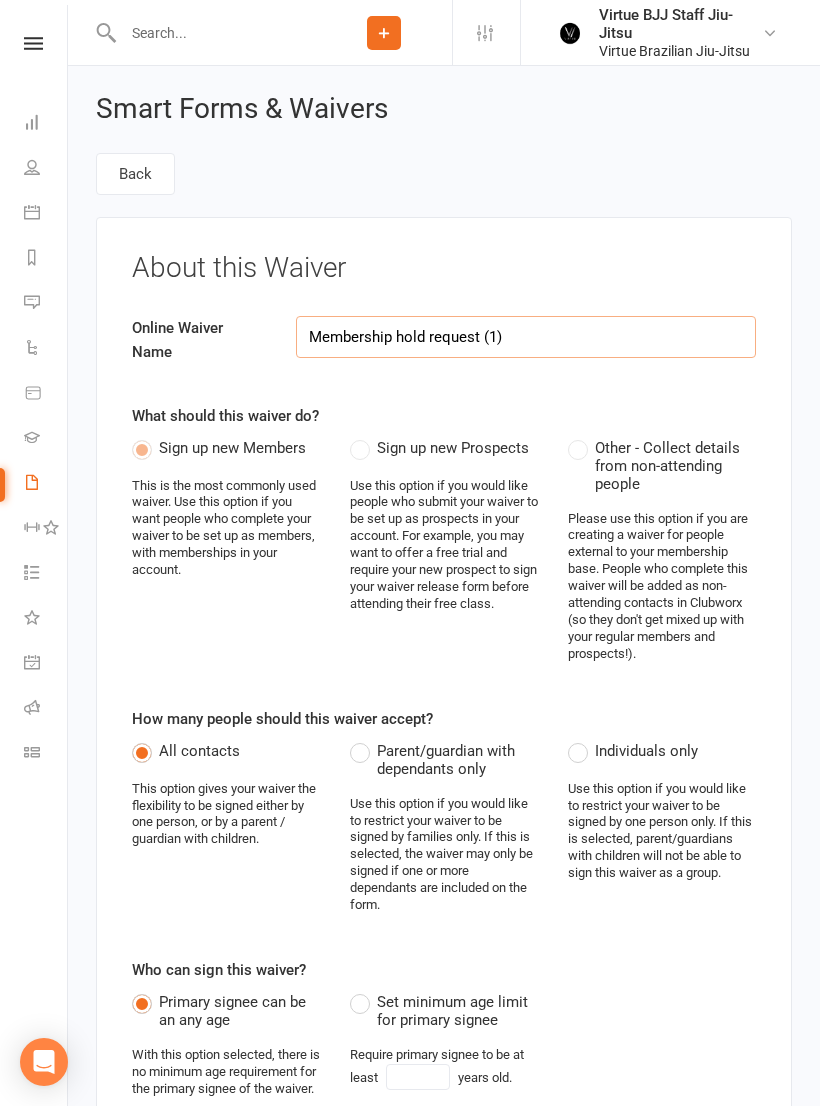 click on "Membership hold request (1)" at bounding box center (526, 337) 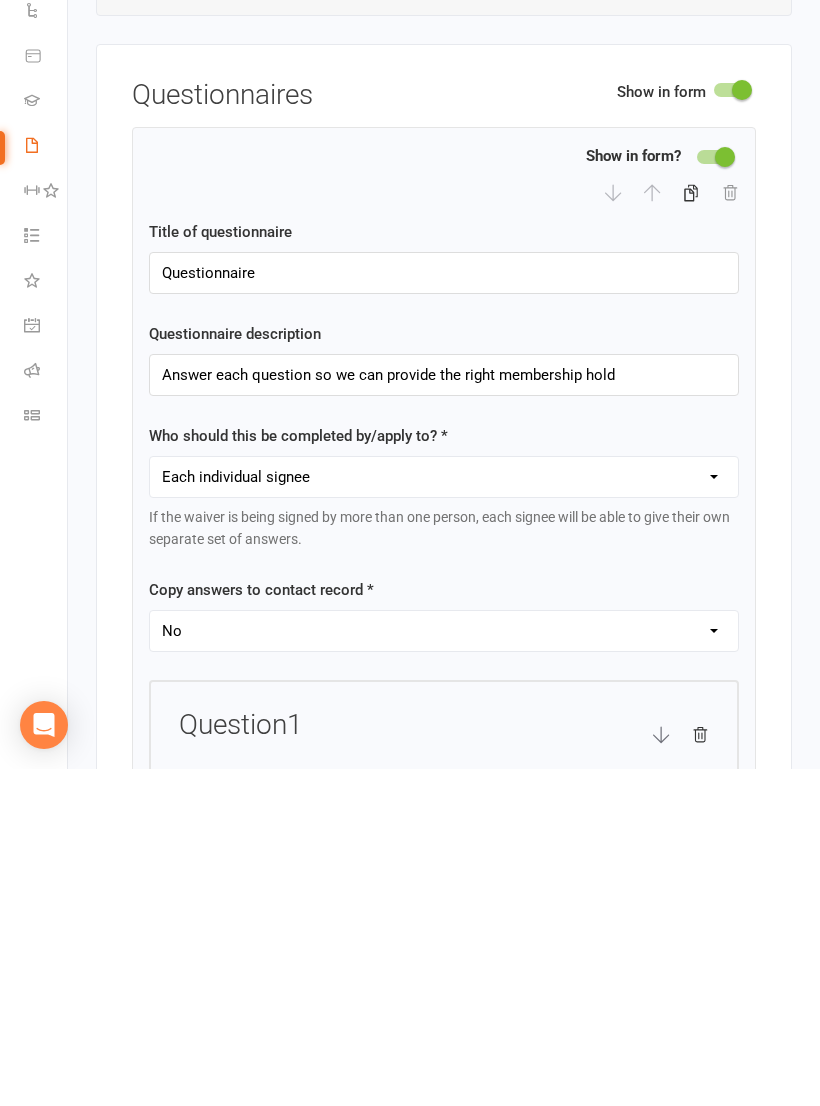 scroll, scrollTop: 2547, scrollLeft: 0, axis: vertical 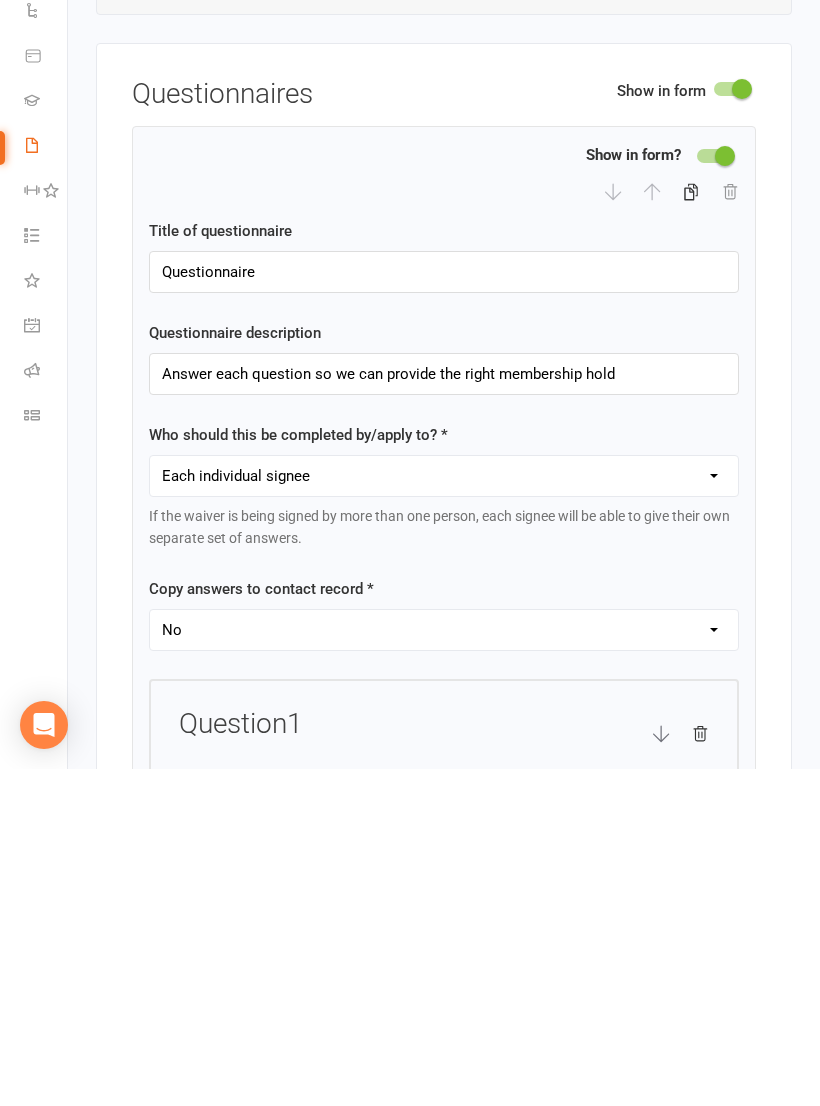 type on "Cancelation request" 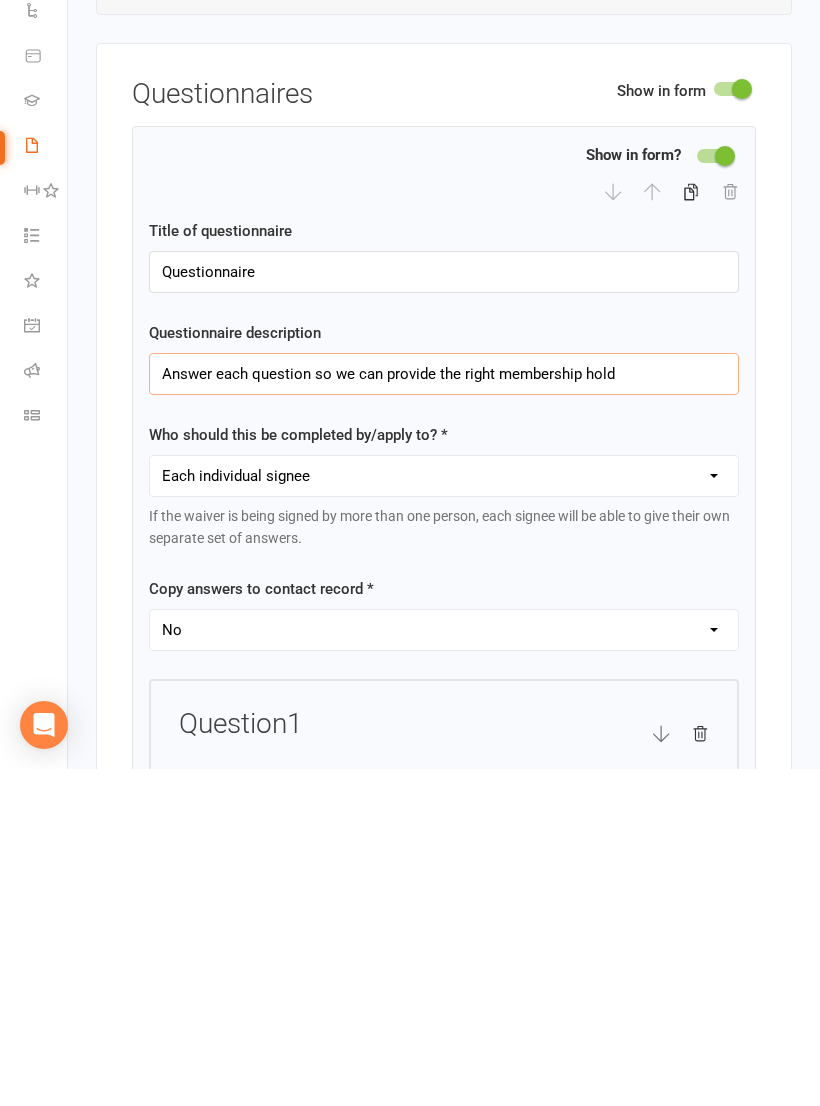 click on "Answer each question so we can provide the right membership hold" at bounding box center [444, 711] 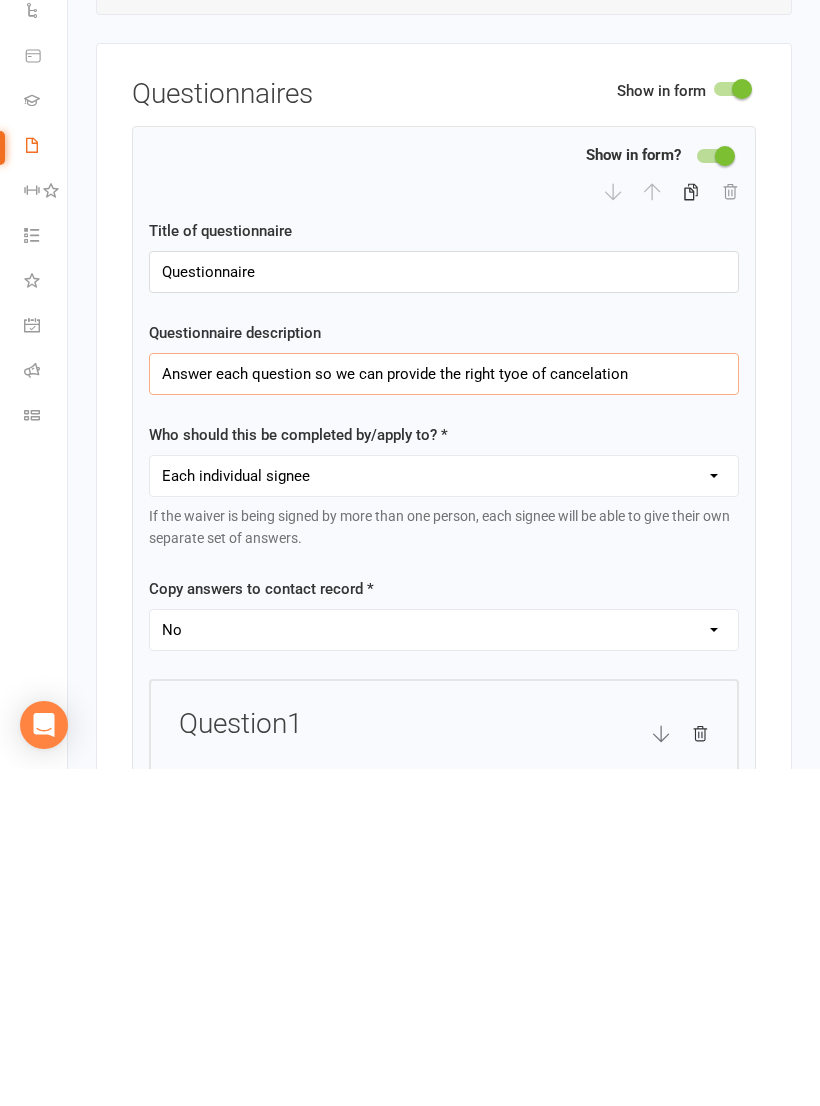 click on "Answer each question so we can provide the right tyoe of cancelation" at bounding box center (444, 711) 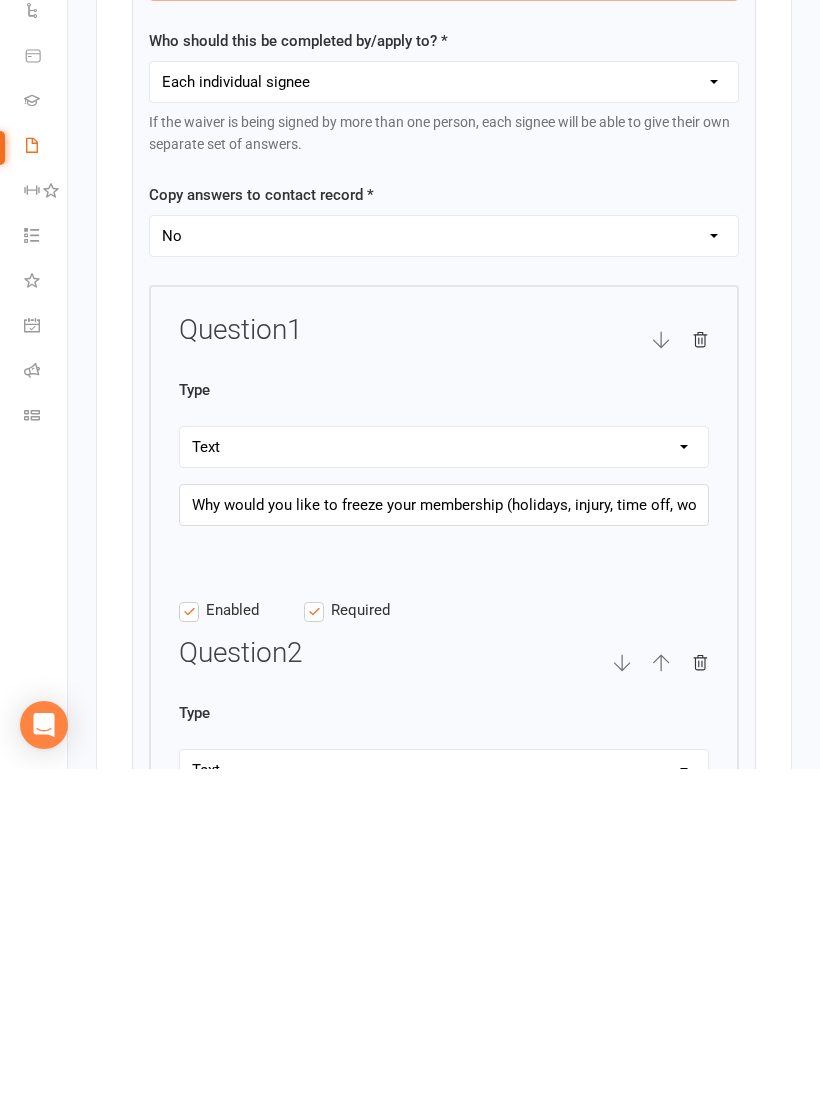scroll, scrollTop: 2942, scrollLeft: 0, axis: vertical 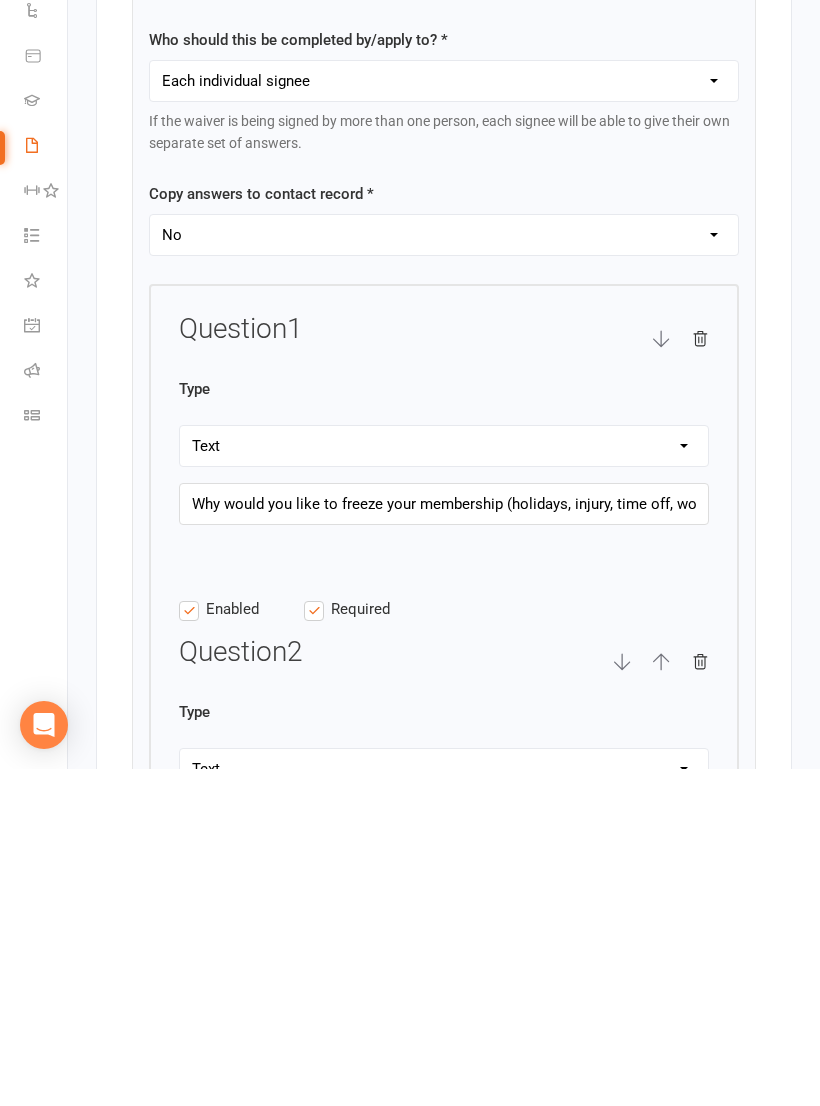 type on "Answer each question so we can provide the right type of cancelation" 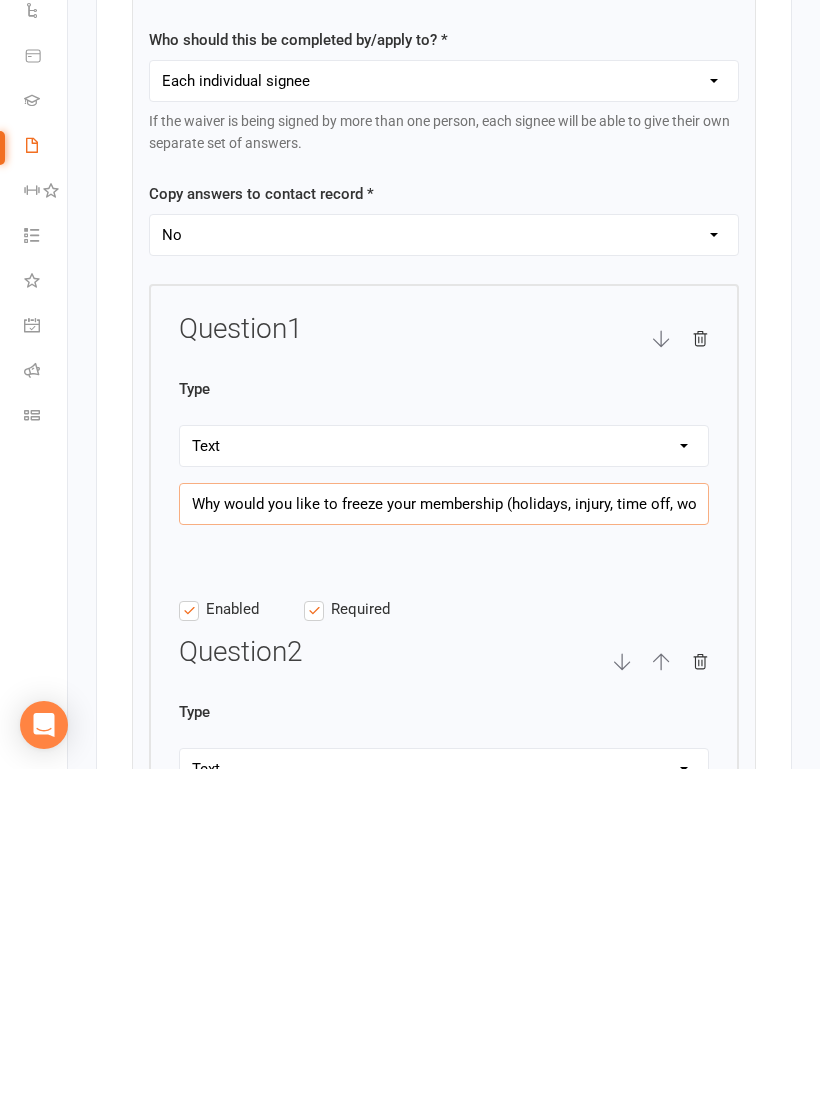 click on "Why would you like to freeze your membership (holidays, injury, time off, work…)?" at bounding box center (444, 841) 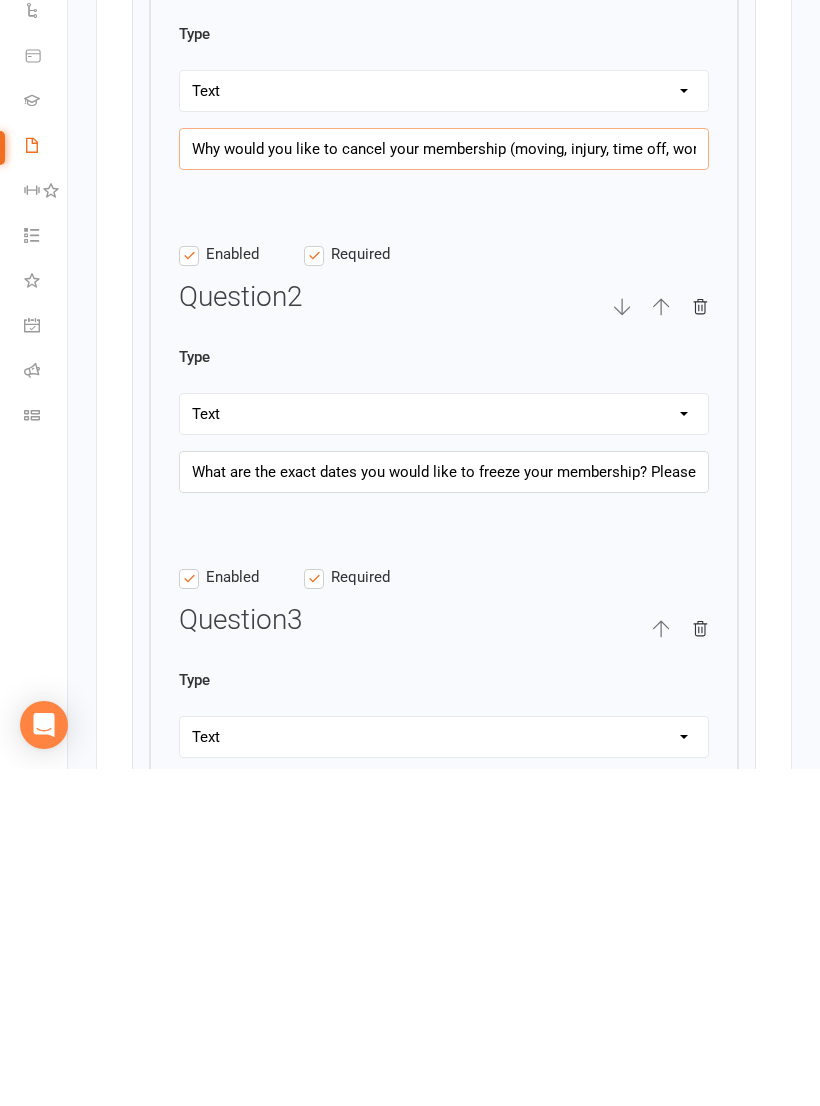 scroll, scrollTop: 3298, scrollLeft: 0, axis: vertical 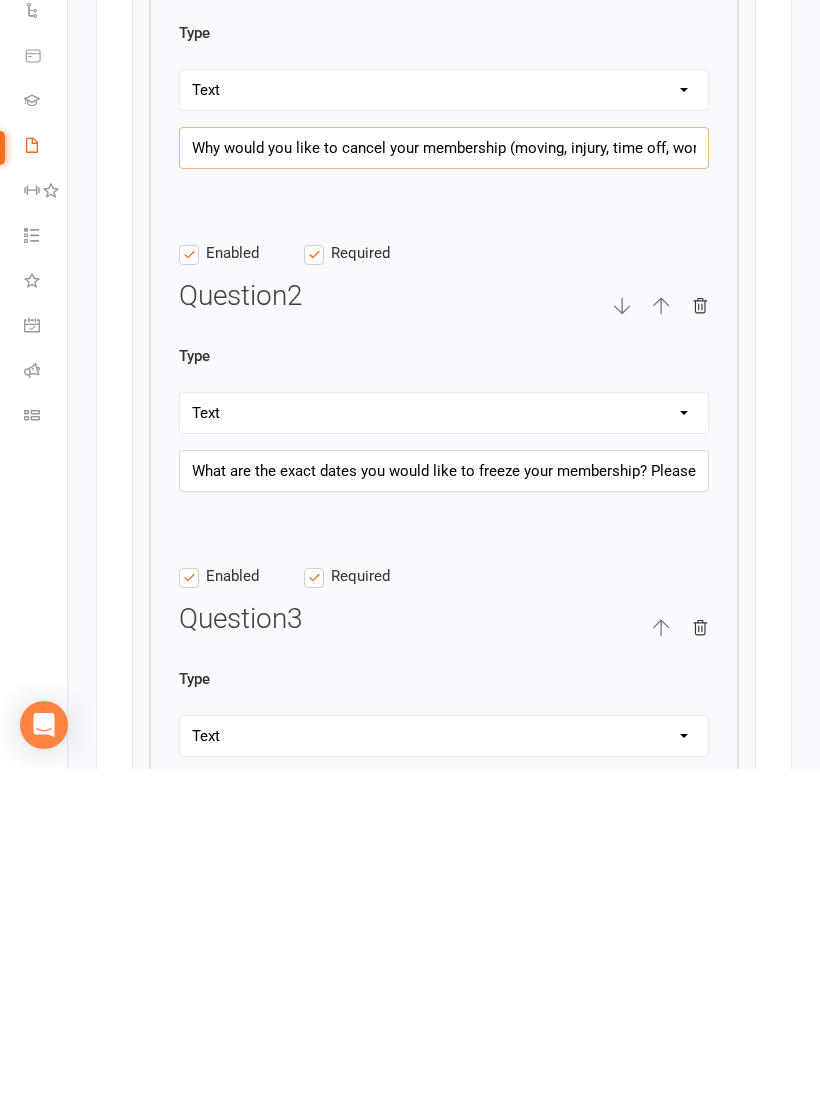 type on "Why would you like to cancel your membership (moving, injury, time off, work…)?" 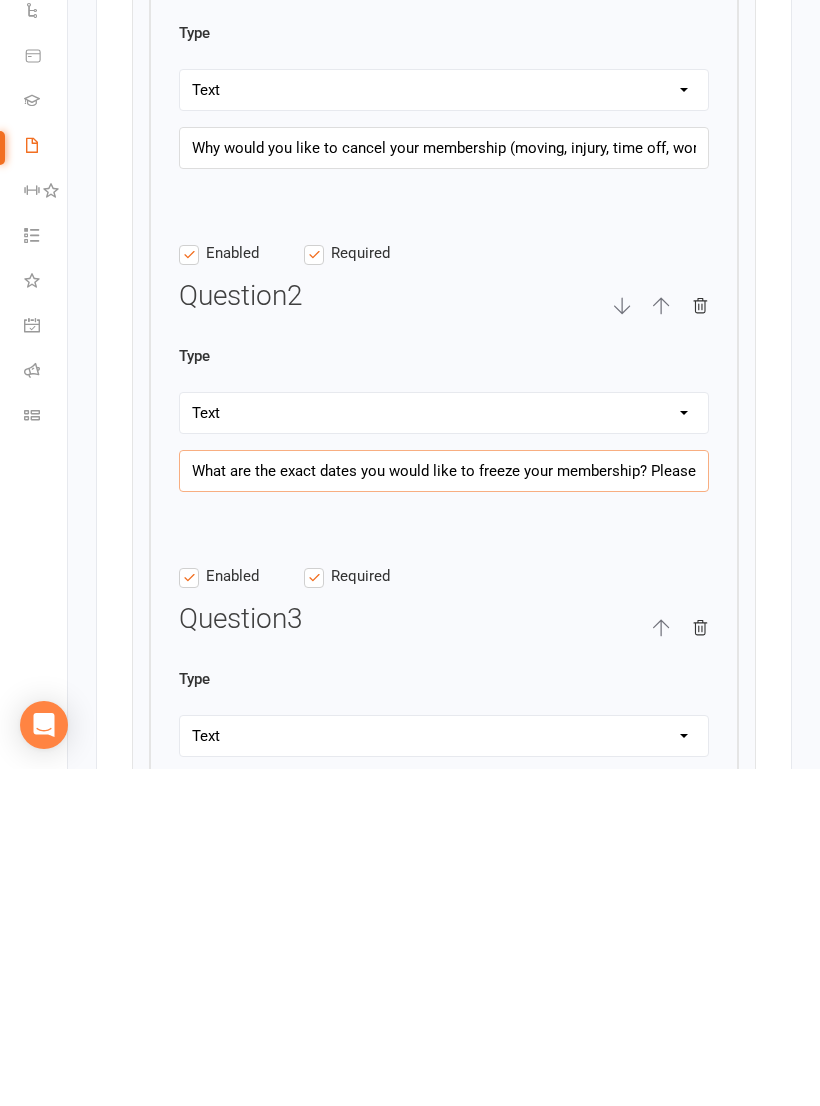 click on "What are the exact dates you would like to freeze your membership? Please provide the start and end of membership hold (max 28 days per year). In case of injury, you can hold for longer. Type UNDEFINED if you don’t know how long it will take you to come back in case of injury" at bounding box center (444, 808) 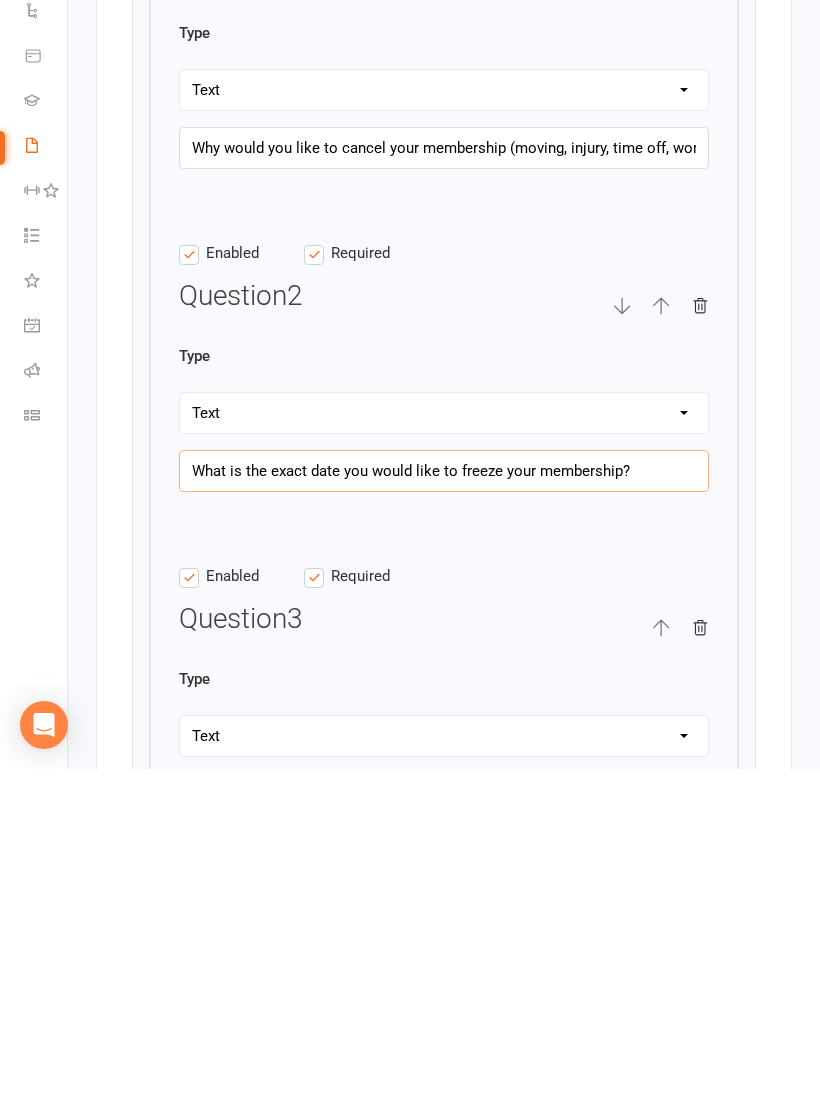 click on "What is the exact date you would like to freeze your membership?" at bounding box center [444, 808] 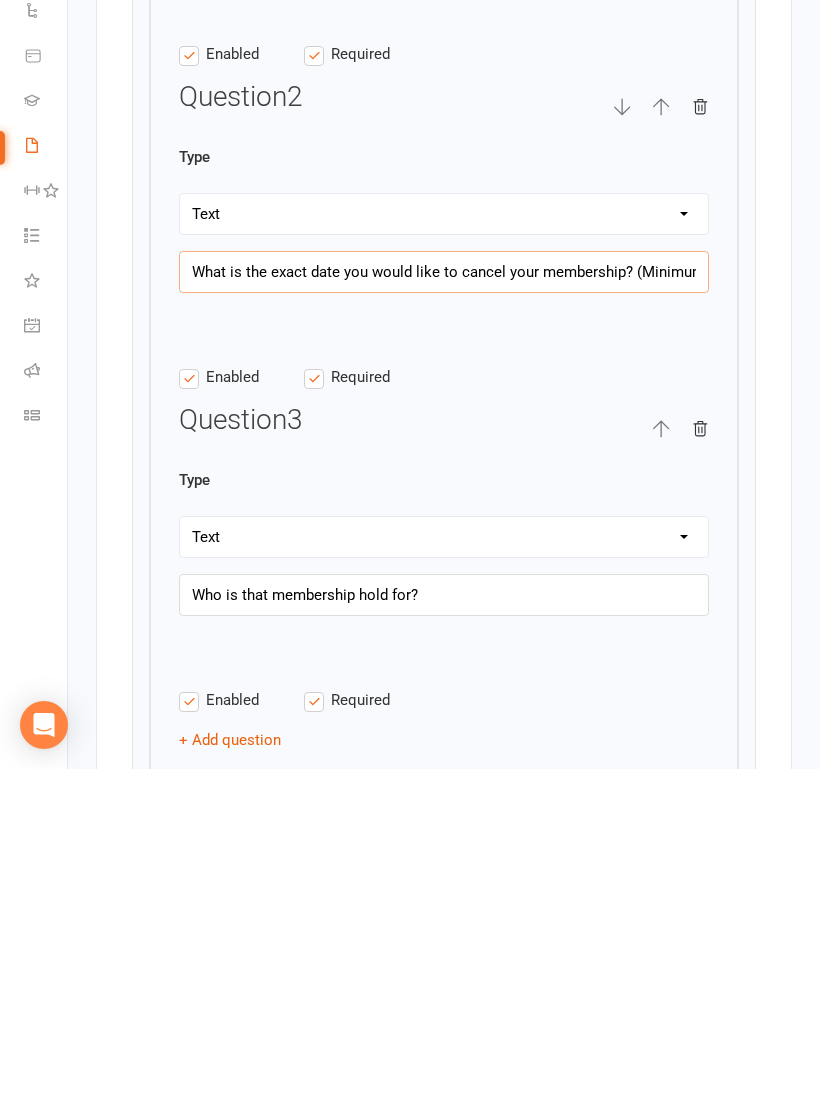 scroll, scrollTop: 3498, scrollLeft: 0, axis: vertical 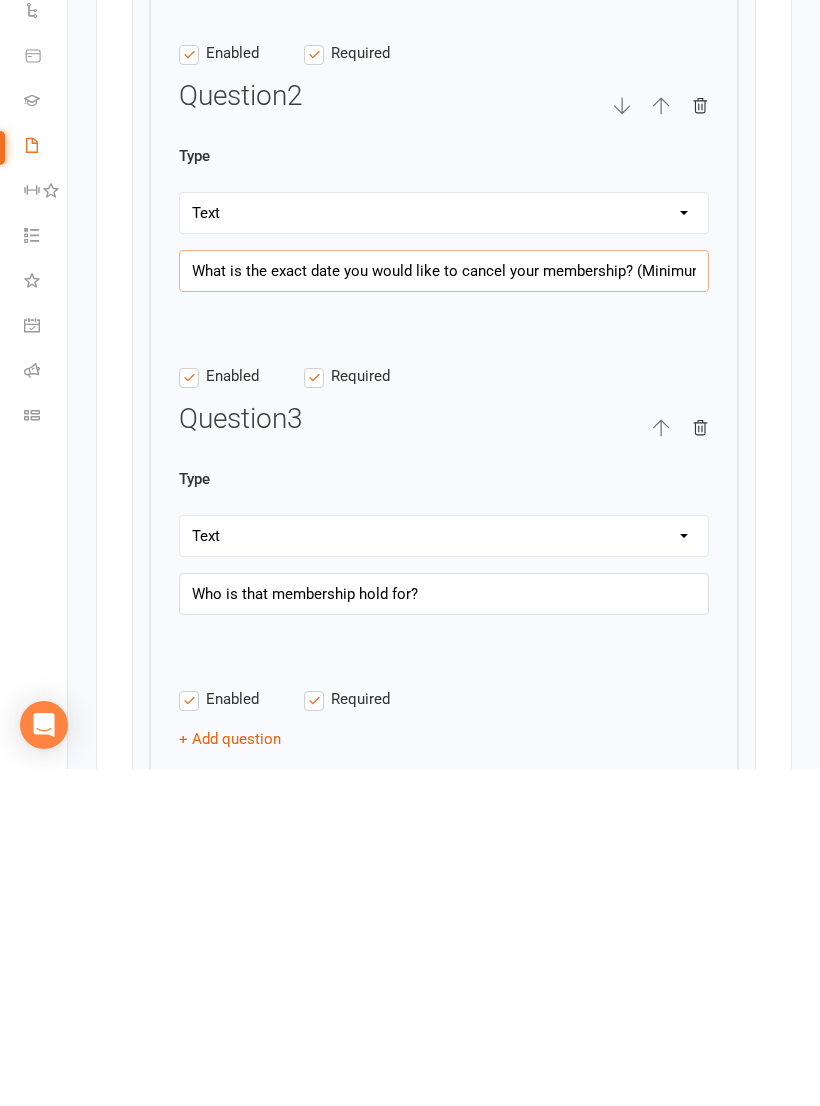 type on "What is the exact date you would like to cancel your membership? (Minimum of 2 weeks notice)" 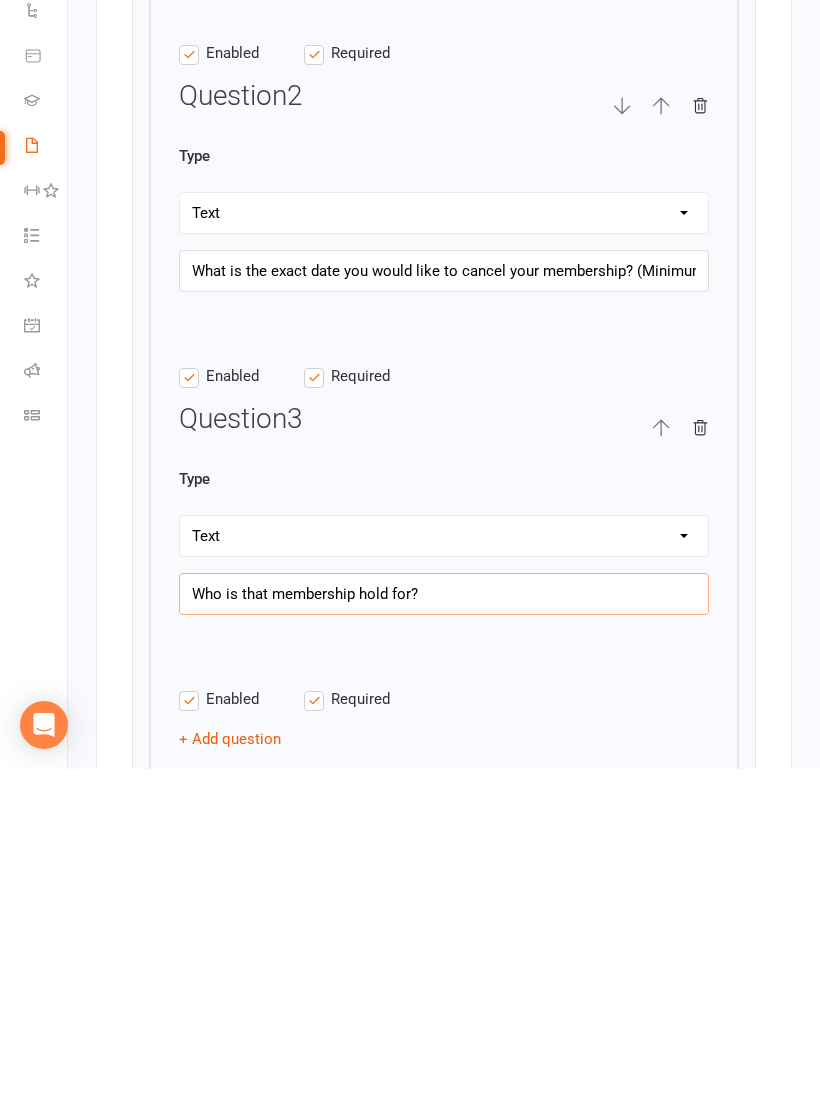 click on "Who is that membership hold for?" at bounding box center [444, 931] 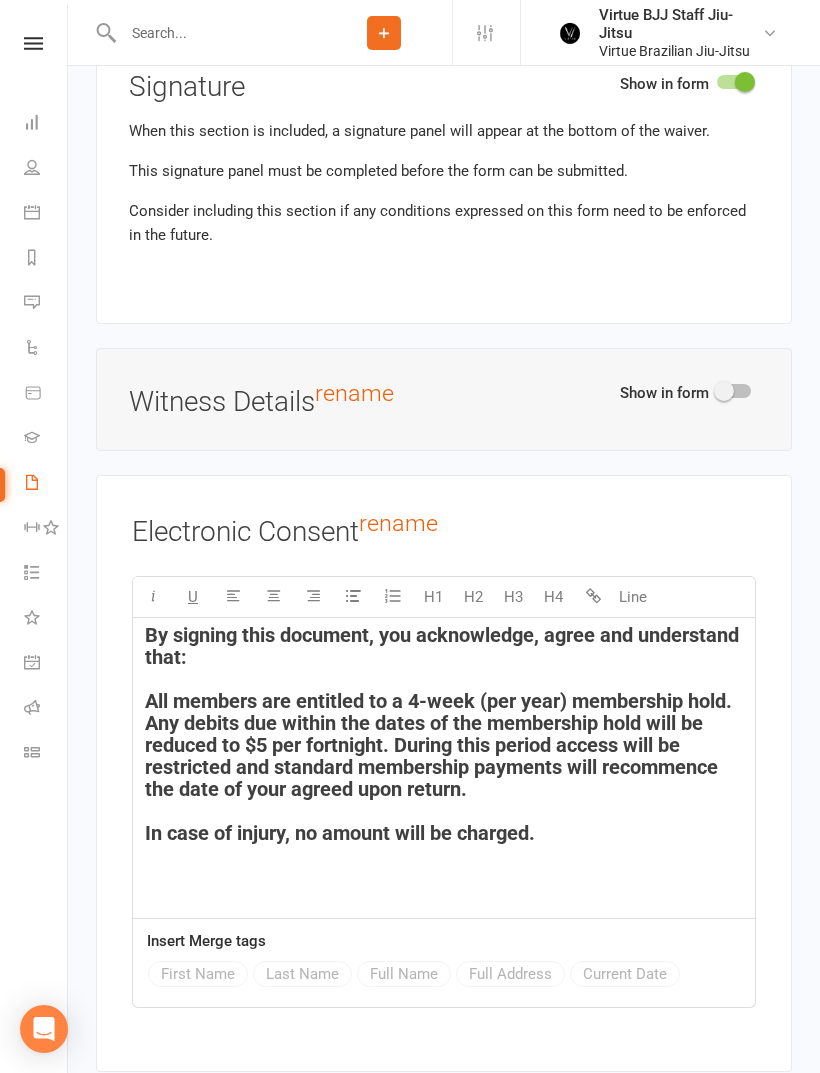 scroll, scrollTop: 5349, scrollLeft: 0, axis: vertical 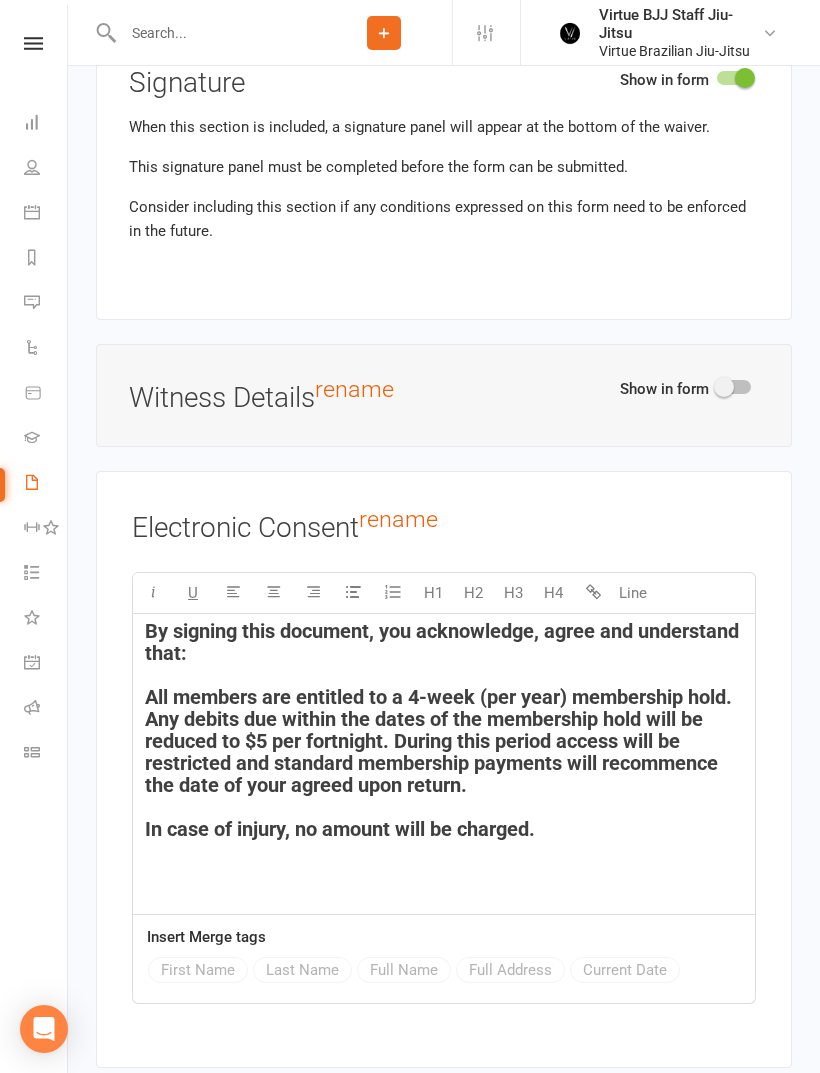 click on "All members are entitled to a 4-week (per year) membership hold. Any debits due within the dates of the membership hold will be reduced to $5 per fortnight. During this period access will be restricted and standard membership payments will recommence the date of your agreed upon return." at bounding box center (441, 741) 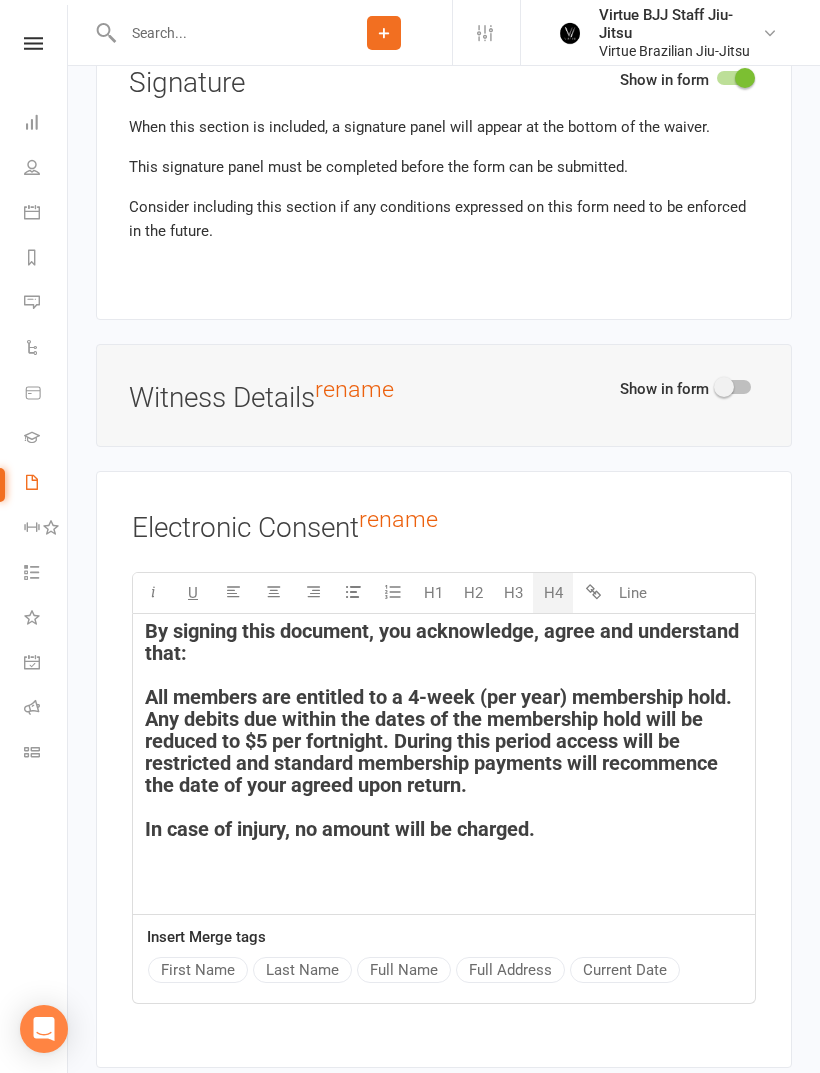 click on "All members are entitled to a 4-week (per year) membership hold. Any debits due within the dates of the membership hold will be reduced to $5 per fortnight. During this period access will be restricted and standard membership payments will recommence the date of your agreed upon return." at bounding box center (441, 741) 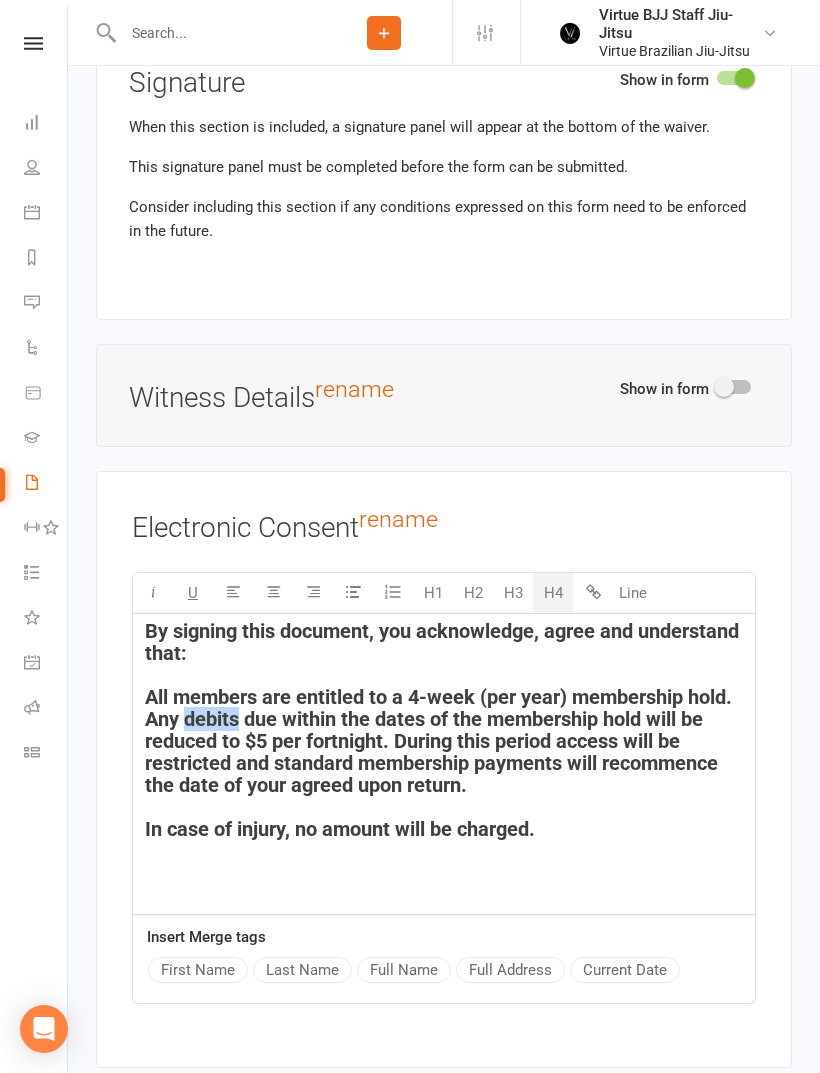 click on "All members are entitled to a 4-week (per year) membership hold. Any debits due within the dates of the membership hold will be reduced to $5 per fortnight. During this period access will be restricted and standard membership payments will recommence the date of your agreed upon return." at bounding box center (441, 741) 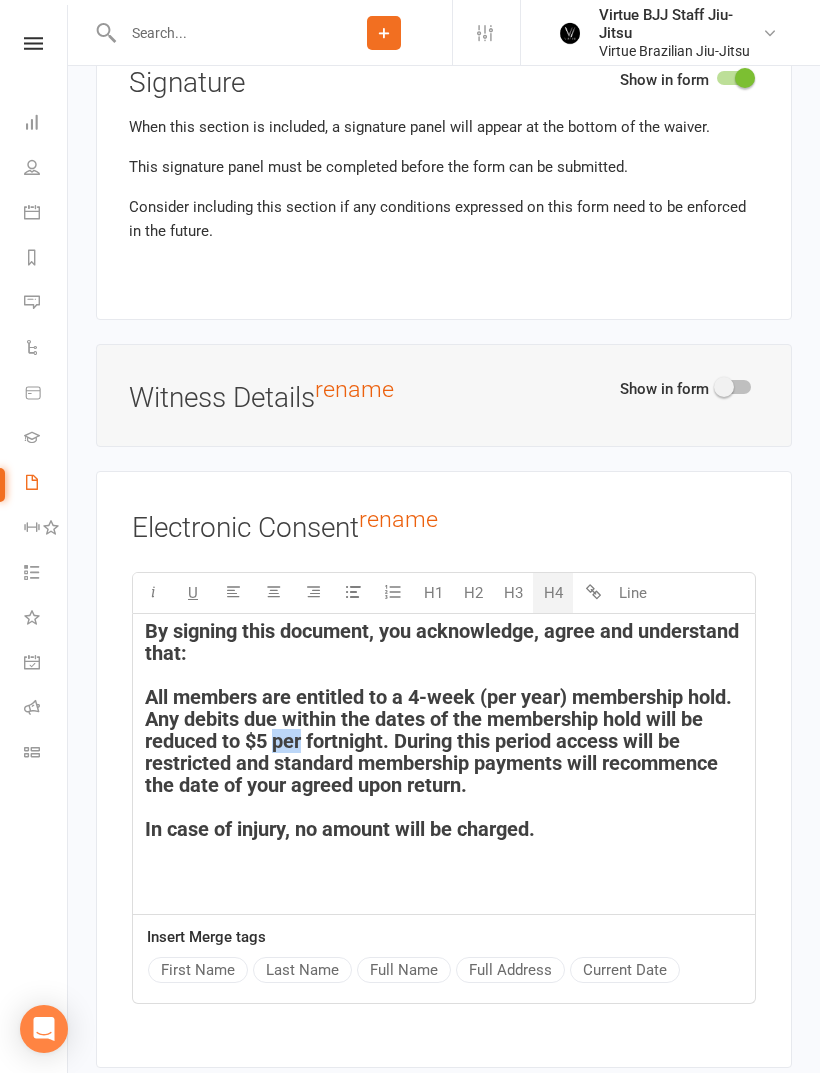 click on "All members are entitled to a 4-week (per year) membership hold. Any debits due within the dates of the membership hold will be reduced to $5 per fortnight. During this period access will be restricted and standard membership payments will recommence the date of your agreed upon return." at bounding box center (441, 741) 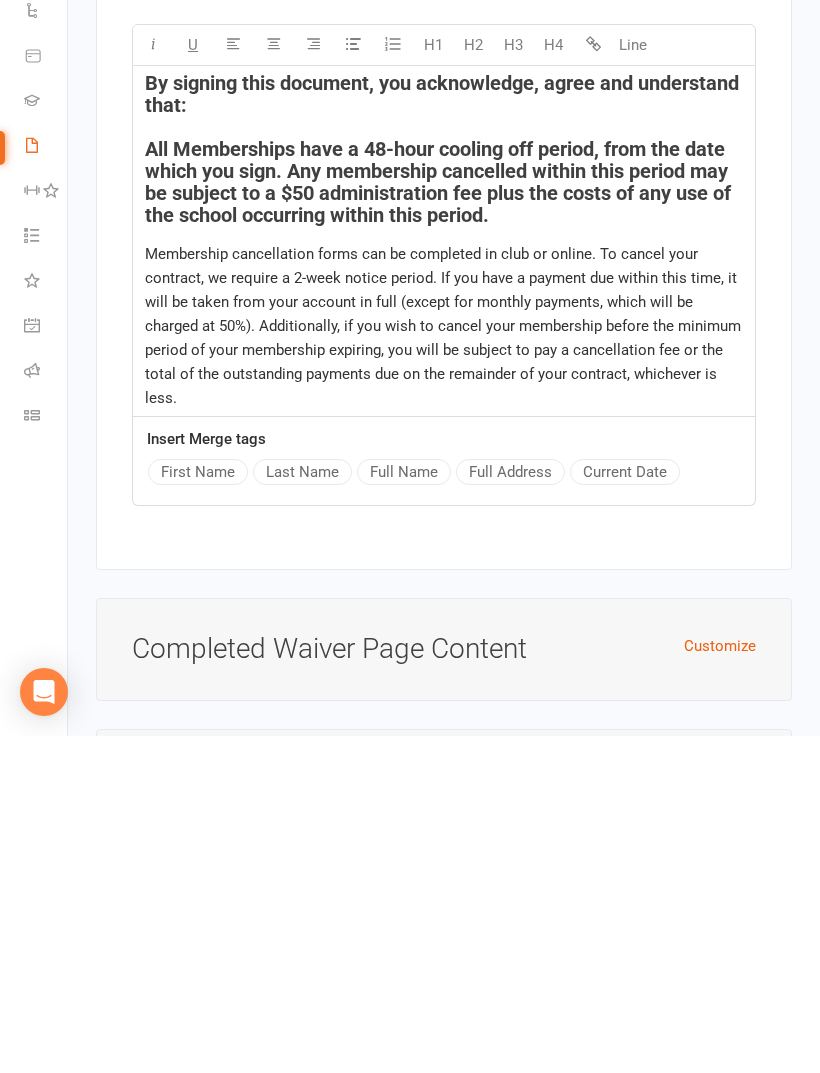 scroll, scrollTop: 5561, scrollLeft: 0, axis: vertical 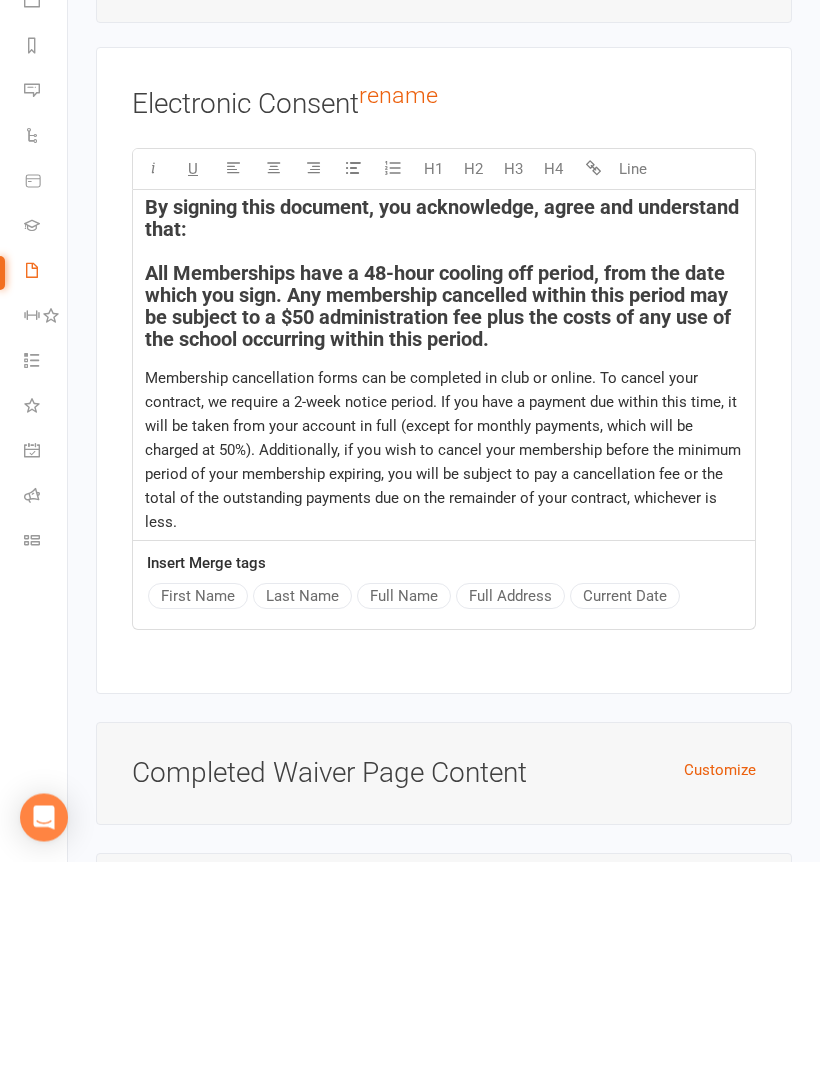 click on "Membership cancellation forms can be completed in club or online. To cancel your contract, we require a 2-week notice period. If you have a payment due within this time, it will be taken from your account in full (except for monthly payments, which will be charged at 50%). Additionally, if you wish to cancel your membership before the minimum period of your membership expiring, you will be subject to pay a cancellation fee or the total of the outstanding payments due on the remainder of your contract, whichever is less." at bounding box center (445, 662) 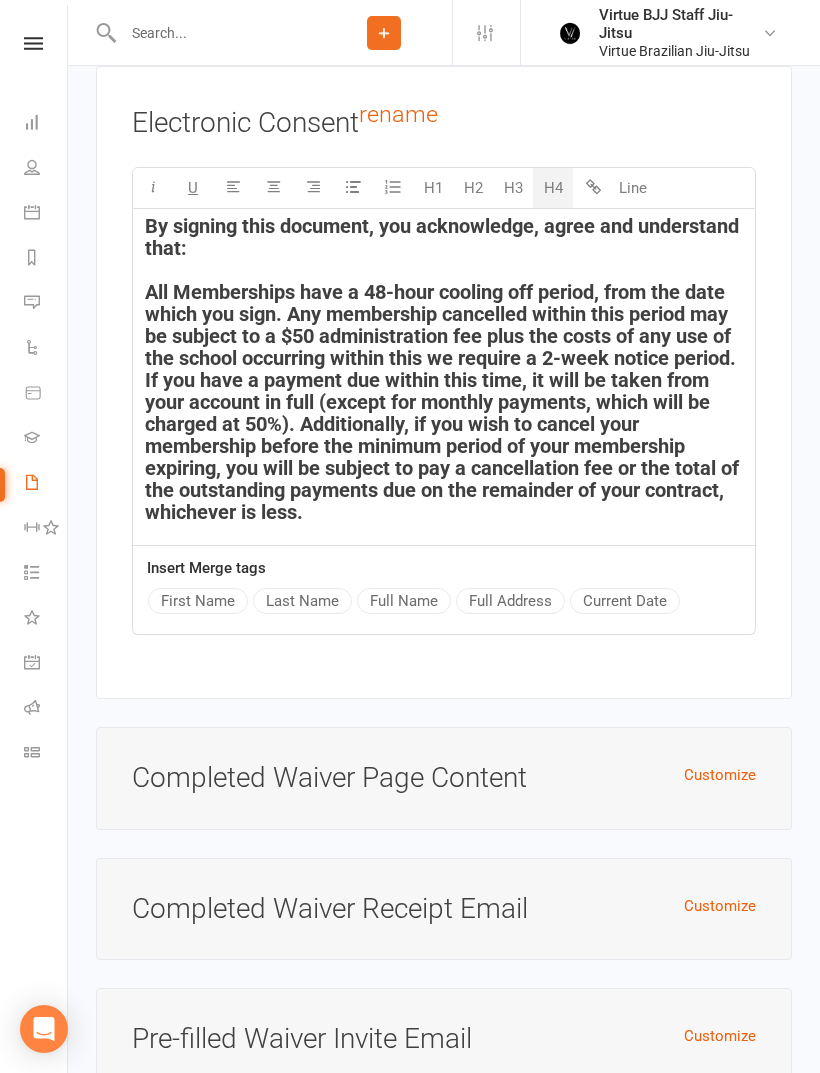 scroll, scrollTop: 5752, scrollLeft: 0, axis: vertical 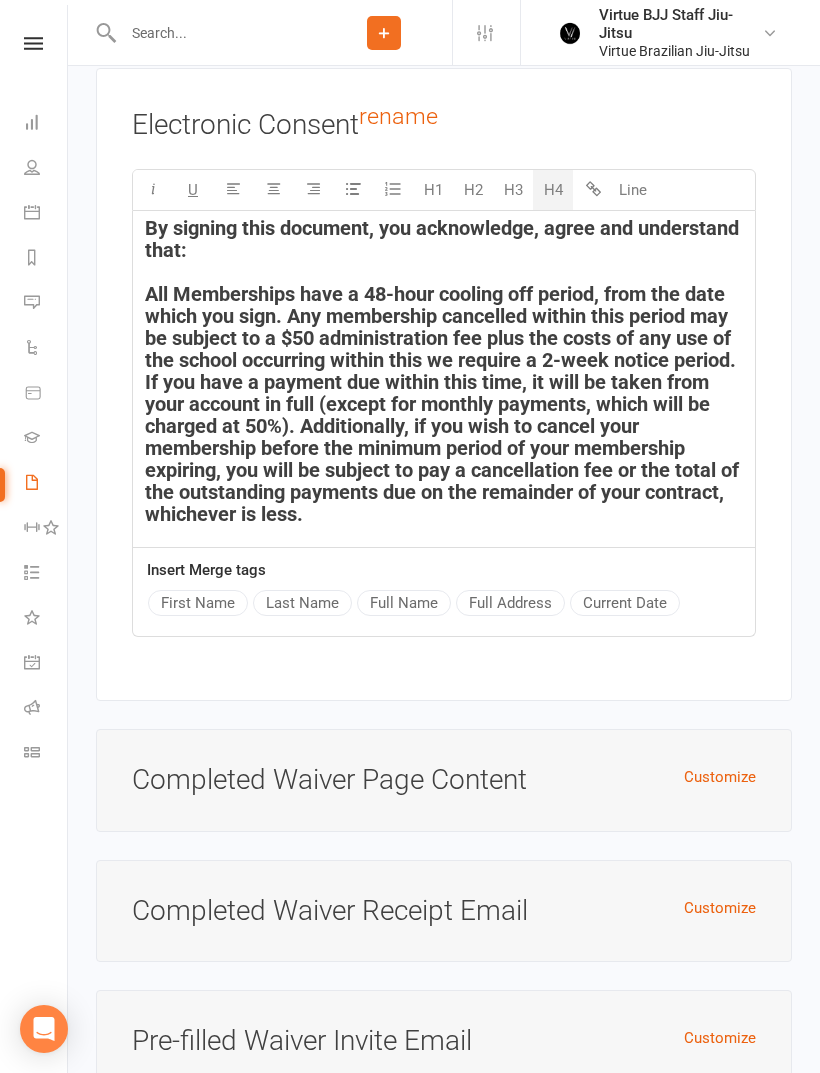click on "By signing this document, you acknowledge, agree and understand that:
All Memberships have a 48-hour cooling off period, from the date which you sign. Any membership cancelled within this period may be subject to a $50 administration fee plus the costs of any use of the school occurring within this we require a 2-week notice period. If you have a payment due within this time, it will be taken from your account in full (except for monthly payments, which will be charged at 50%). Additionally, if you wish to cancel your membership before the minimum period of your membership expiring, you will be subject to pay a cancellation fee or the total of the outstanding payments due on the remainder of your contract, whichever is less." at bounding box center [444, 371] 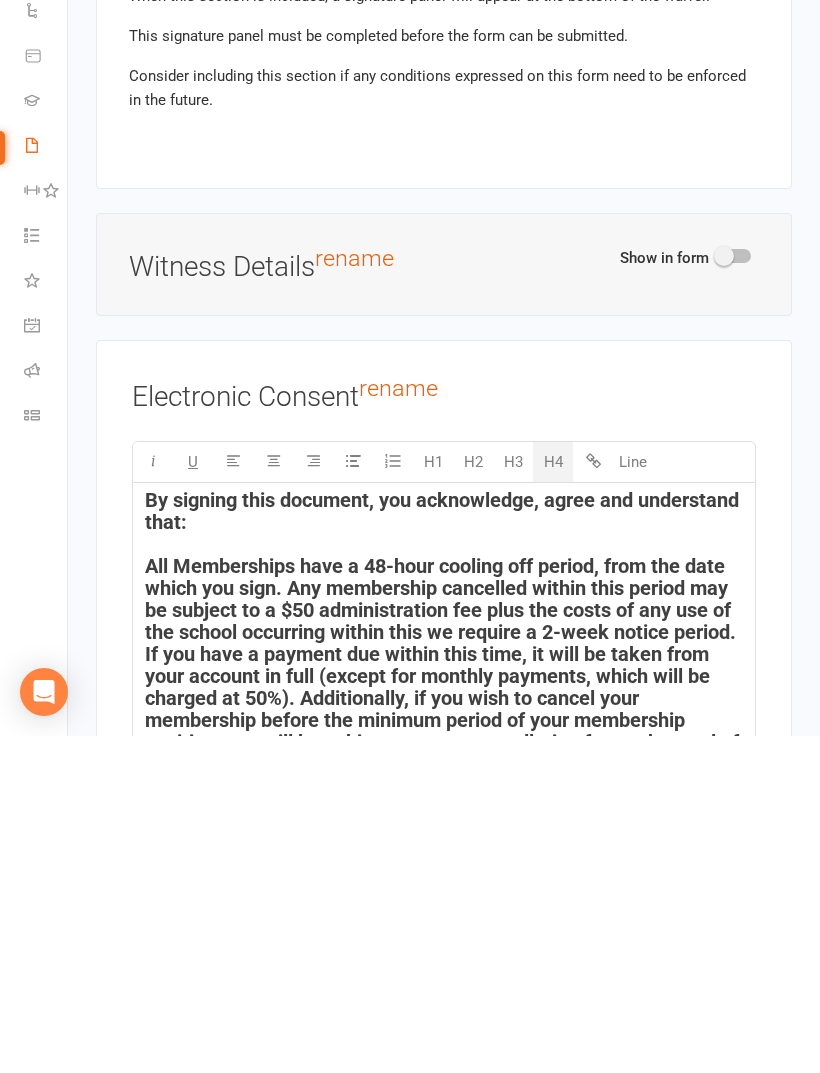scroll, scrollTop: 5509, scrollLeft: 0, axis: vertical 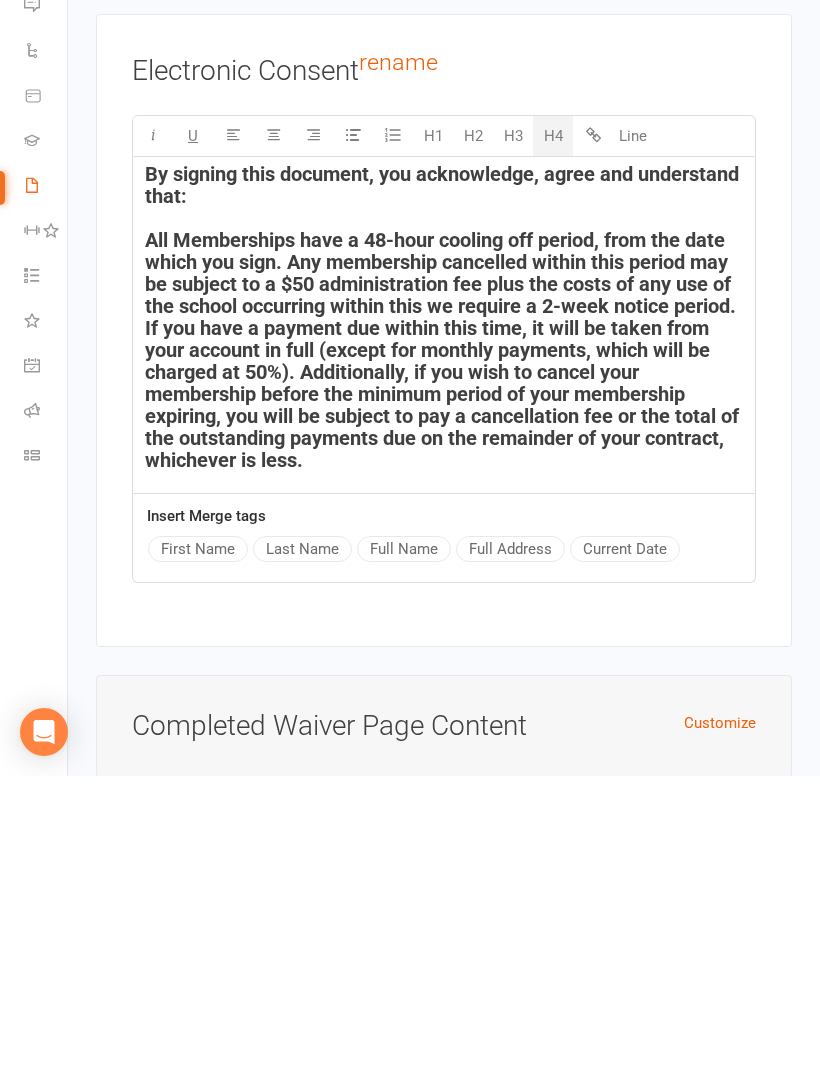 type on "Who is that membership hold for?" 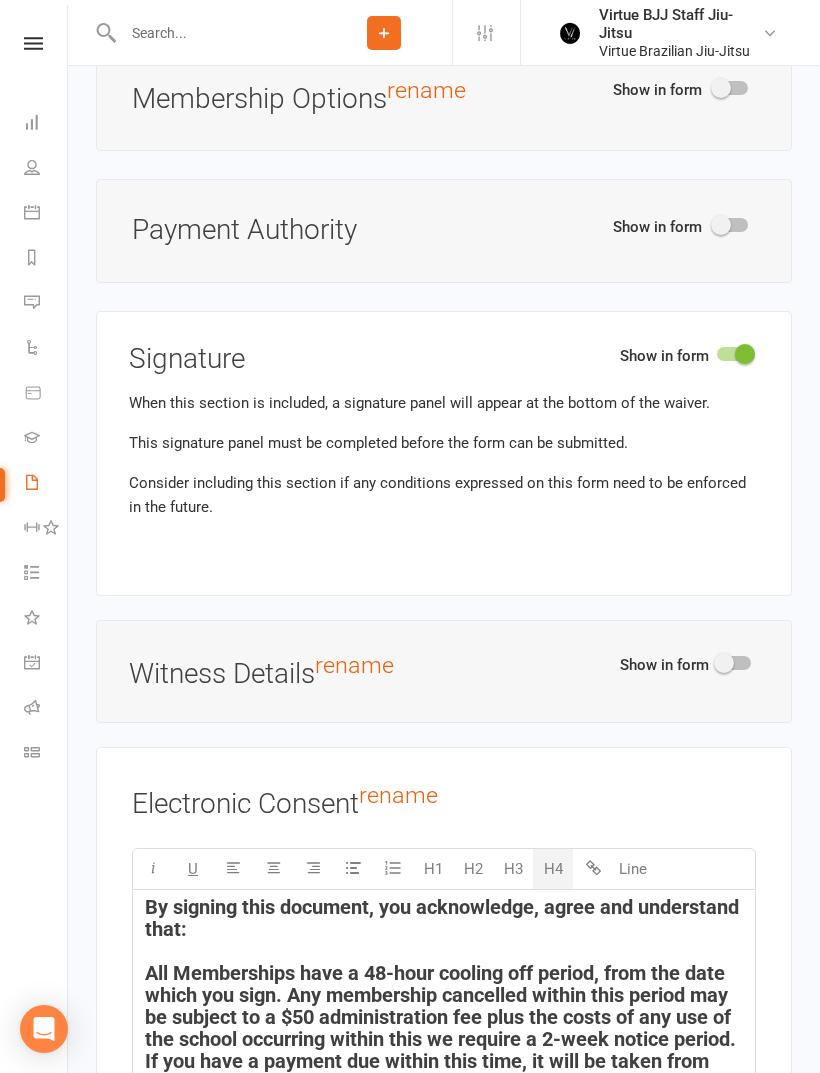 scroll, scrollTop: 5004, scrollLeft: 0, axis: vertical 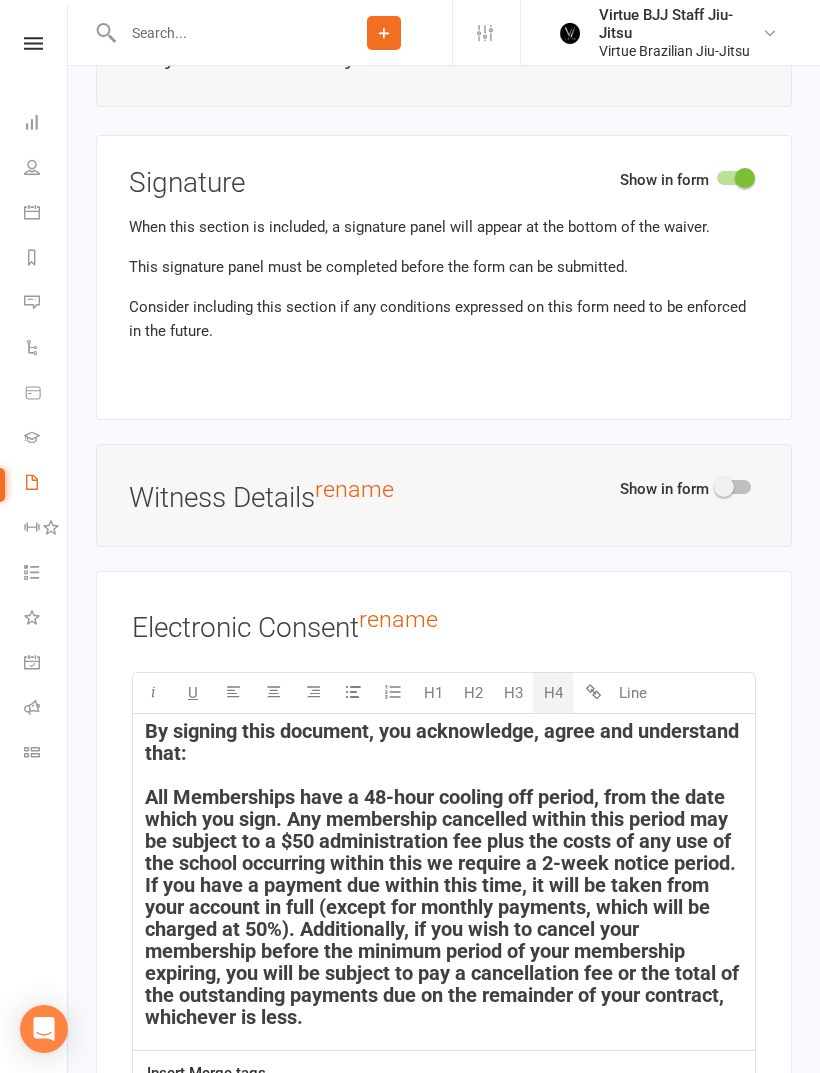 click on "By signing this document, you acknowledge, agree and understand that:
All Memberships have a 48-hour cooling off period, from the date which you sign. Any membership cancelled within this period may be subject to a $50 administration fee plus the costs of any use of the school occurring within this we require a 2-week notice period. If you have a payment due within this time, it will be taken from your account in full (except for monthly payments, which will be charged at 50%). Additionally, if you wish to cancel your membership before the minimum period of your membership expiring, you will be subject to pay a cancellation fee or the total of the outstanding payments due on the remainder of your contract, whichever is less." at bounding box center [444, 874] 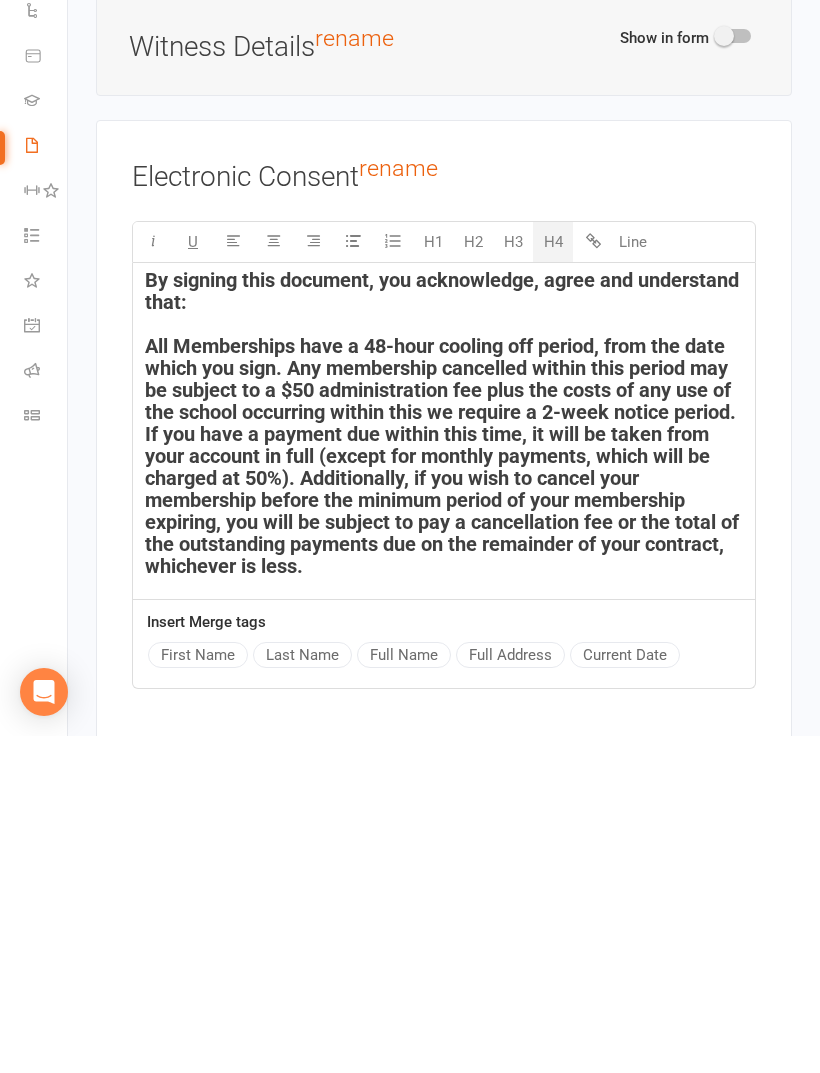 type 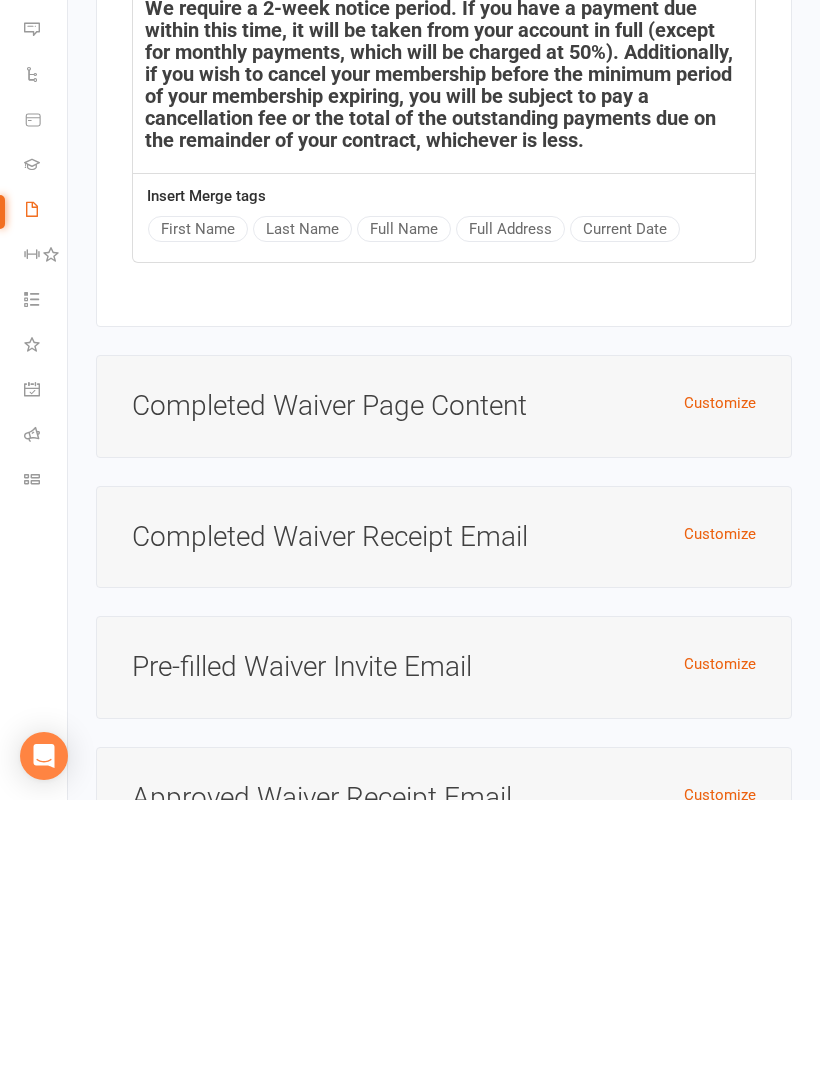 scroll, scrollTop: 6052, scrollLeft: 0, axis: vertical 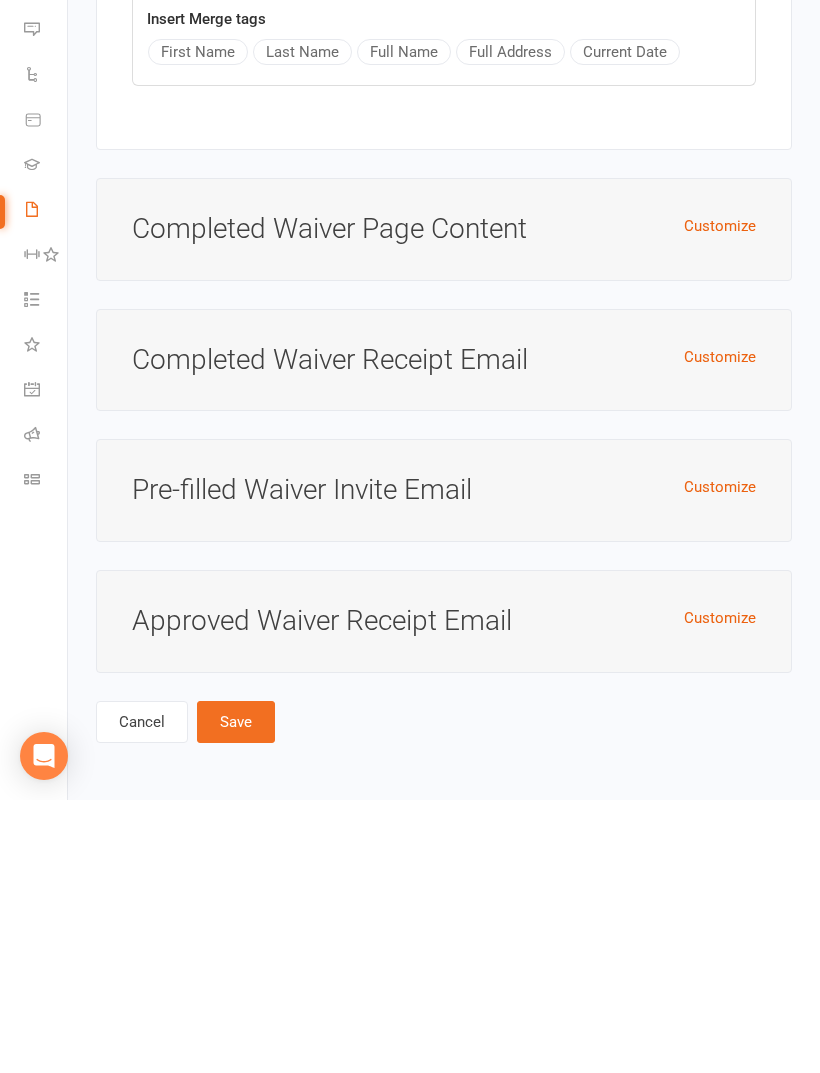 click on "Save" at bounding box center [236, 995] 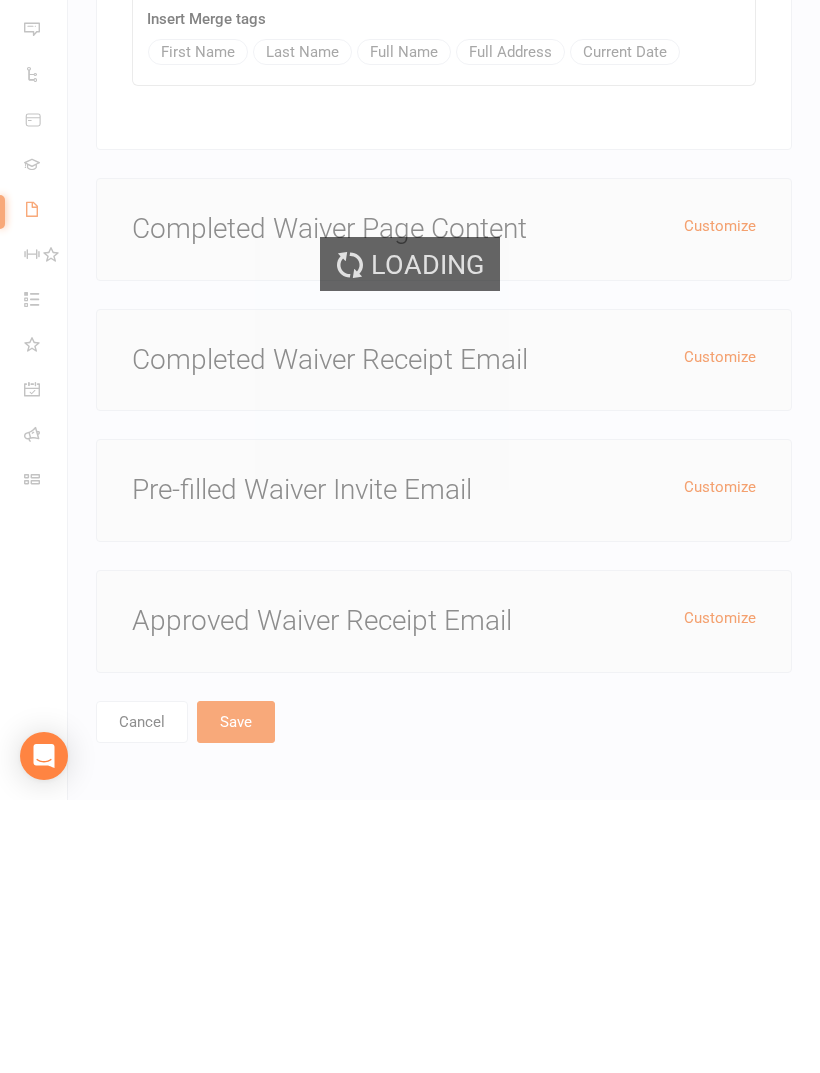 scroll, scrollTop: 5988, scrollLeft: 0, axis: vertical 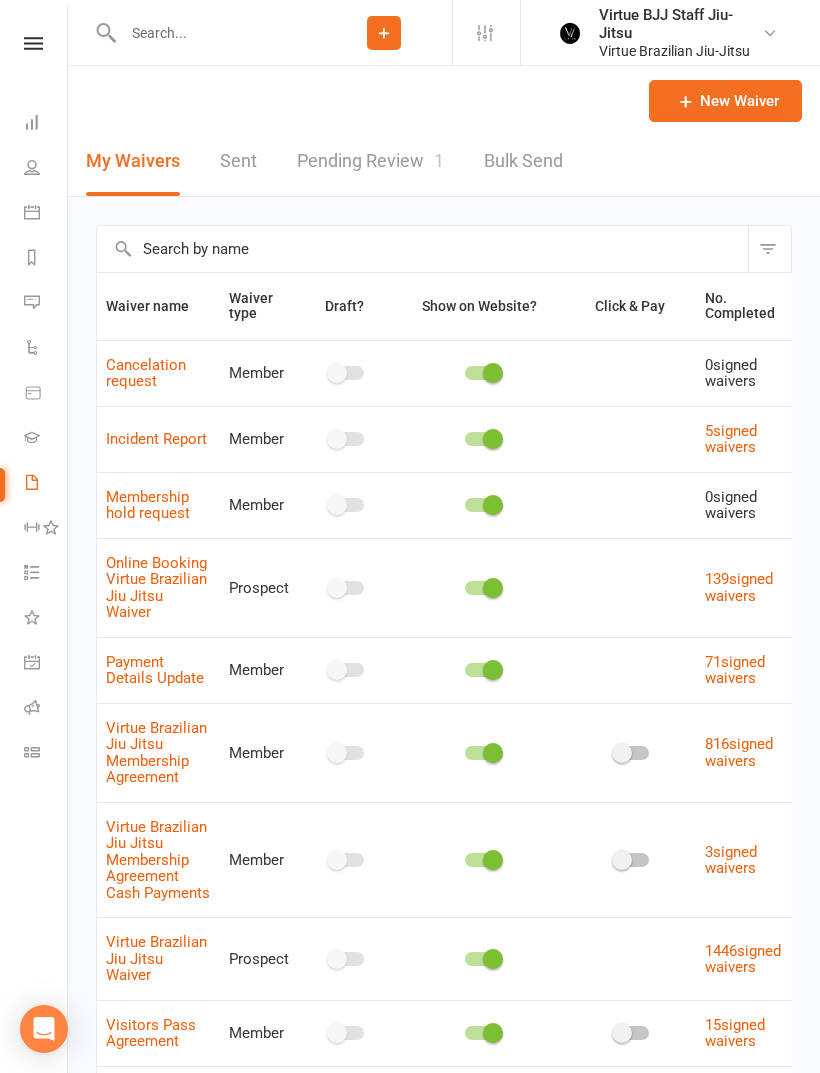 click at bounding box center [216, 33] 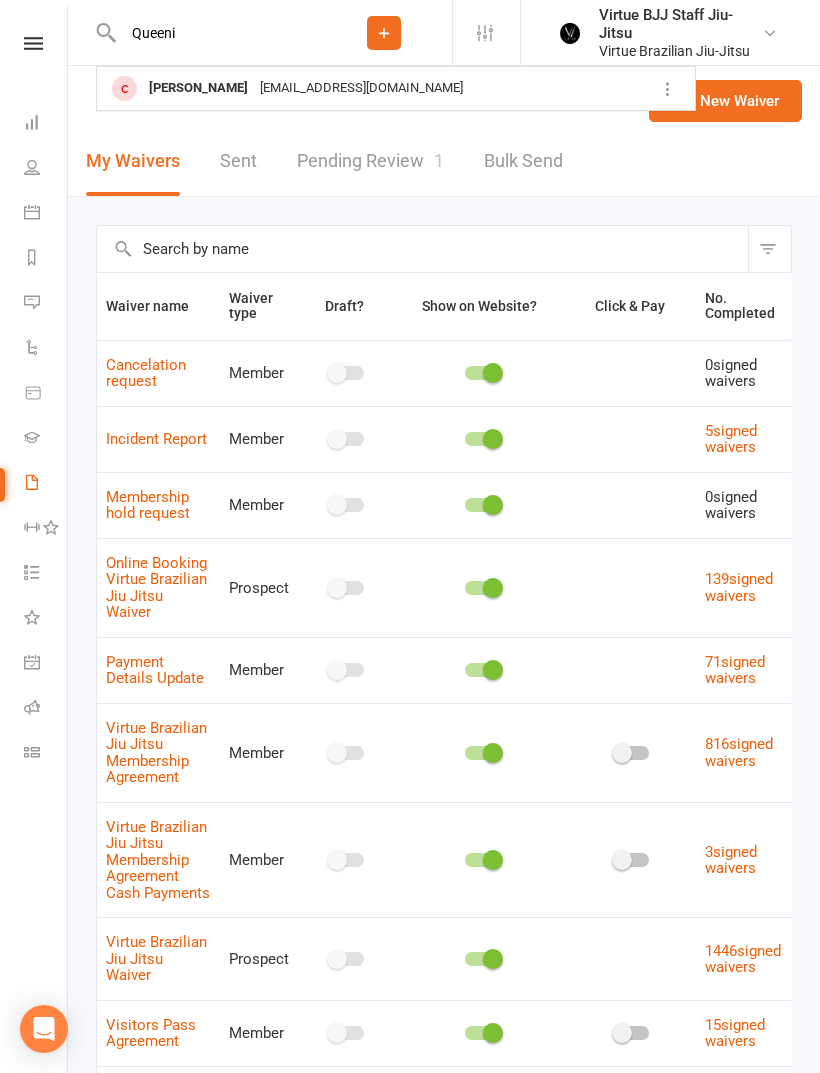 type on "Queeni" 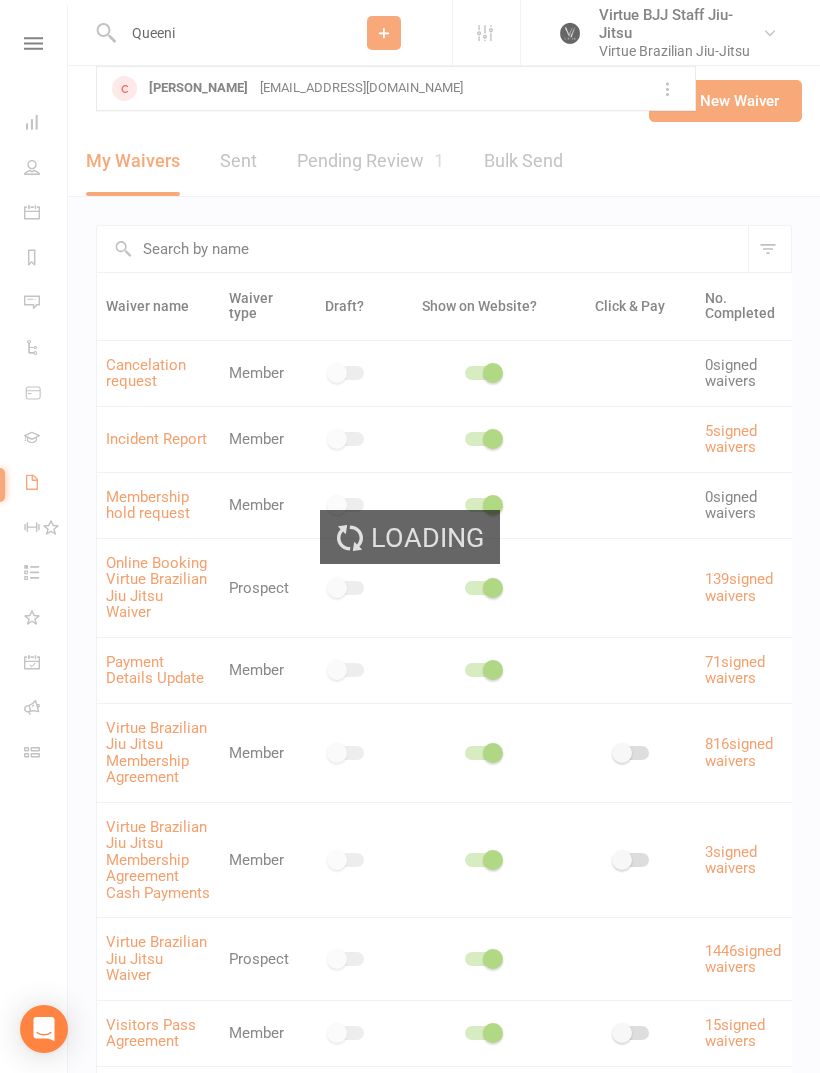 type 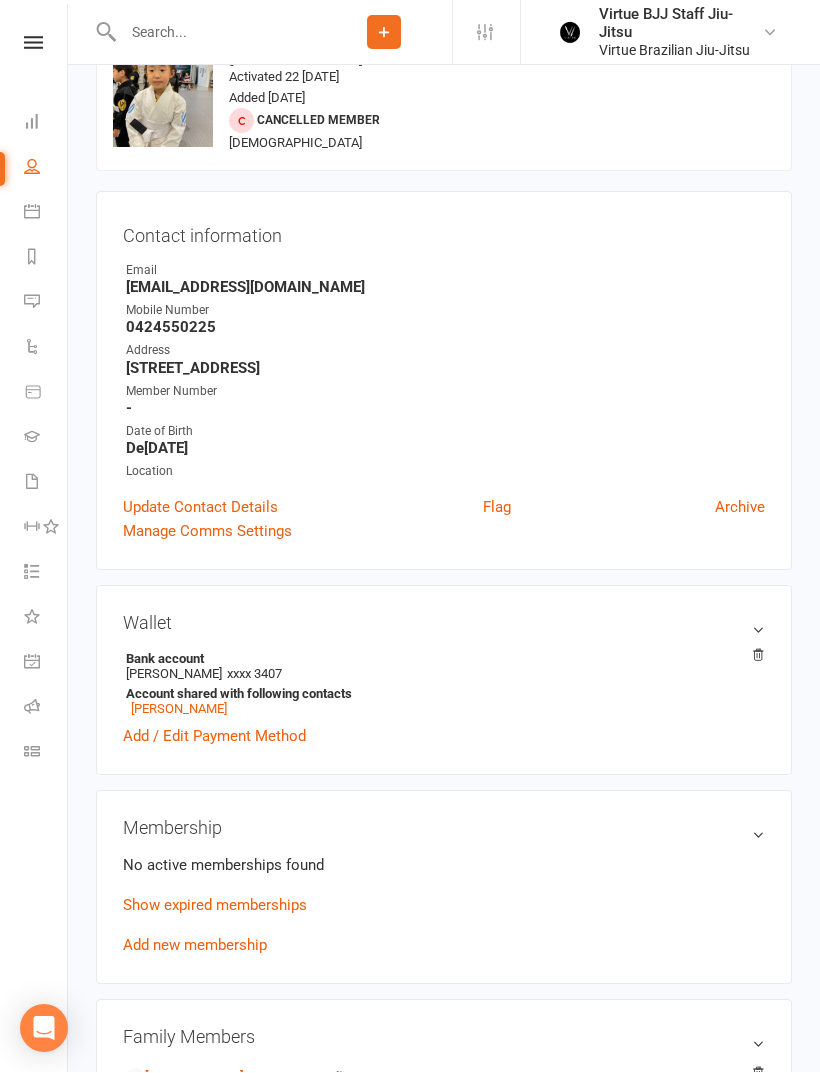 click on "No active memberships found Show expired memberships Add new membership" at bounding box center [444, 906] 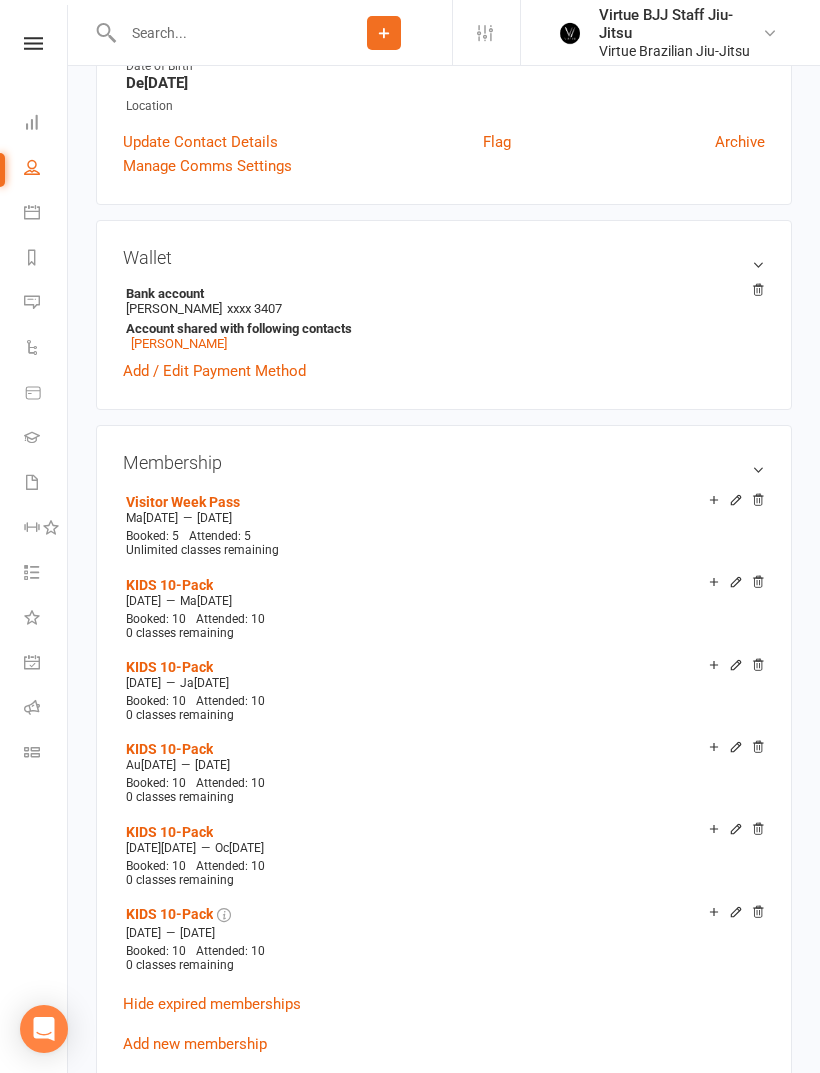 scroll, scrollTop: 444, scrollLeft: 0, axis: vertical 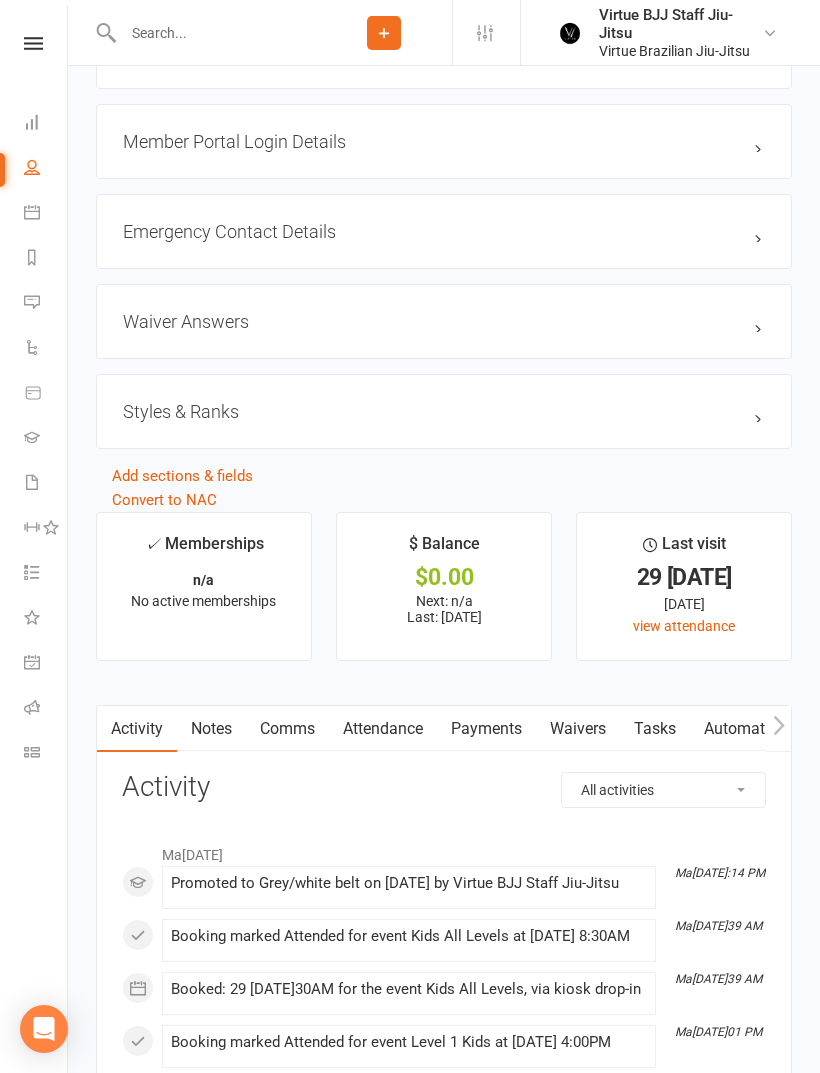click on "Waivers" at bounding box center (578, 729) 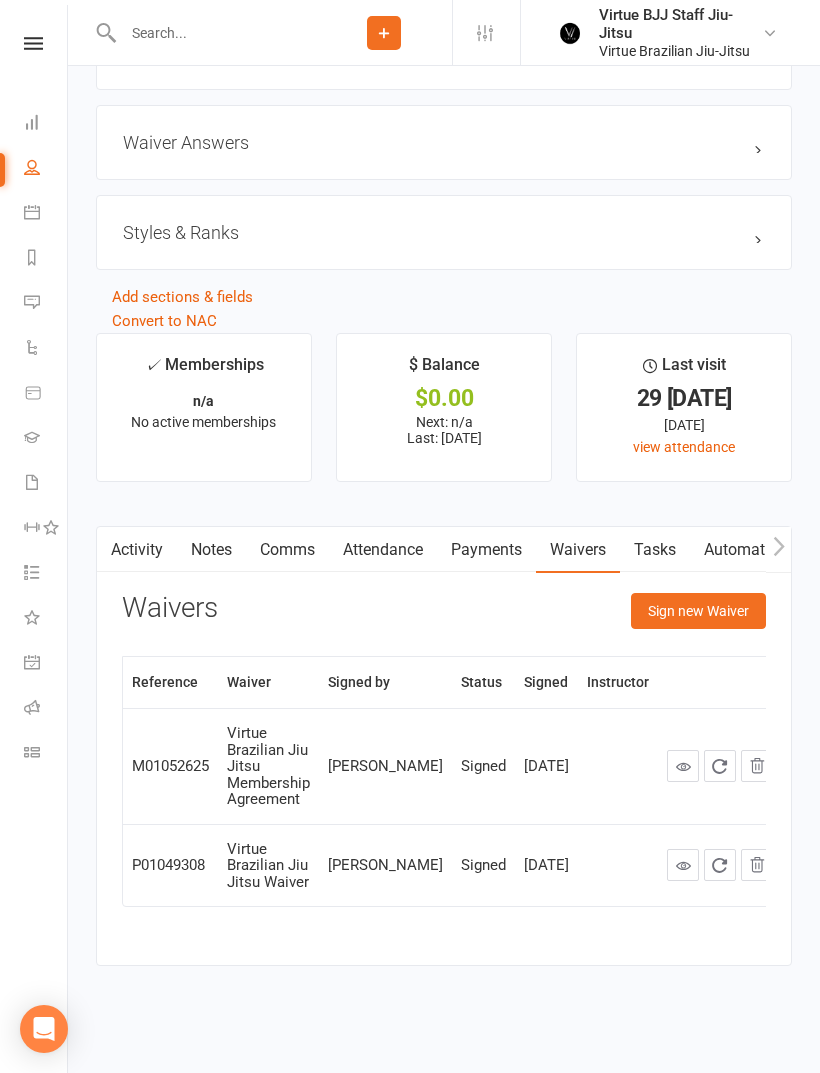 click on "Sign new Waiver" at bounding box center (698, 611) 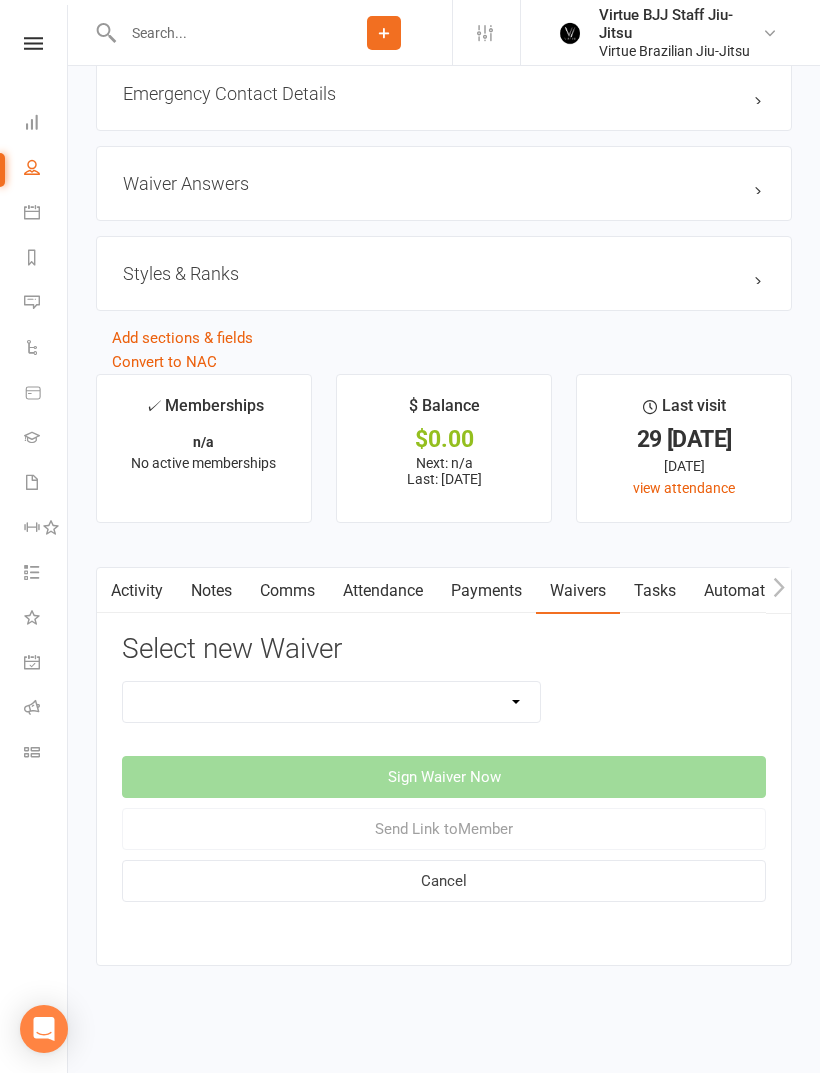 click on "Cancelation request Incident Report Membership hold request Online Booking Virtue Brazilian Jiu Jitsu Waiver Payment Details Update Virtue Brazilian Jiu Jitsu Membership Agreement Virtue Brazilian Jiu Jitsu Membership Agreement Cash Payments Virtue Brazilian Jiu Jitsu Waiver Visitors Pass Agreement" at bounding box center [331, 702] 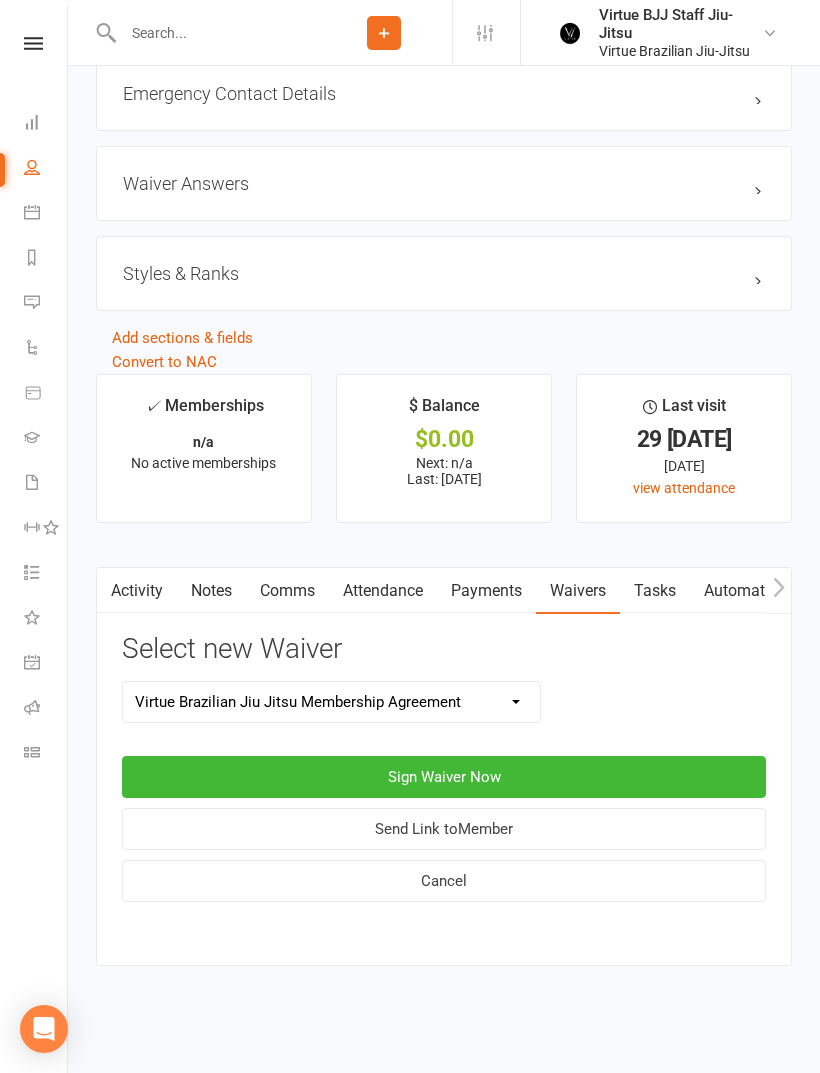 click on "Send Link to  Member" at bounding box center [444, 829] 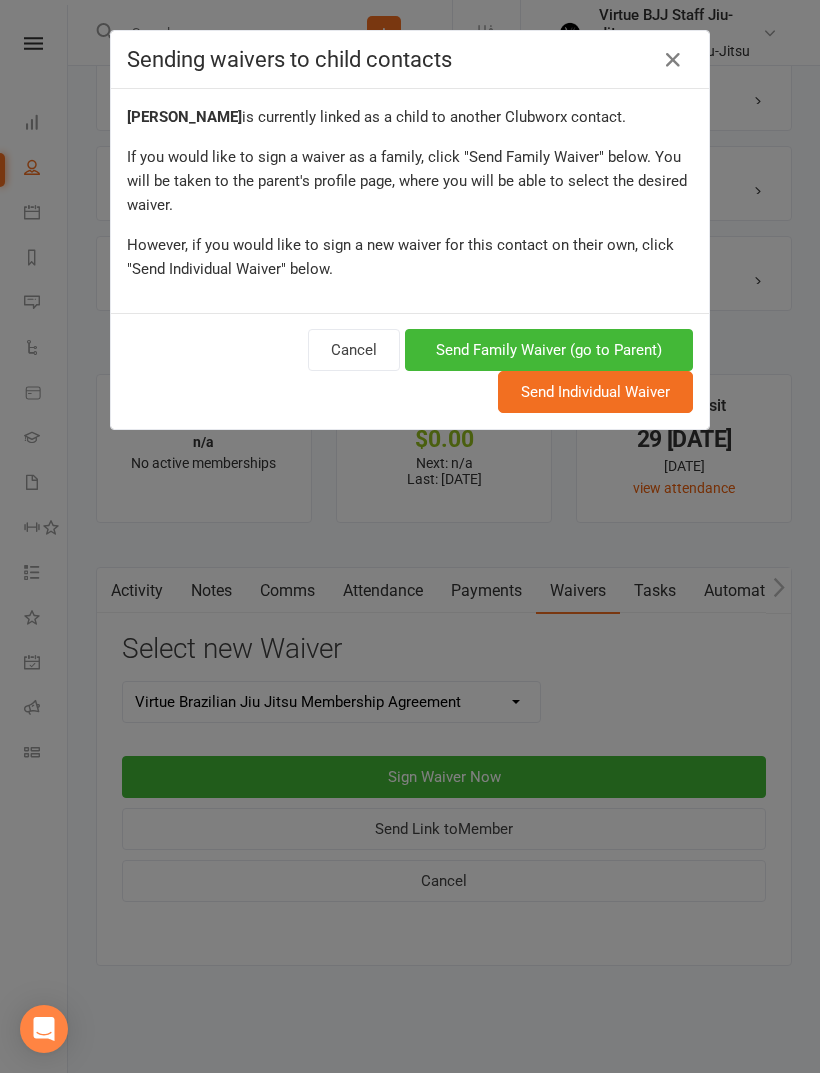 click on "Send Family Waiver (go to Parent)" at bounding box center [549, 350] 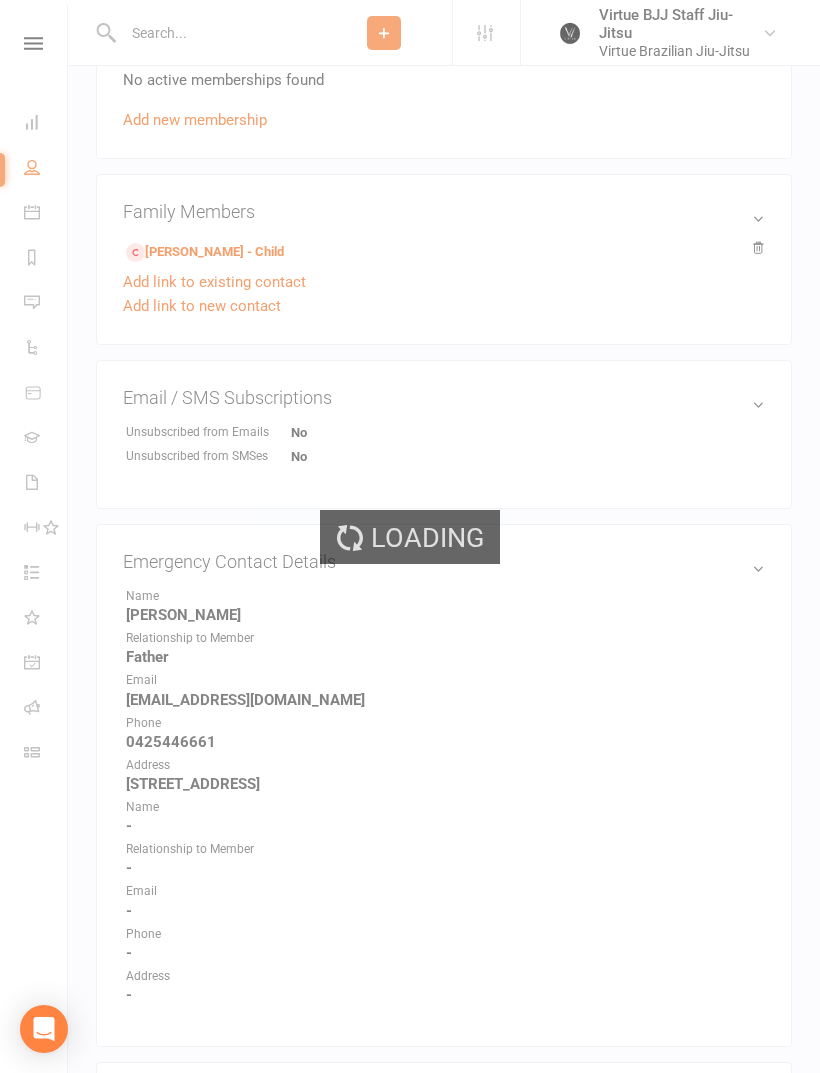 scroll, scrollTop: 1620, scrollLeft: 0, axis: vertical 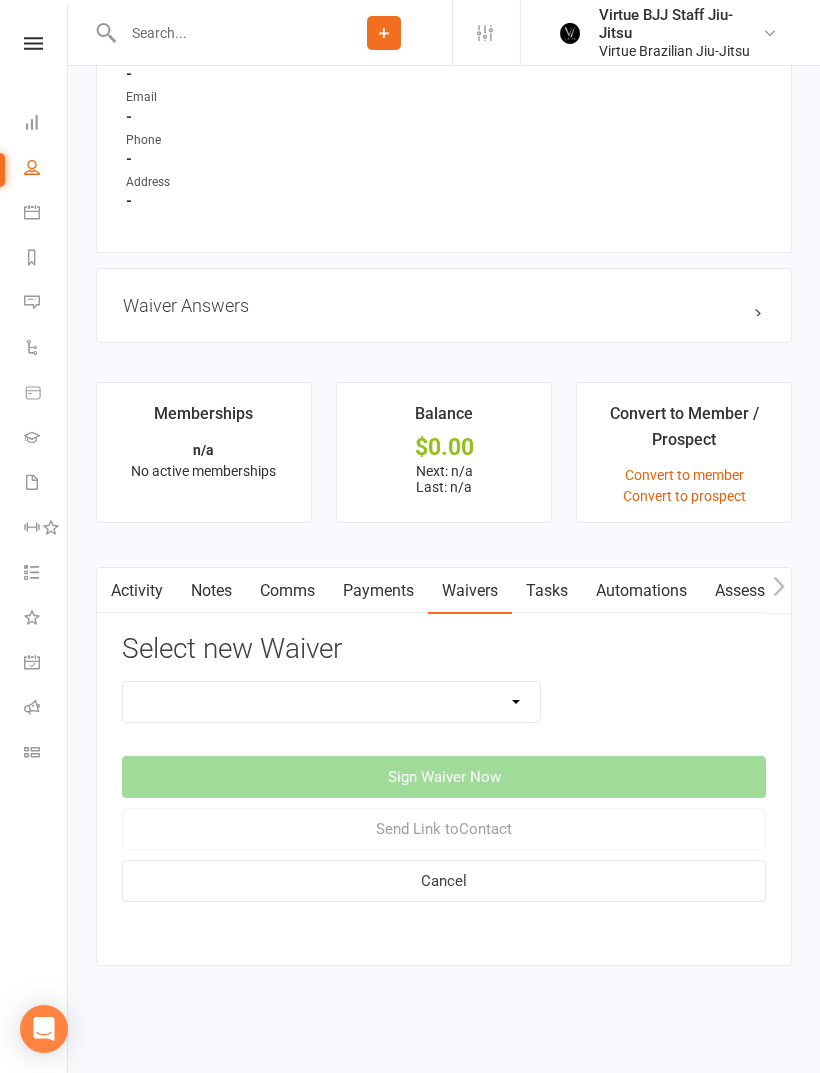 click on "Cancelation request Incident Report Membership hold request Payment Details Update Virtue Brazilian Jiu Jitsu Membership Agreement Virtue Brazilian Jiu Jitsu Membership Agreement Cash Payments Visitors Pass Agreement" at bounding box center [331, 702] 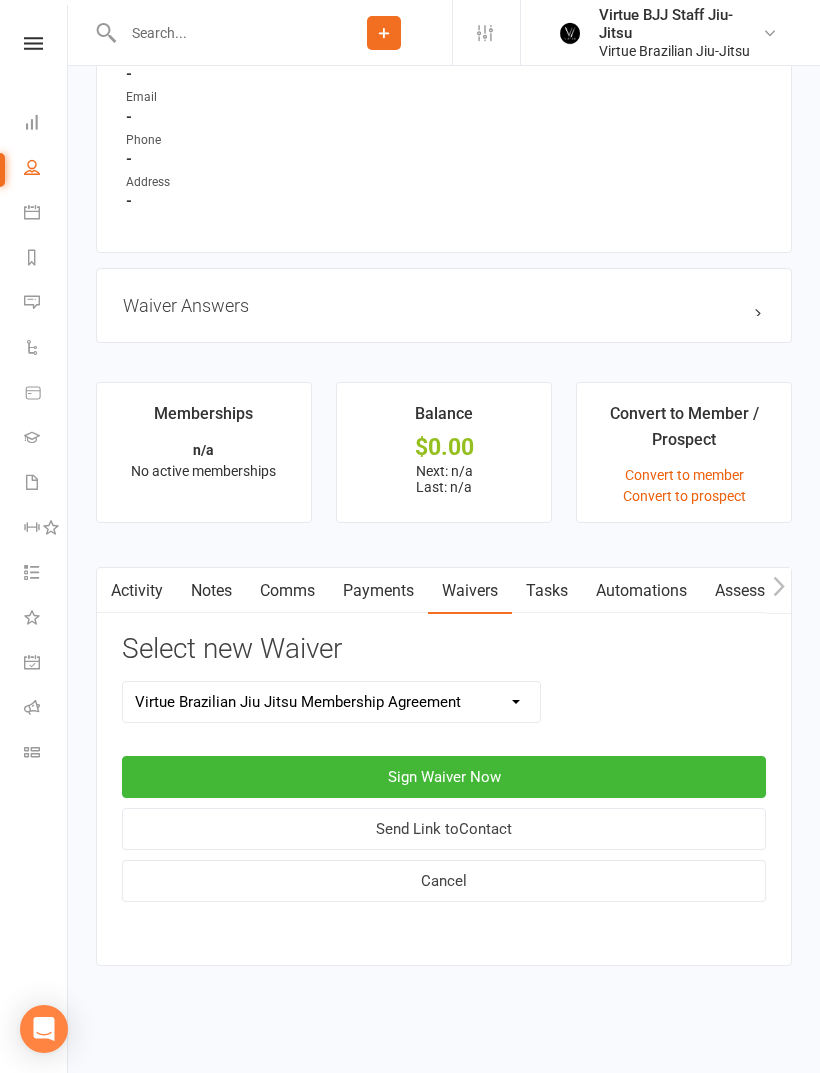 click on "Send Link to  Contact" at bounding box center [444, 829] 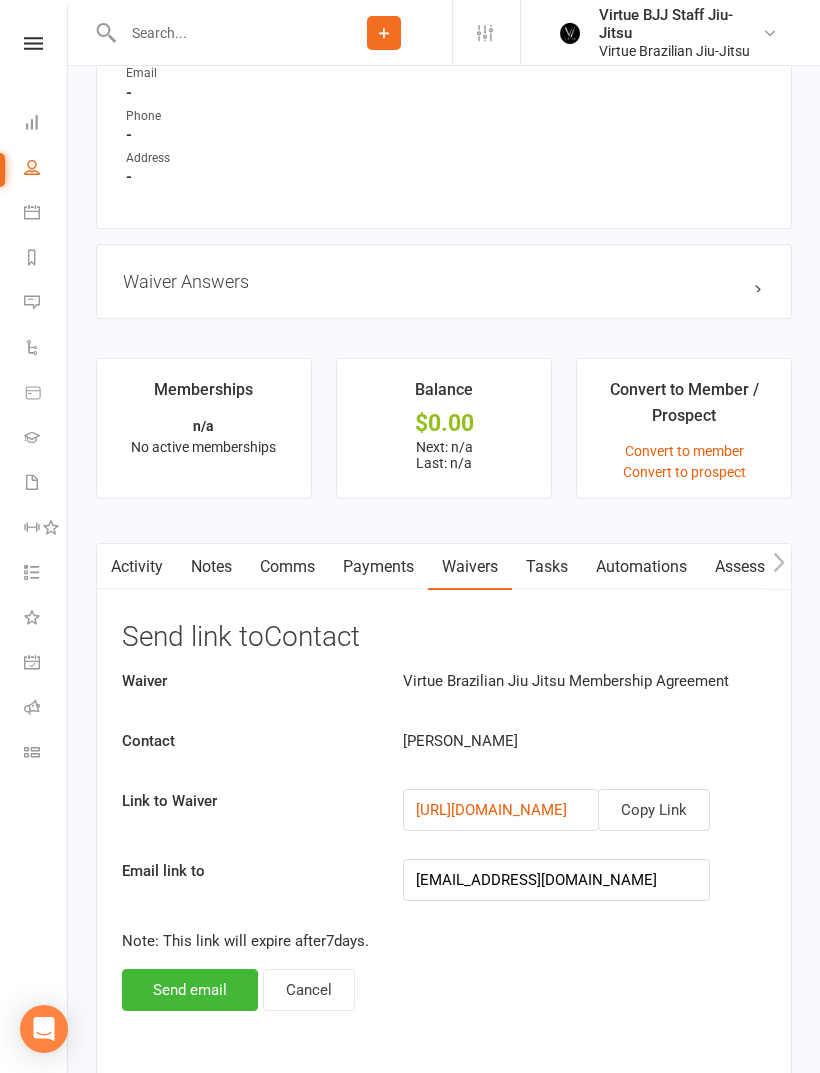 click on "Send email" at bounding box center [190, 990] 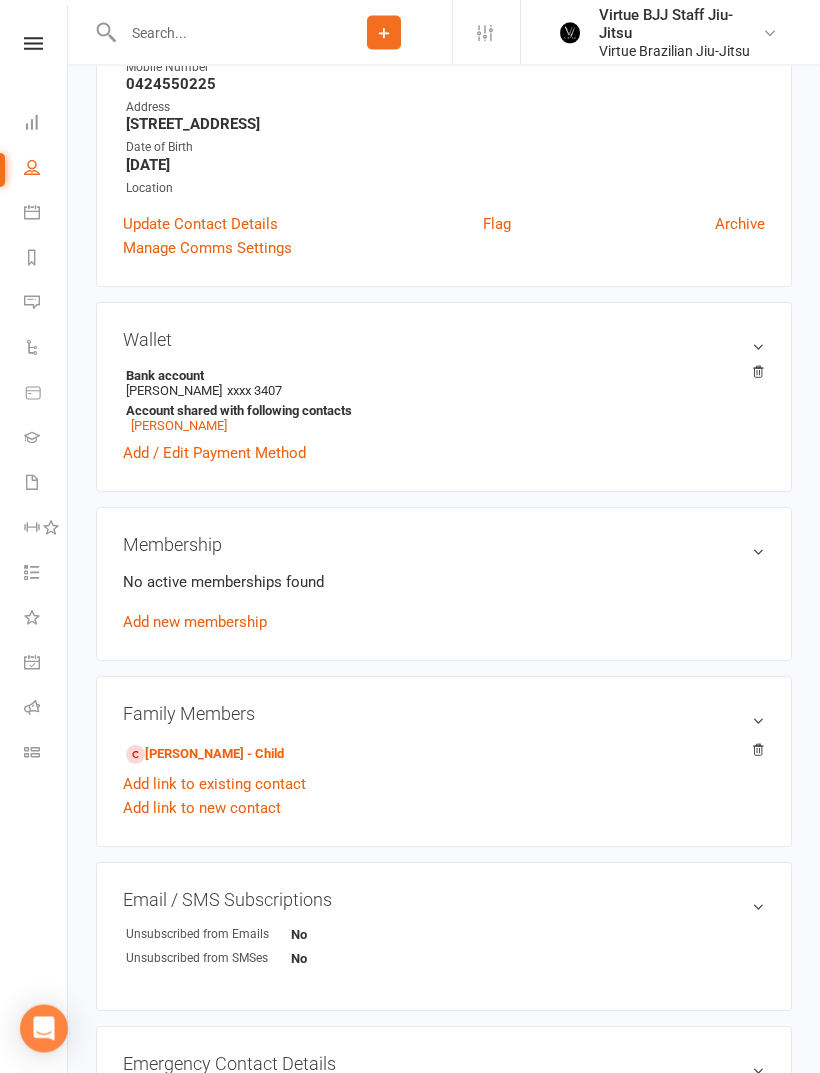 scroll, scrollTop: 301, scrollLeft: 0, axis: vertical 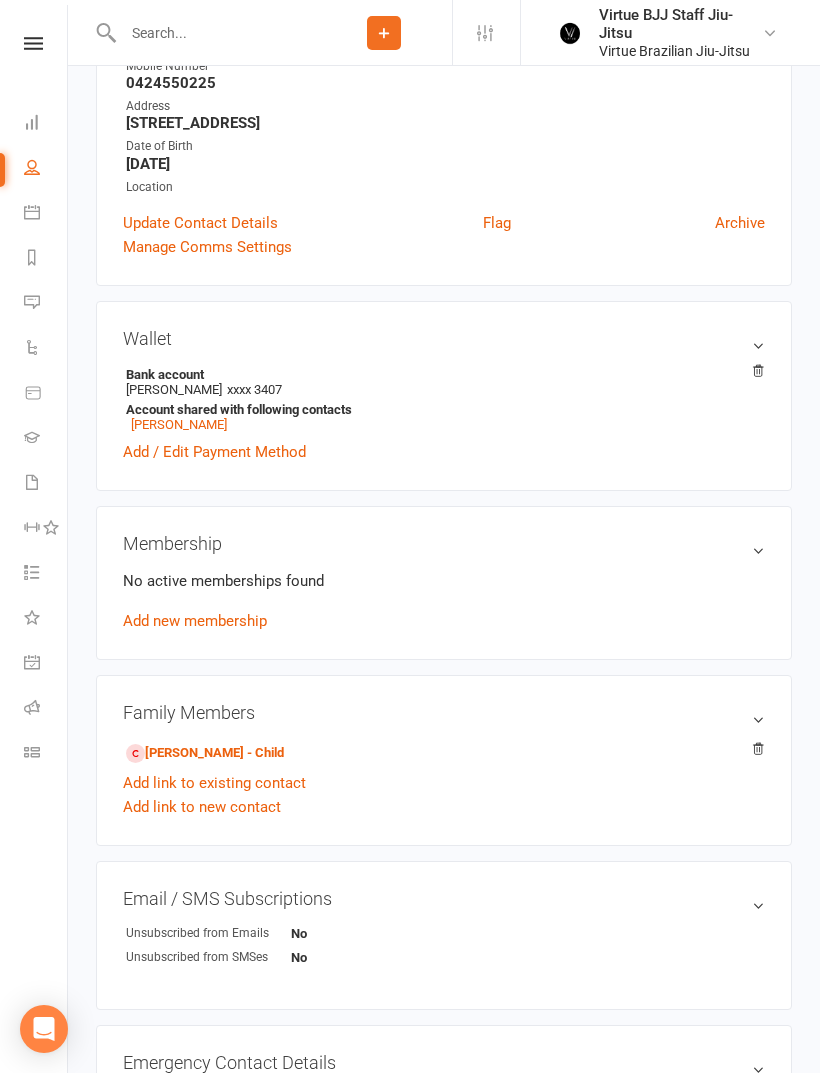 click at bounding box center (33, 43) 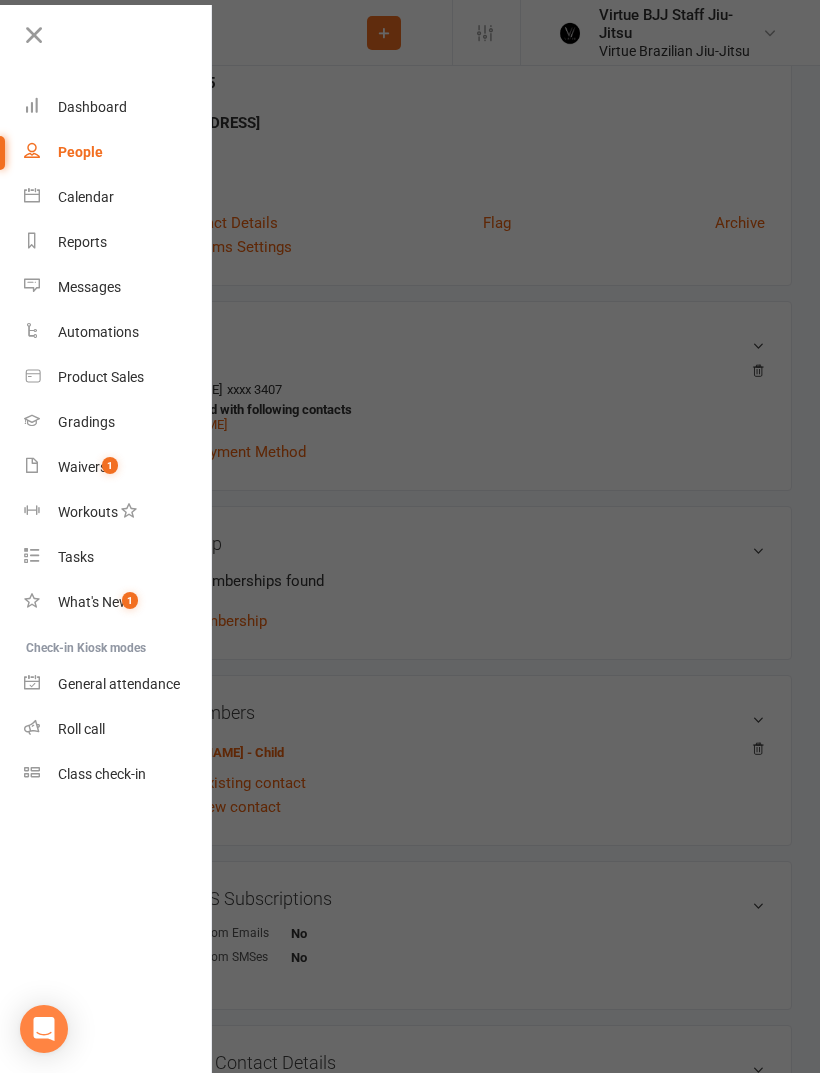 click on "Class check-in" at bounding box center (102, 774) 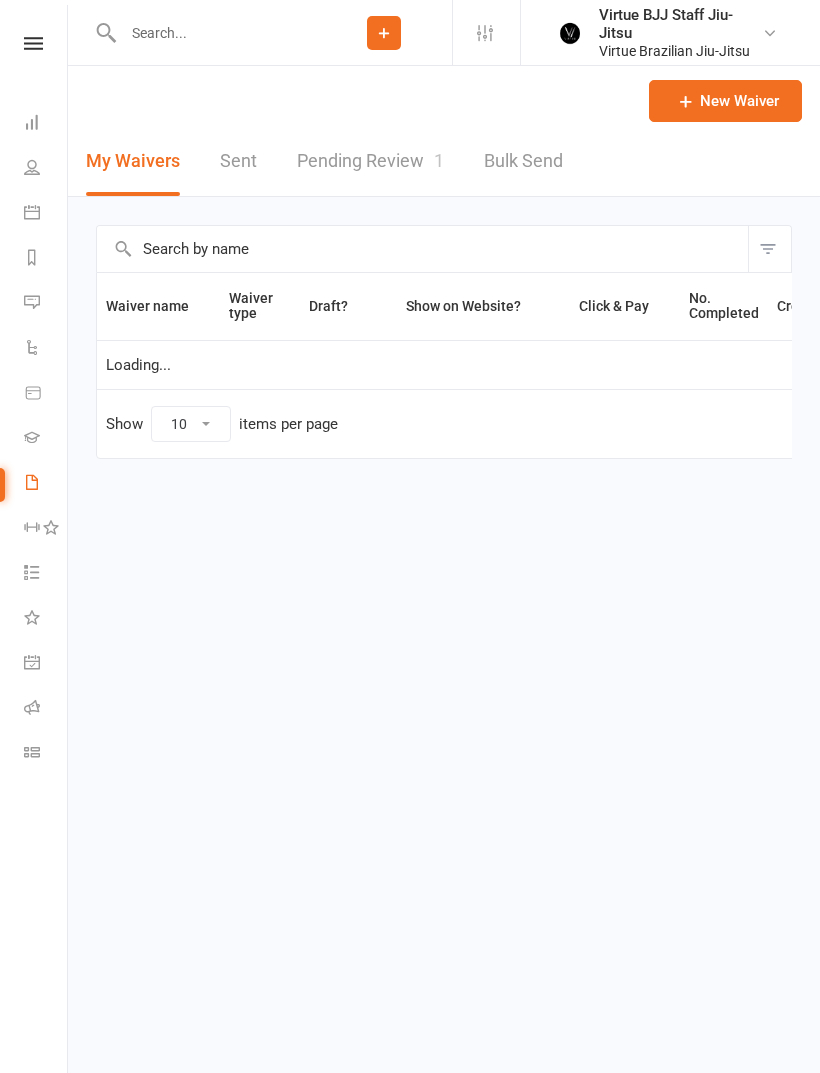 scroll, scrollTop: 0, scrollLeft: 0, axis: both 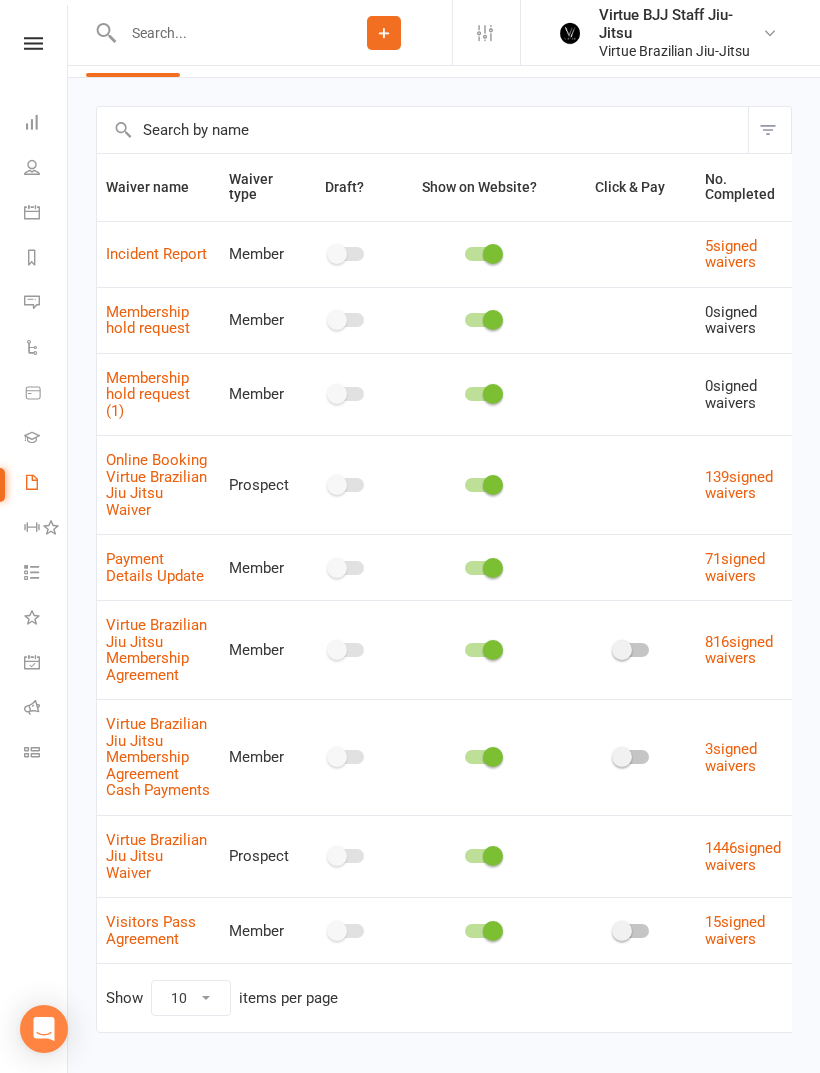 click on "Virtue Brazilian Jiu Jitsu Membership Agreement" at bounding box center (156, 650) 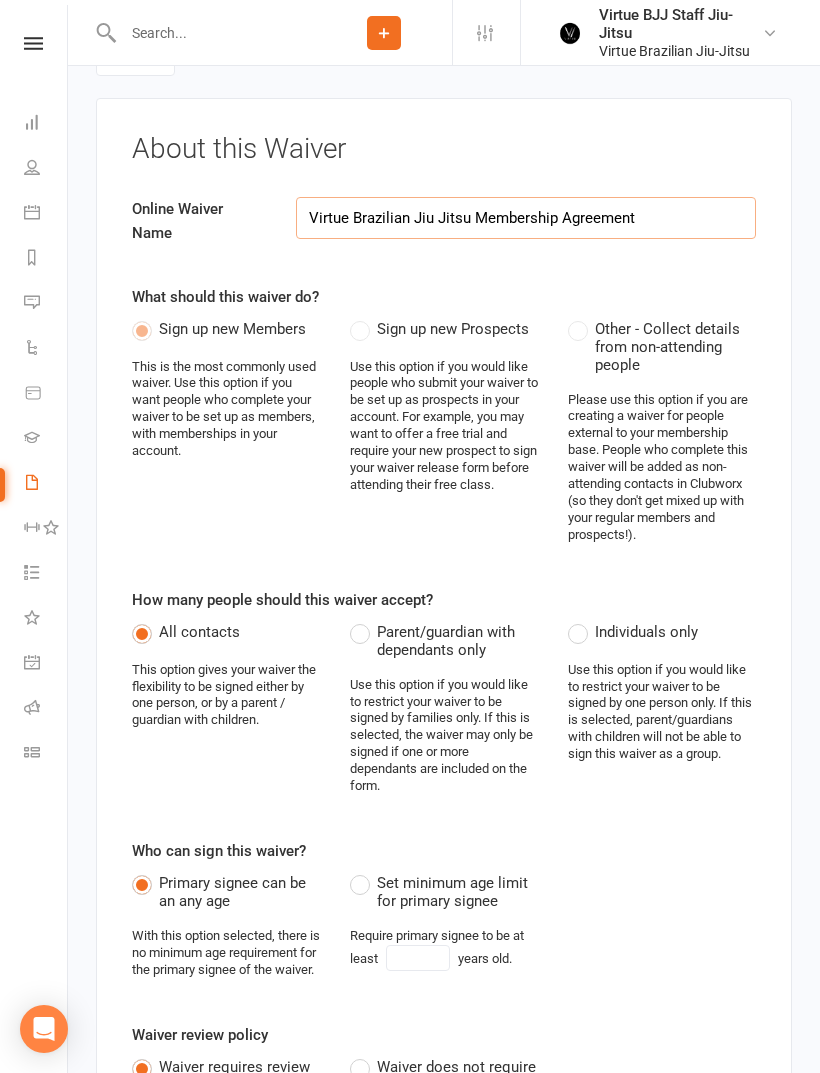 scroll, scrollTop: 0, scrollLeft: 0, axis: both 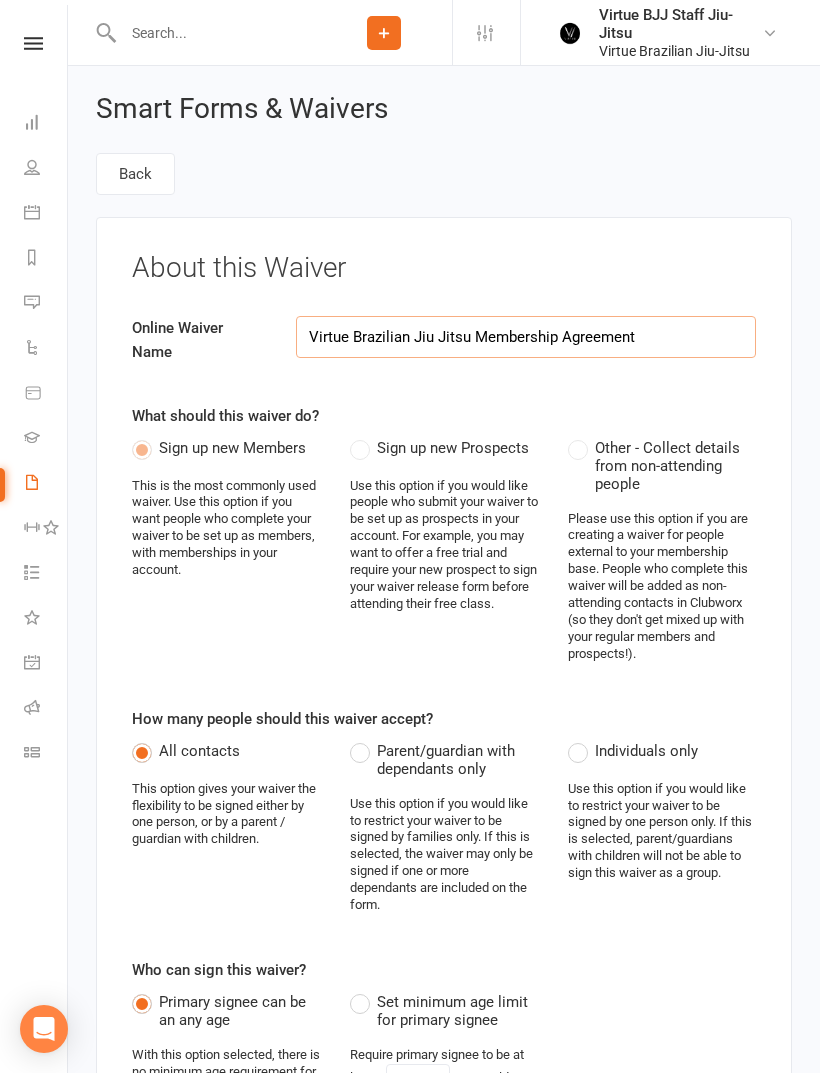 select on "applies_to_all_signees" 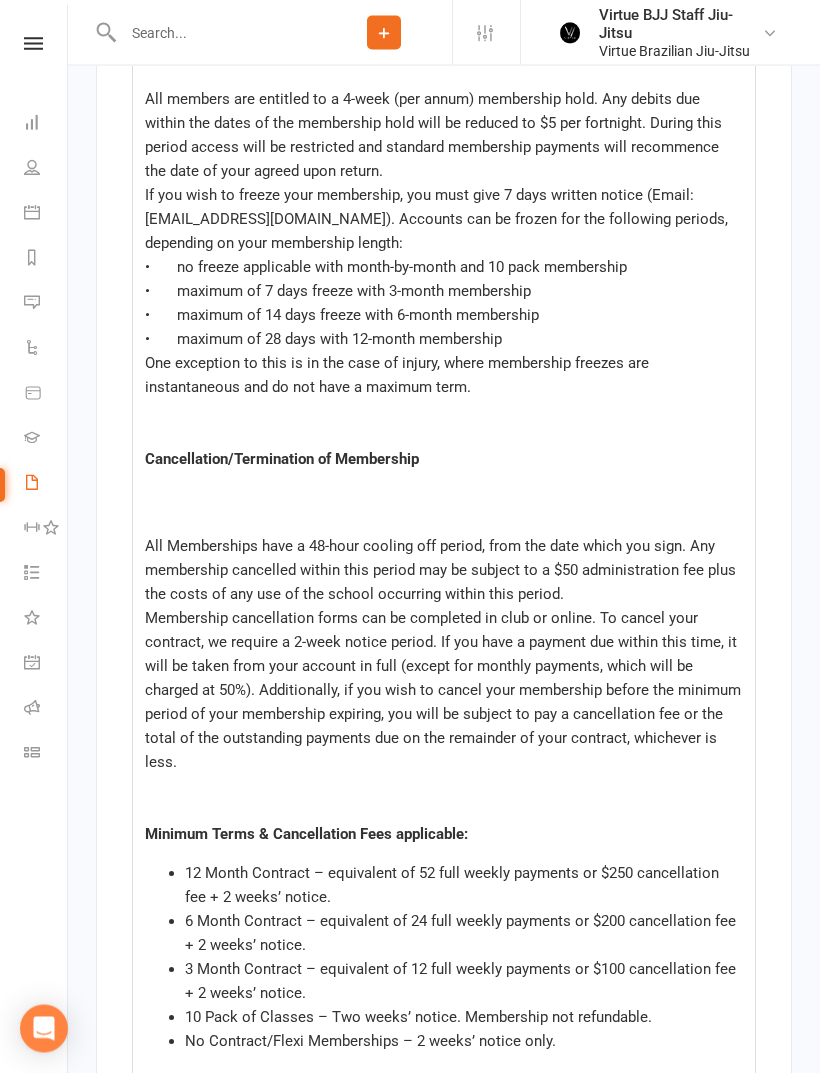 scroll, scrollTop: 10419, scrollLeft: 0, axis: vertical 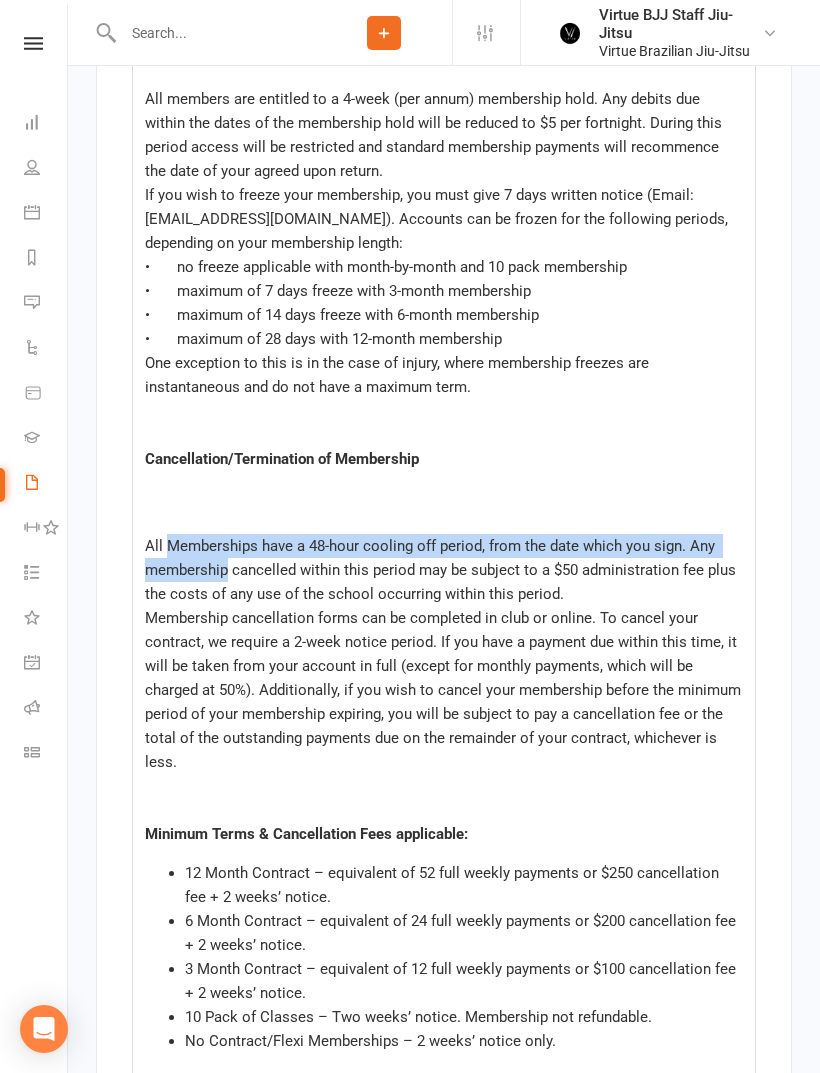click on "Membership cancellation forms can be completed in club or online. To cancel your contract, we require a 2-week notice period. If you have a payment due within this time, it will be taken from your account in full (except for monthly payments, which will be charged at 50%). Additionally, if you wish to cancel your membership before the minimum period of your membership expiring, you will be subject to pay a cancellation fee or the total of the outstanding payments due on the remainder of your contract, whichever is less." at bounding box center (445, 690) 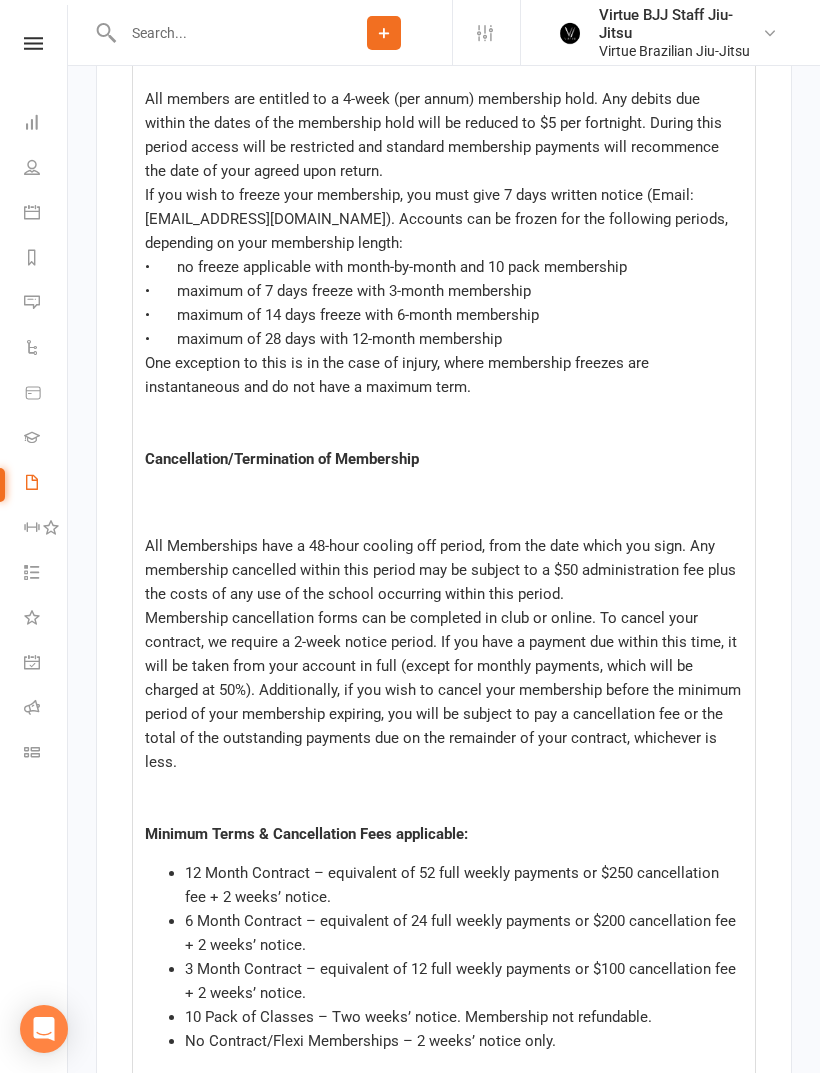 click on "Membership cancellation forms can be completed in club or online. To cancel your contract, we require a 2-week notice period. If you have a payment due within this time, it will be taken from your account in full (except for monthly payments, which will be charged at 50%). Additionally, if you wish to cancel your membership before the minimum period of your membership expiring, you will be subject to pay a cancellation fee or the total of the outstanding payments due on the remainder of your contract, whichever is less." at bounding box center (445, 690) 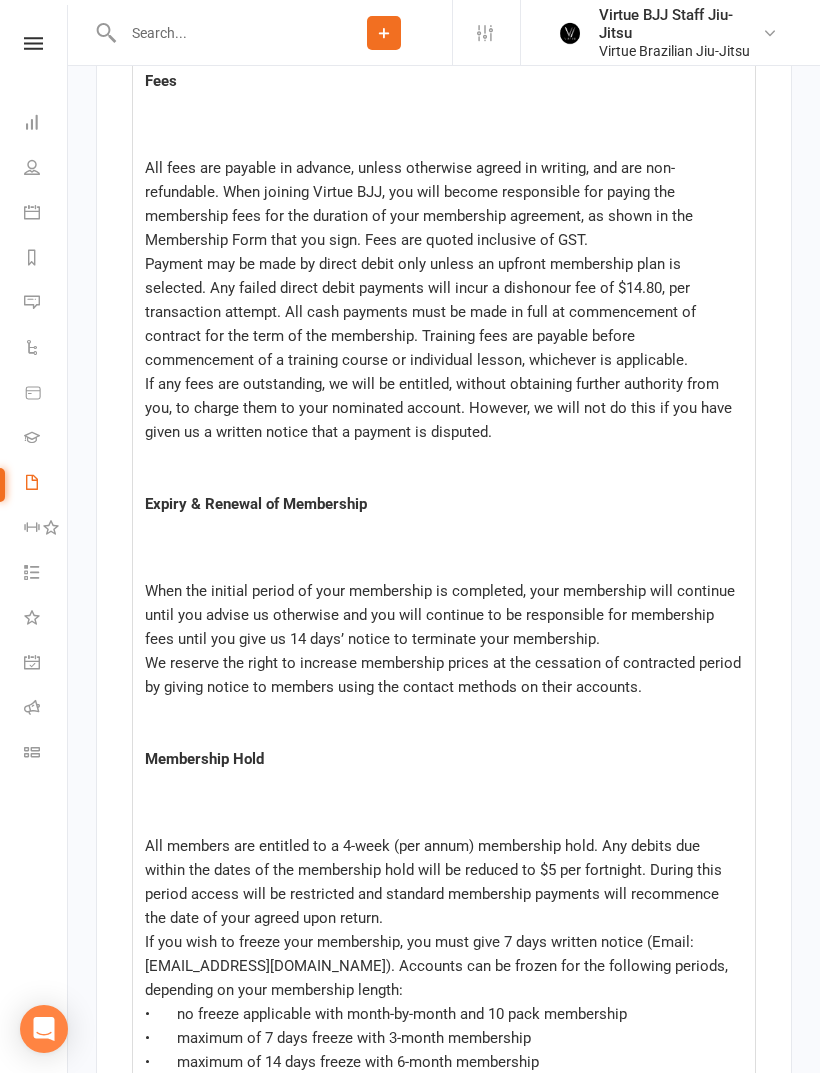 scroll, scrollTop: 9631, scrollLeft: 0, axis: vertical 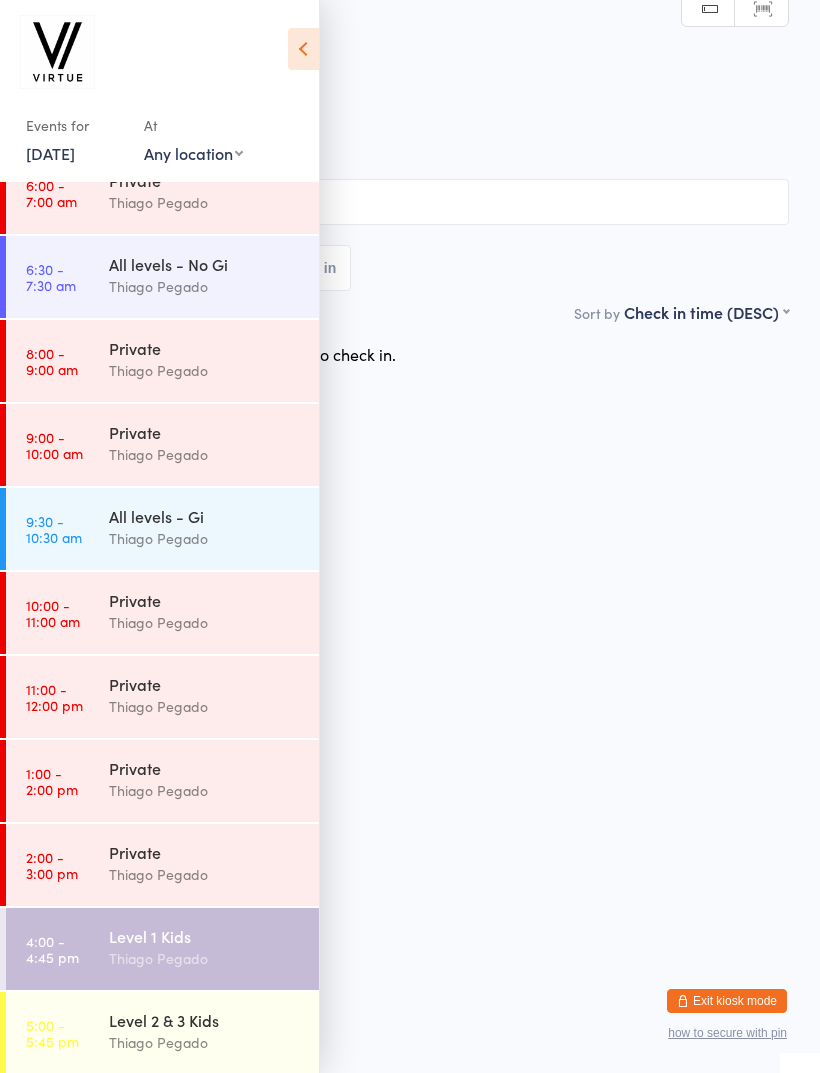 click on "4:00 - 4:45 pm" at bounding box center (52, 949) 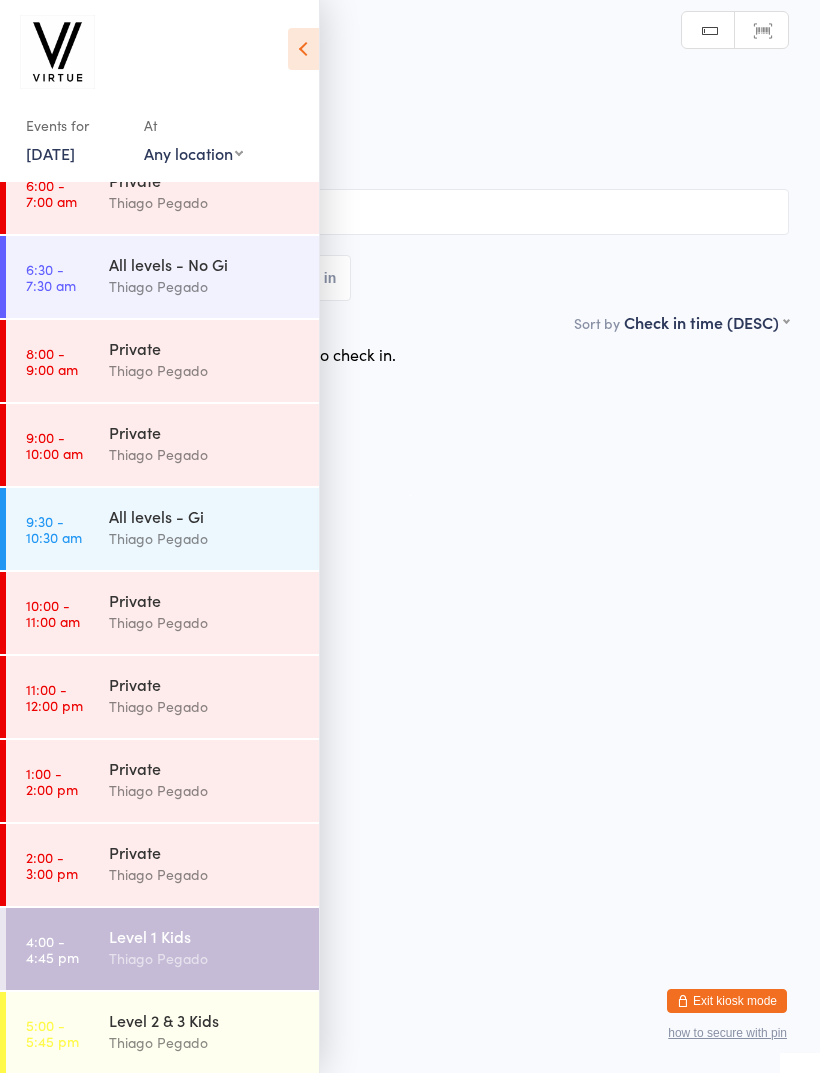 click at bounding box center (303, 49) 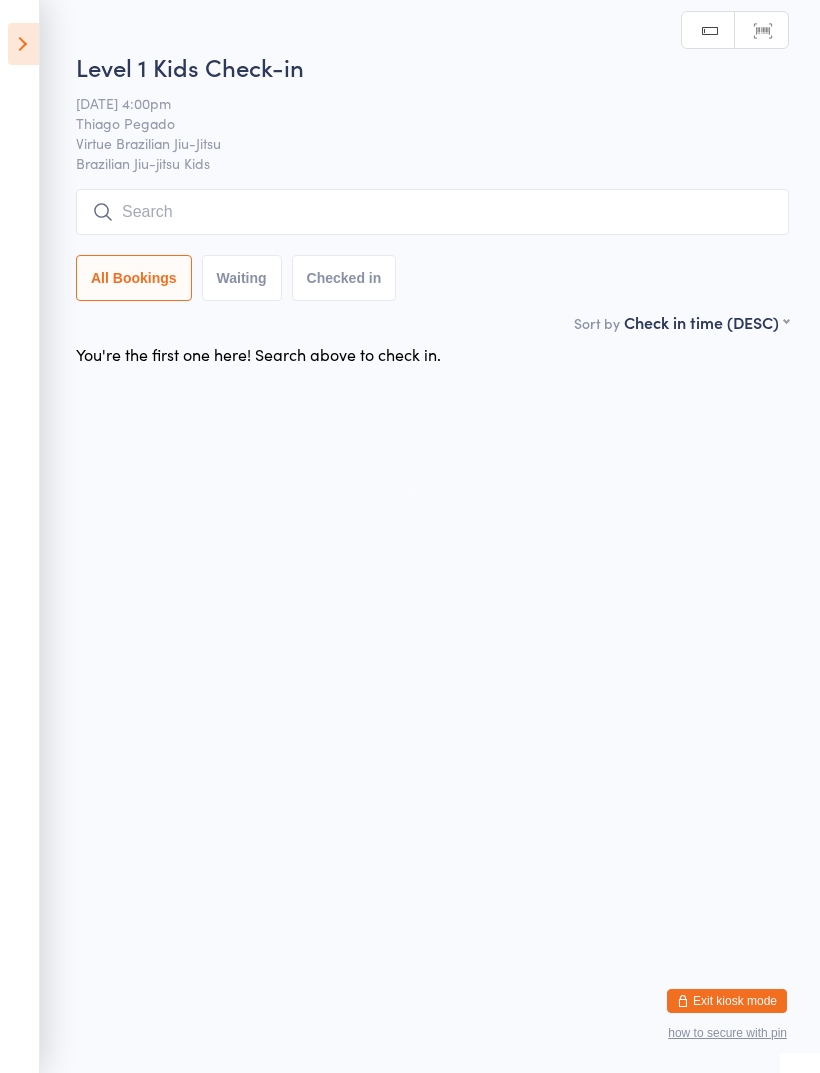 click at bounding box center [432, 212] 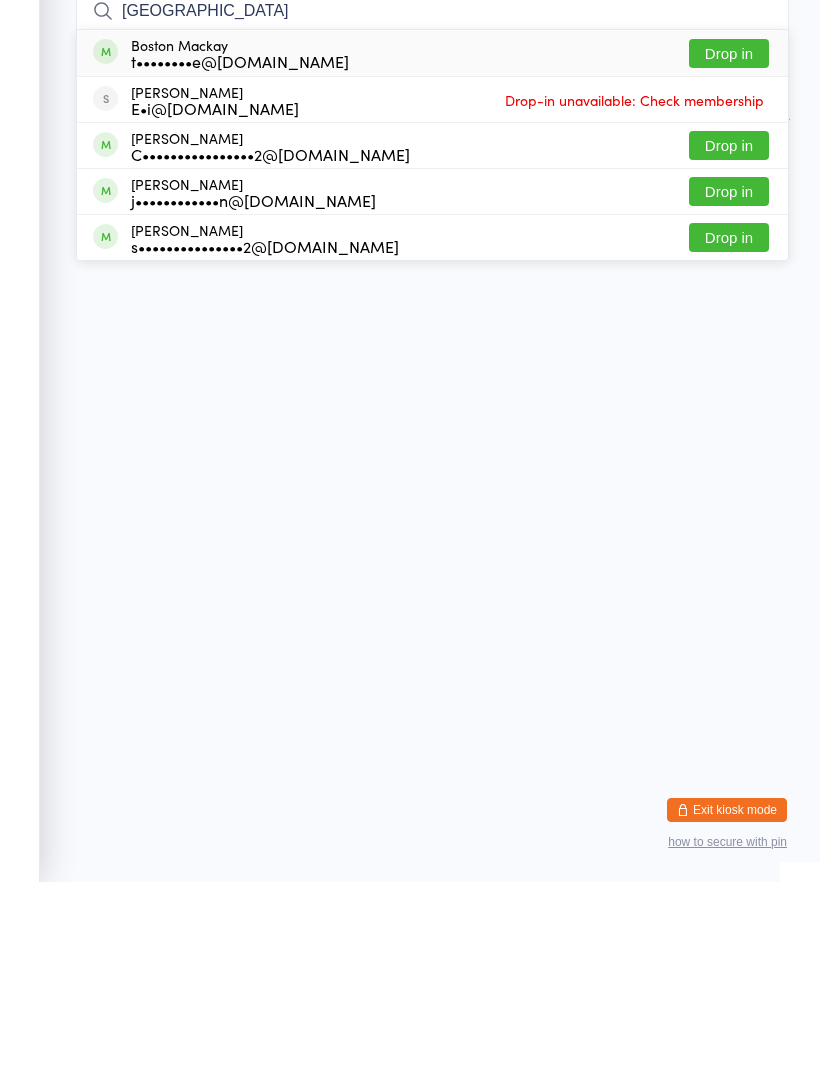 type on "Boston" 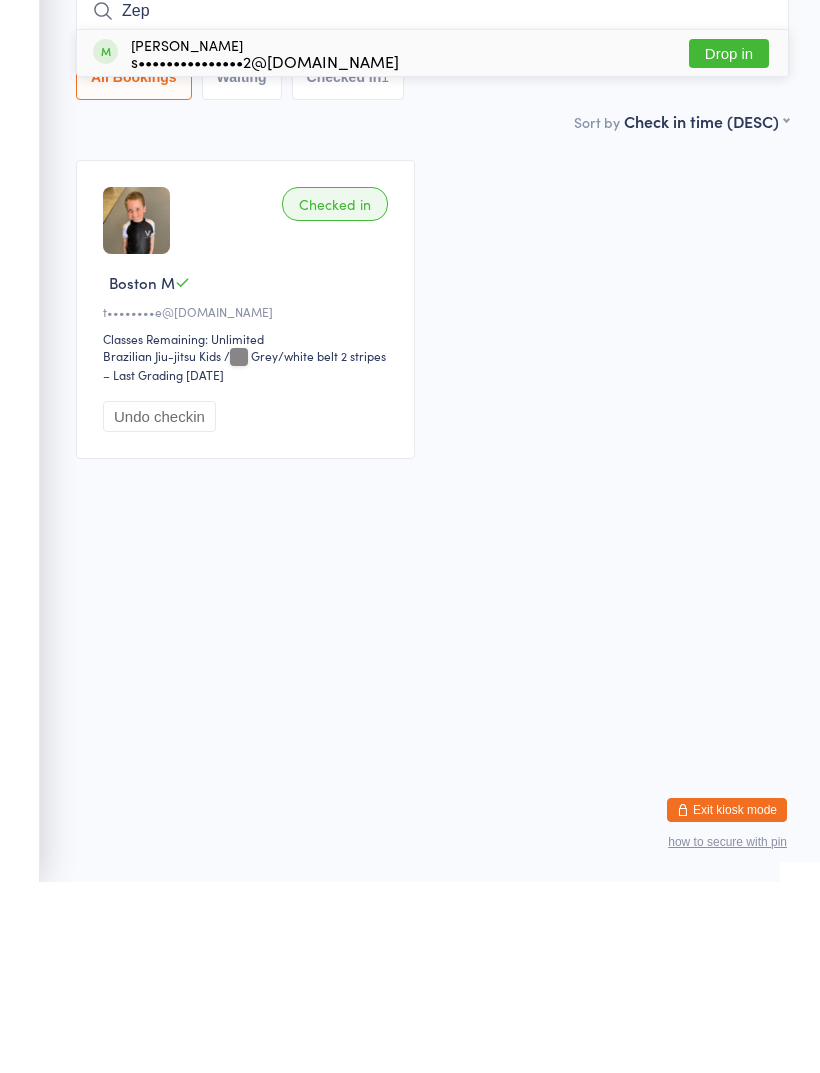 type on "Zep" 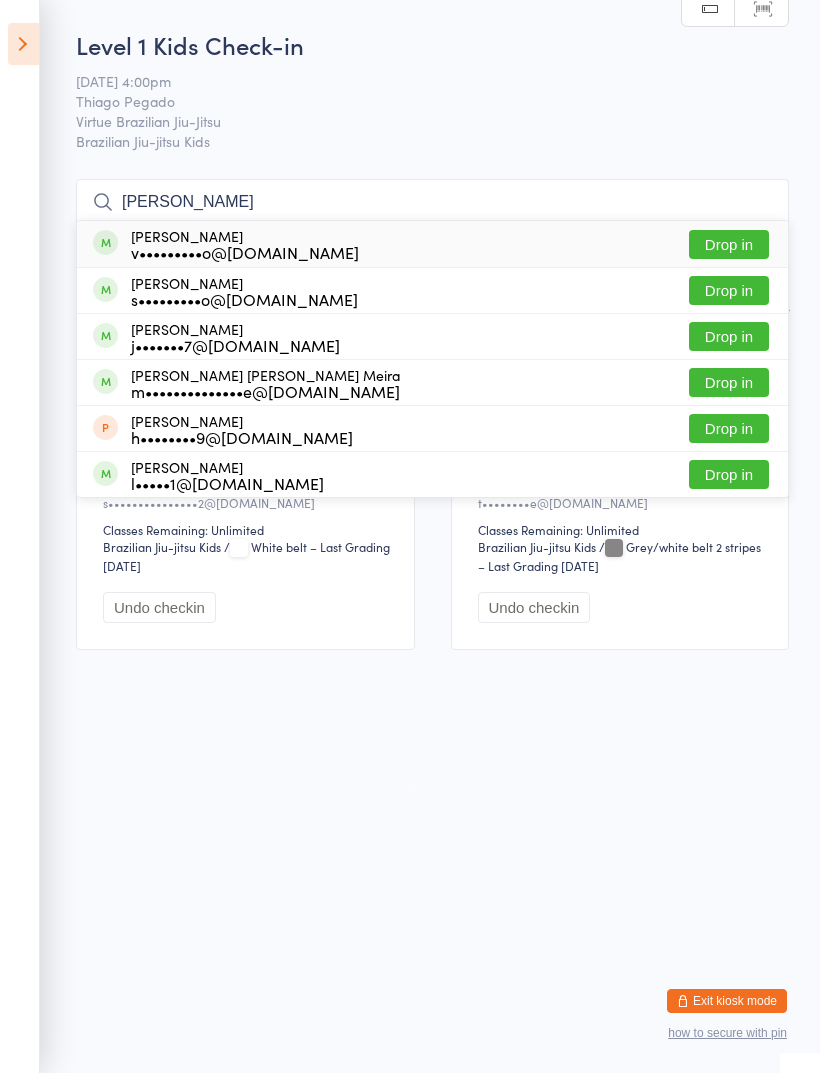 type on "Joao" 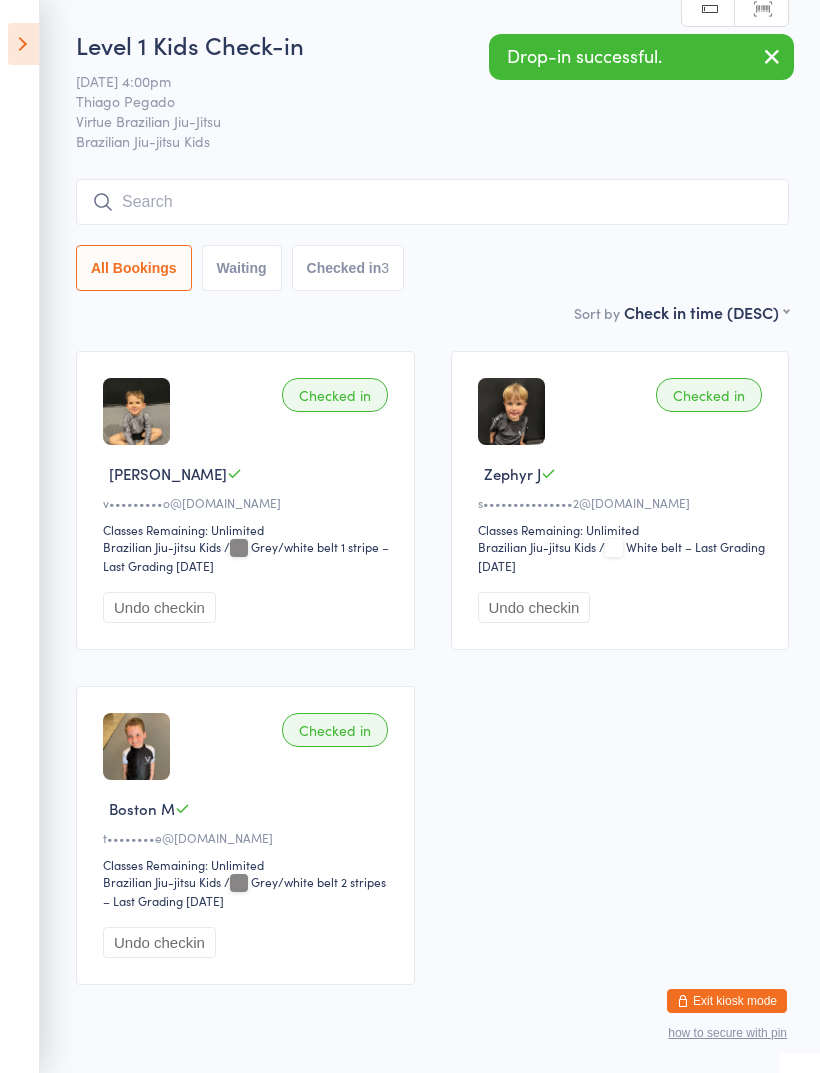 click at bounding box center (432, 202) 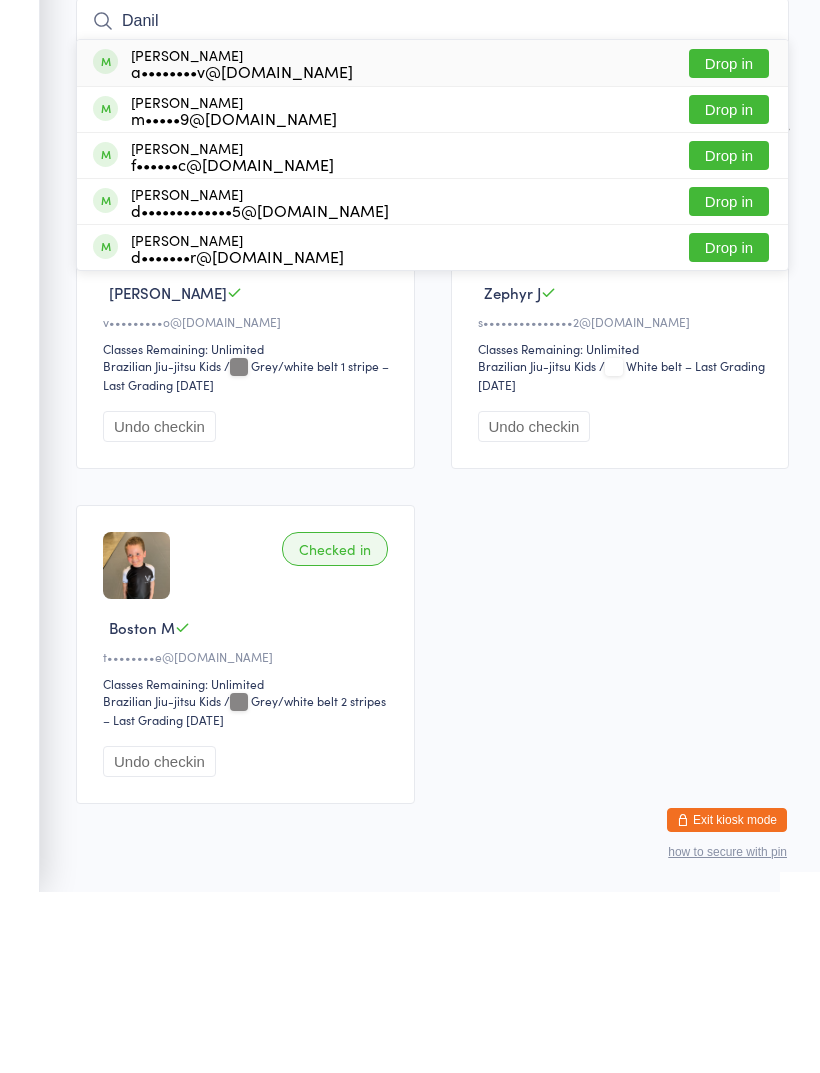 type on "Danil" 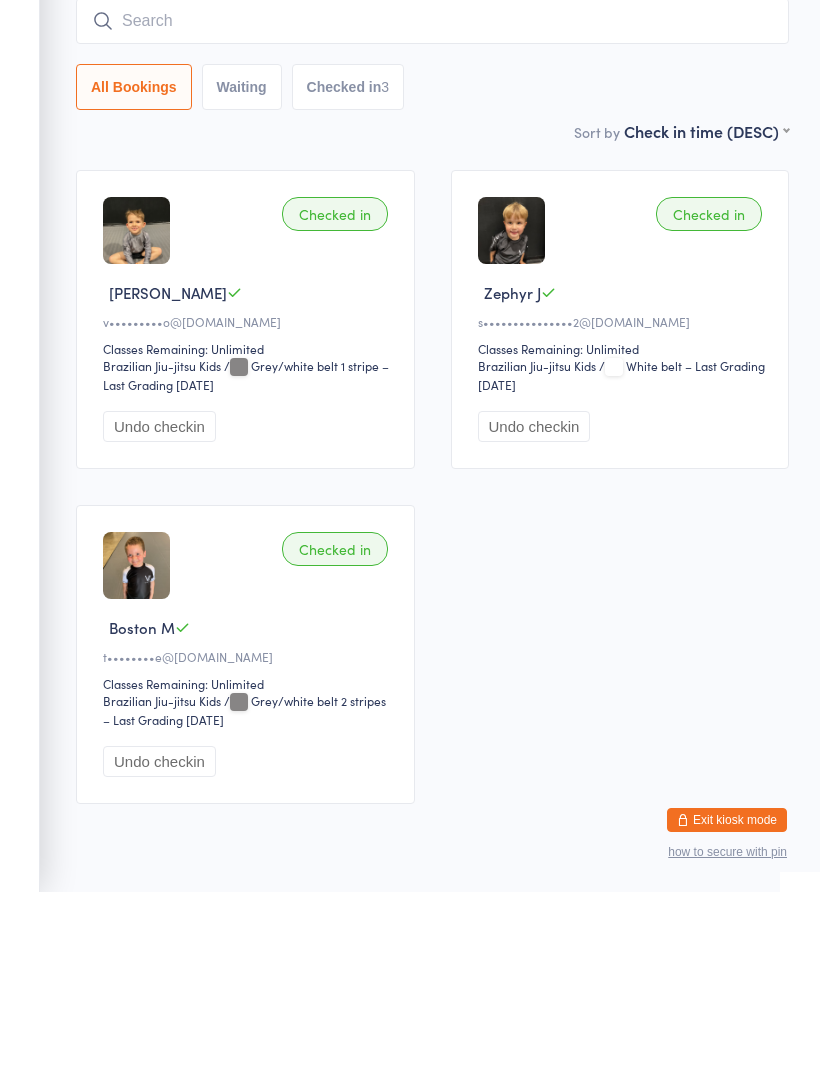 scroll, scrollTop: 84, scrollLeft: 0, axis: vertical 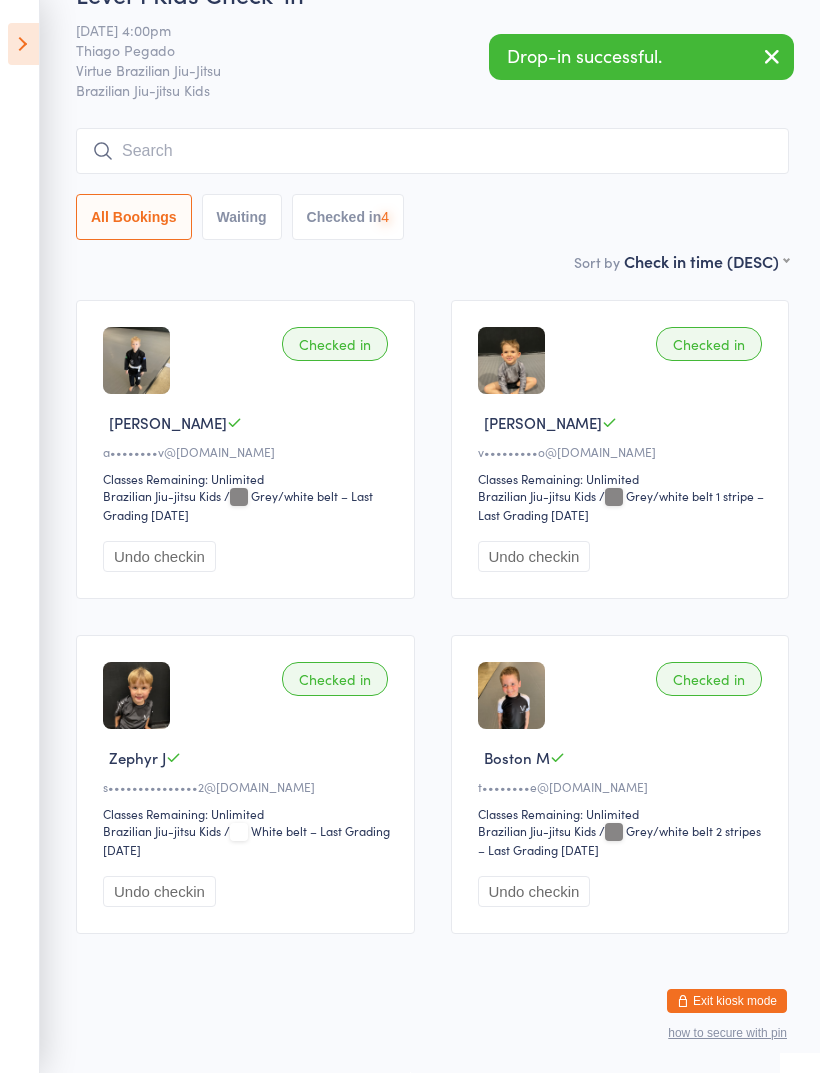 click at bounding box center [432, 151] 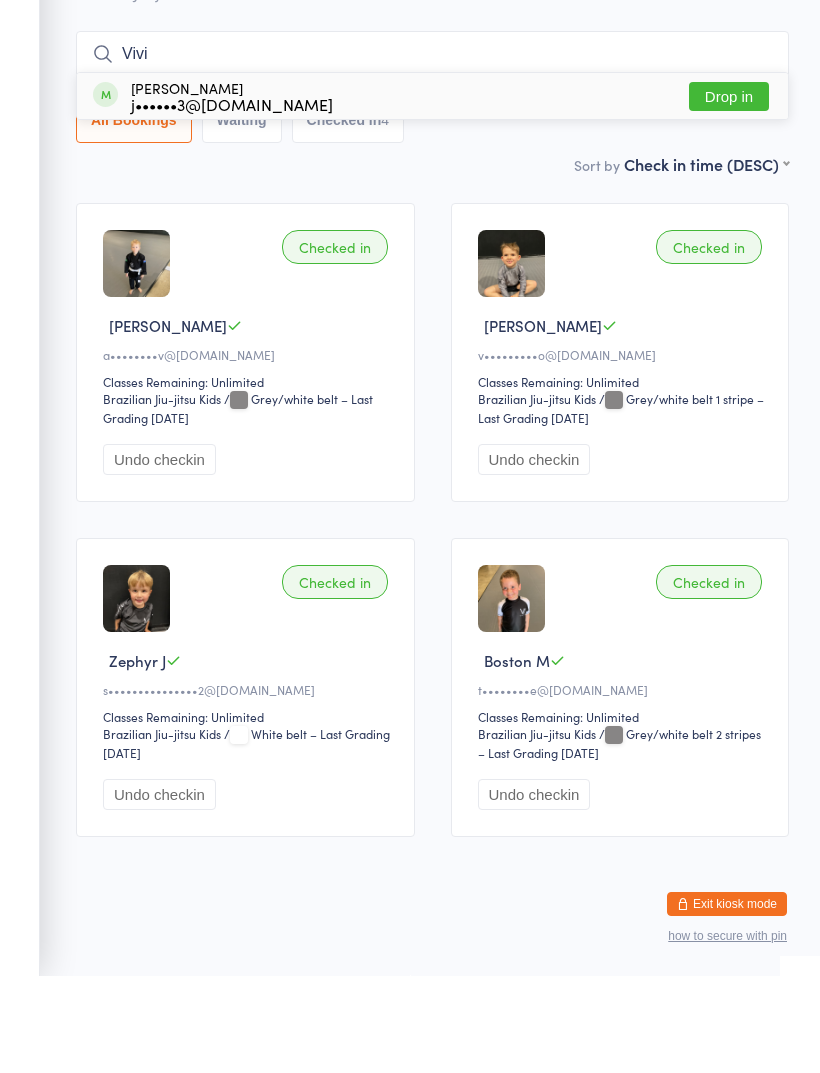 type on "Vivi" 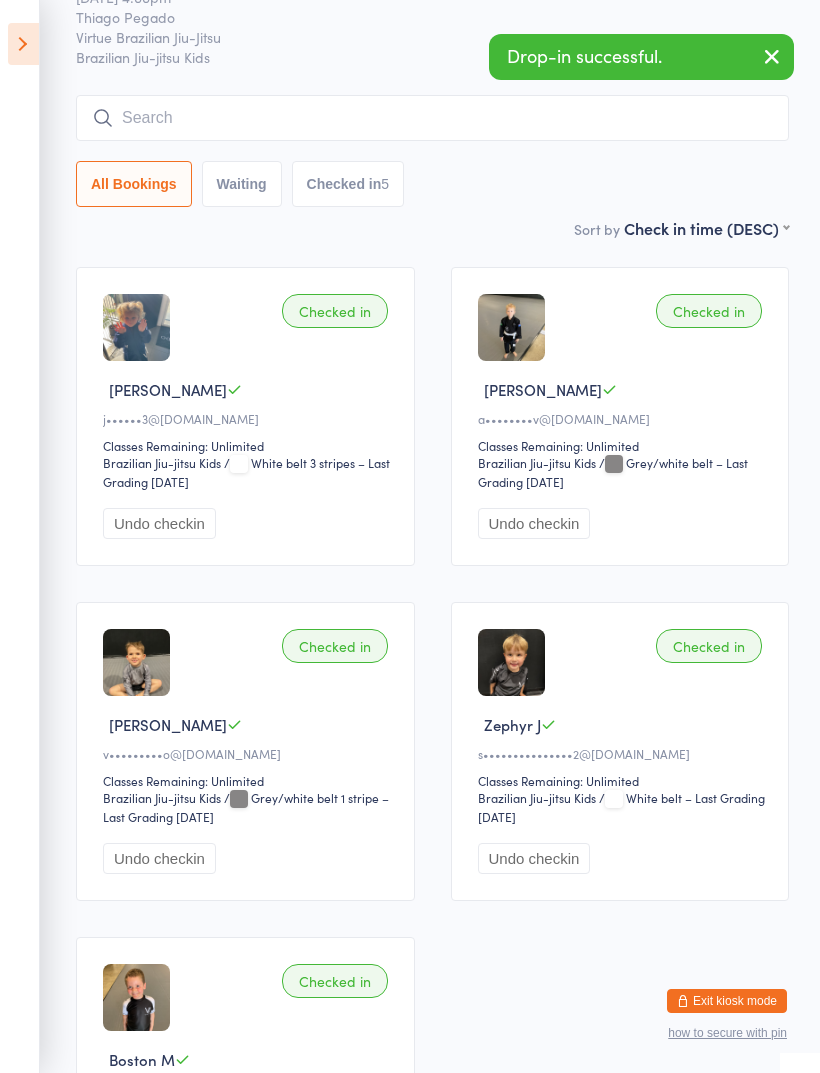 click at bounding box center (432, 118) 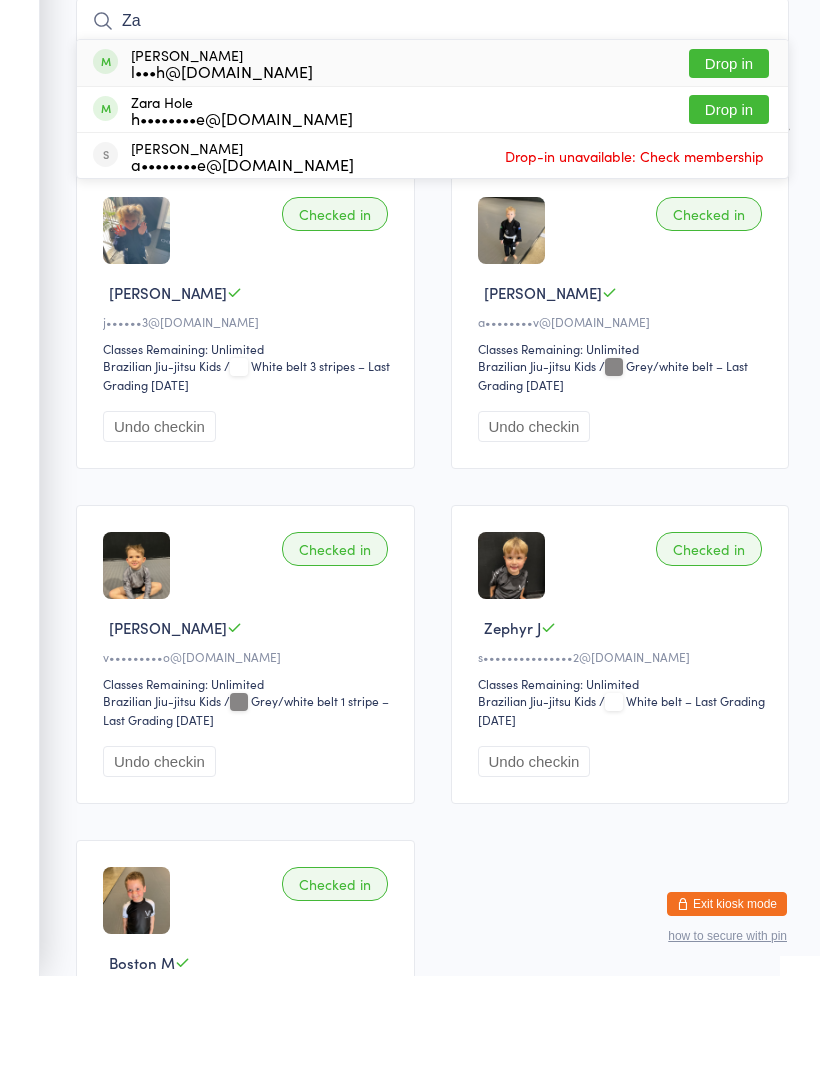 type on "Za" 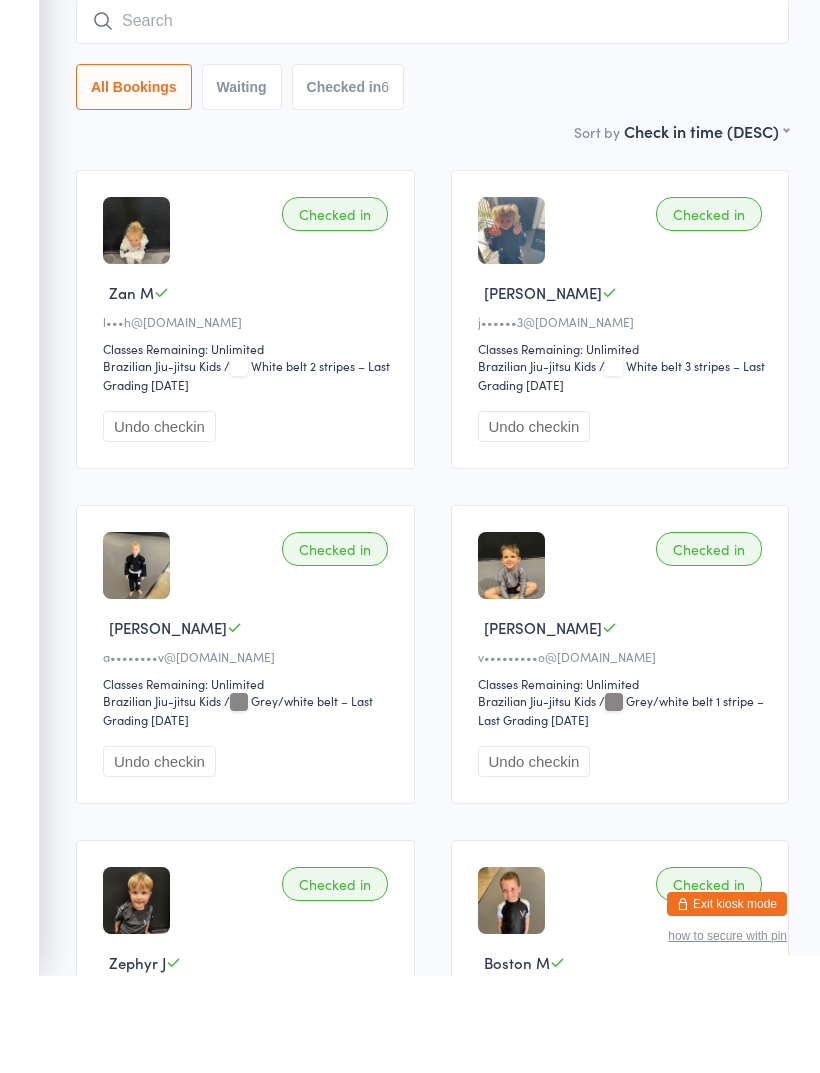 click at bounding box center [432, 118] 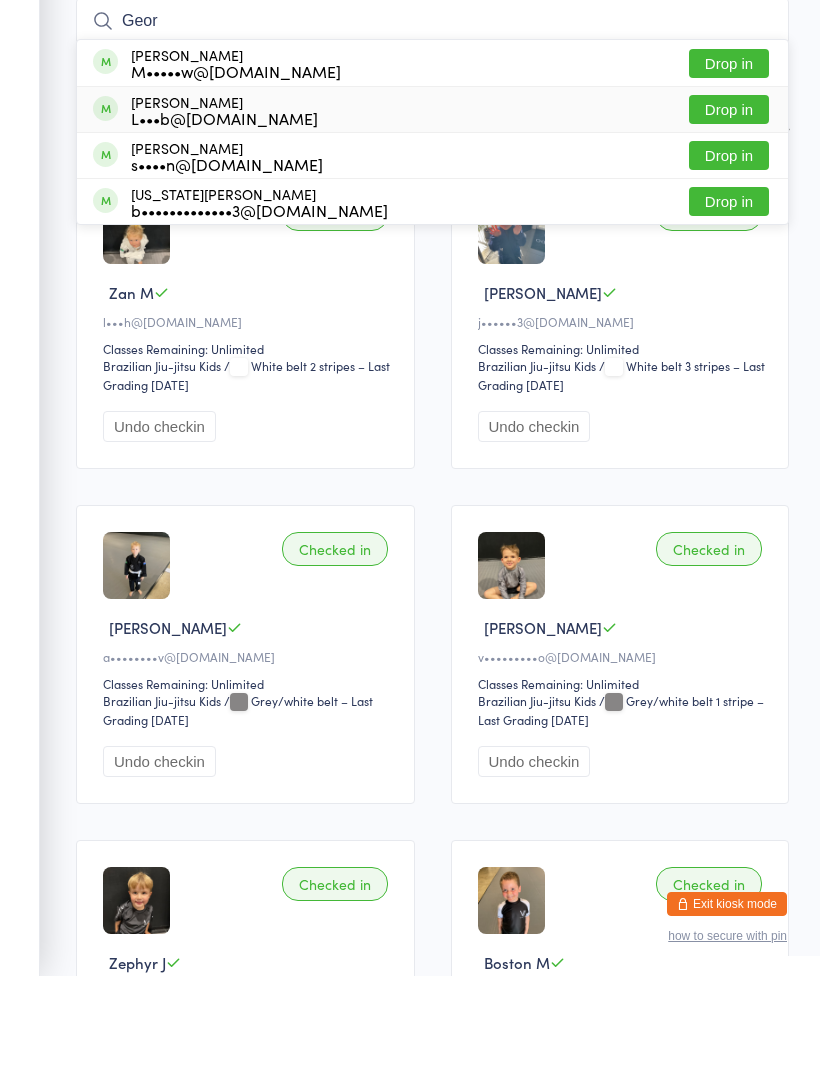 type on "Geor" 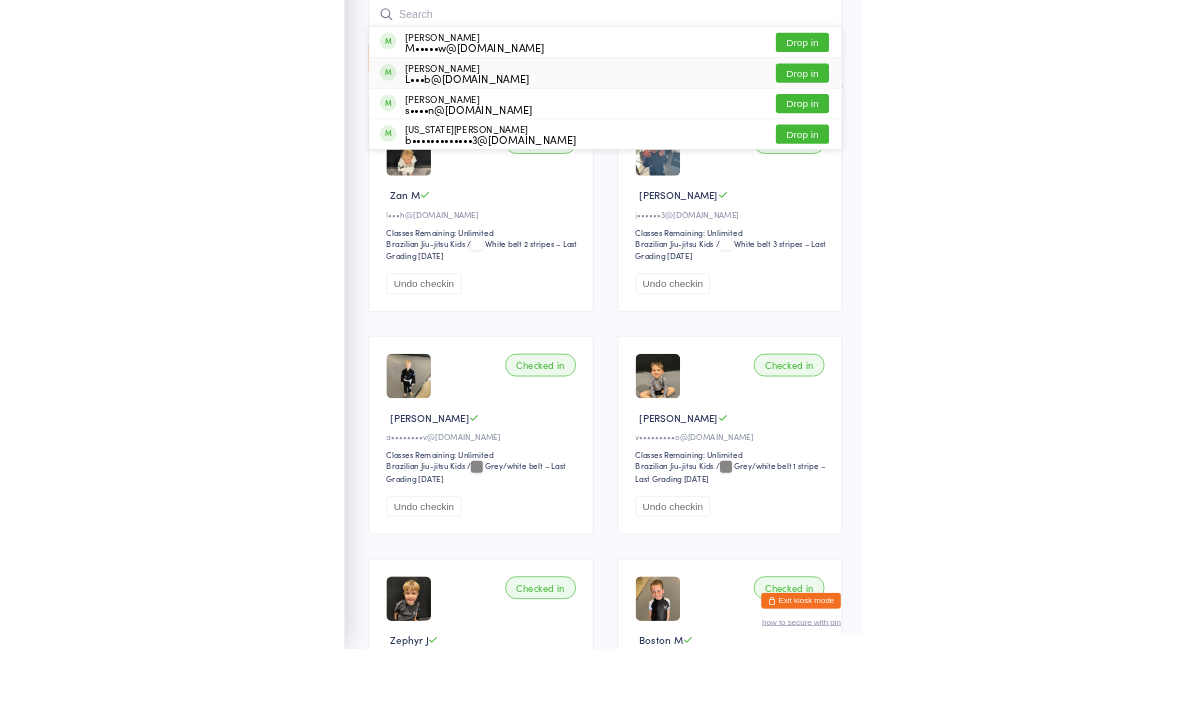 scroll, scrollTop: 181, scrollLeft: 0, axis: vertical 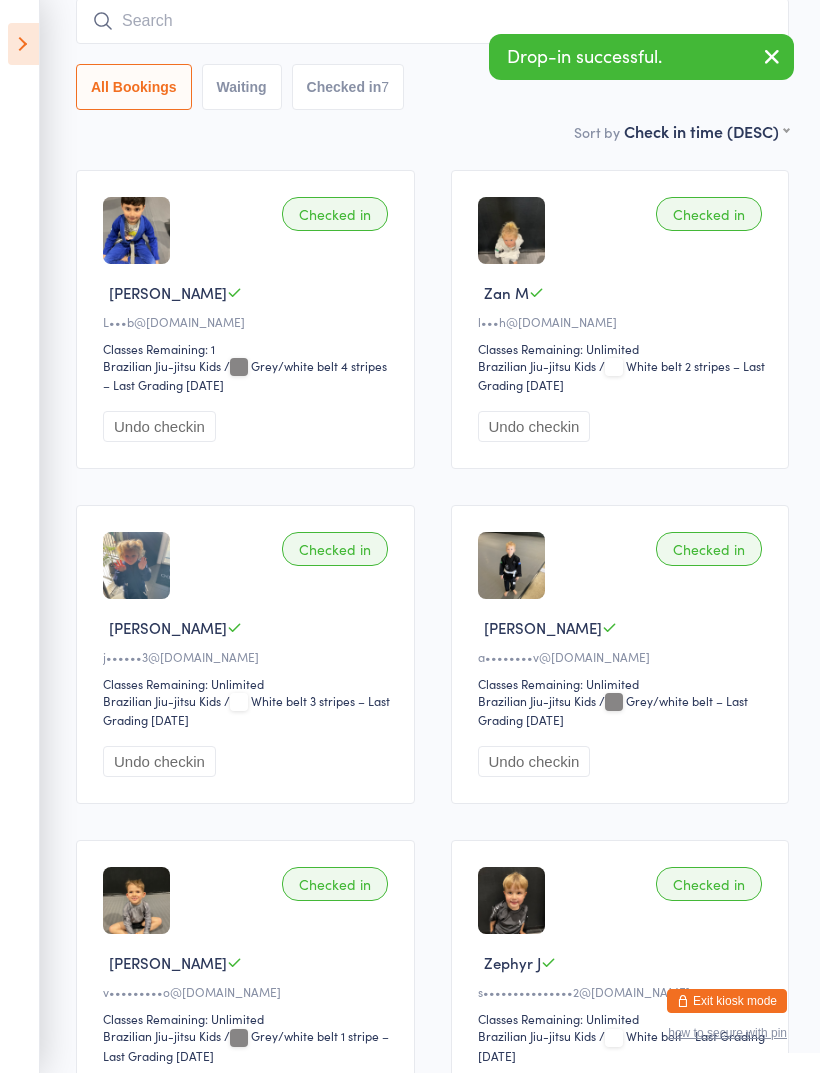 click on "Checked in George A  L•••b@aftrust.com.au Classes Remaining: 1  Brazilian Jiu-jitsu Kids  Brazilian Jiu-jitsu Kids   /  Grey/white belt 4 stripes – Last Grading Jun 14, 2025   Undo checkin" at bounding box center (245, 319) 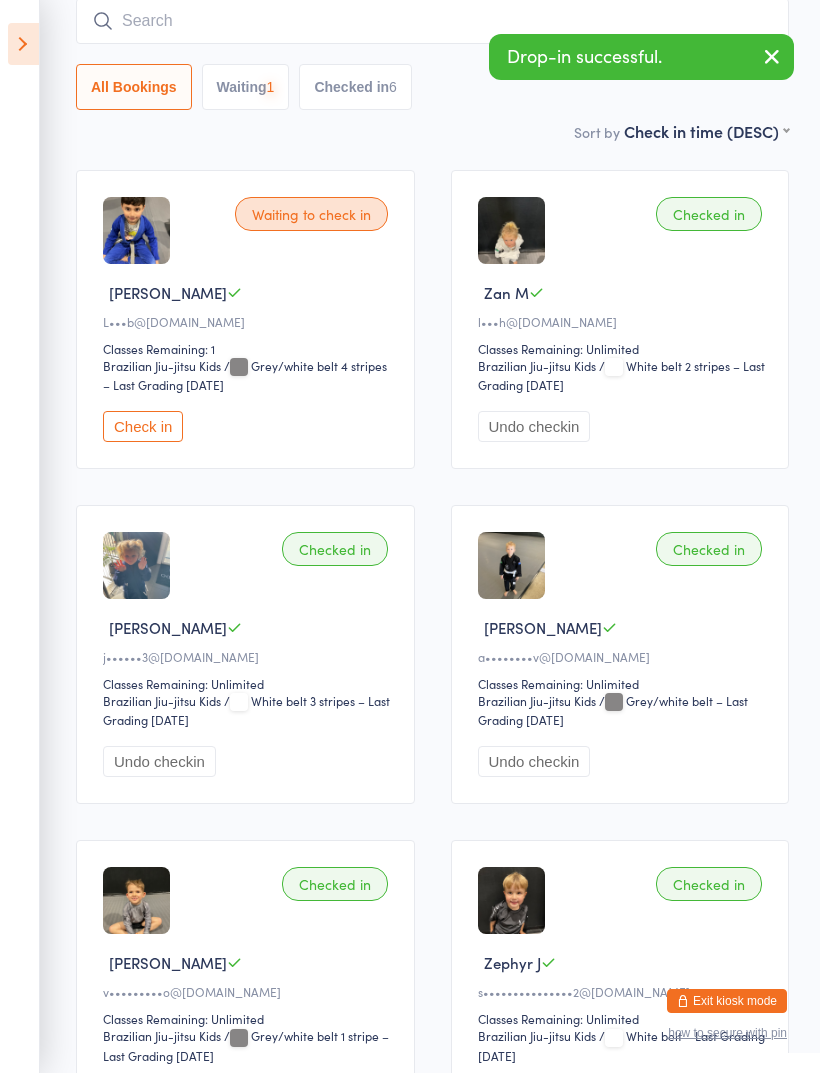 click at bounding box center (432, 21) 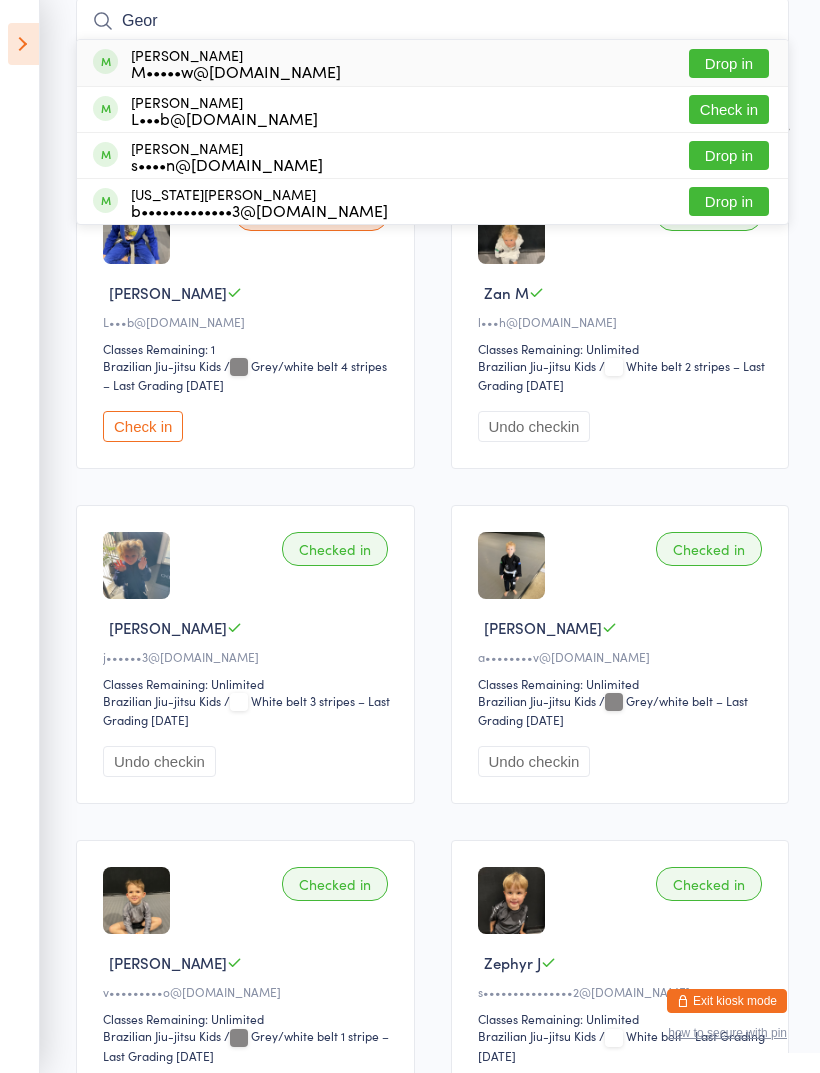 type on "Geor" 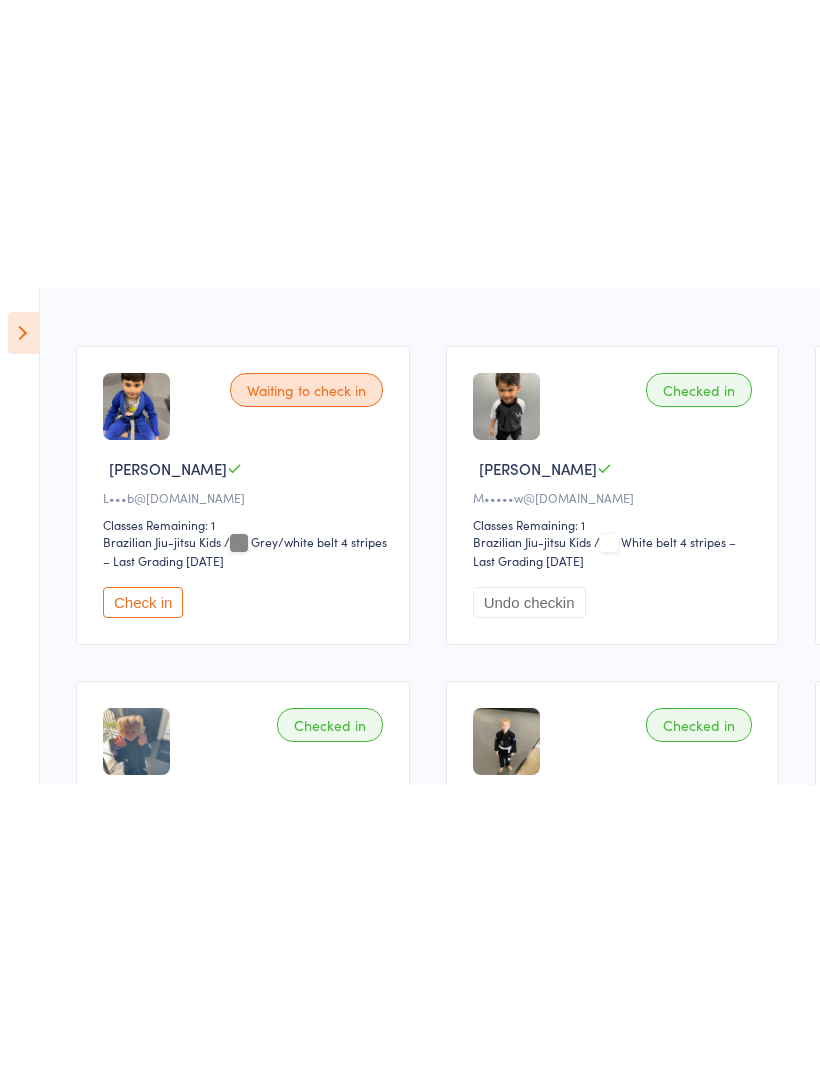 scroll, scrollTop: 0, scrollLeft: 0, axis: both 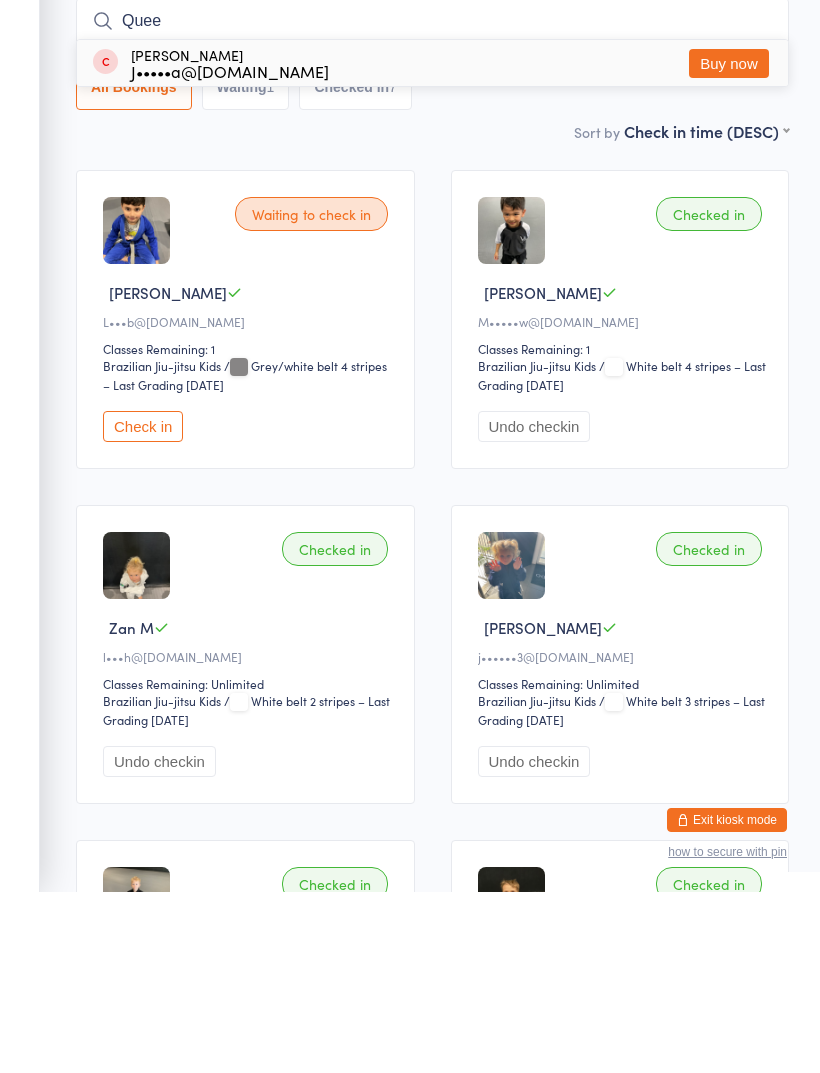 type on "Quee" 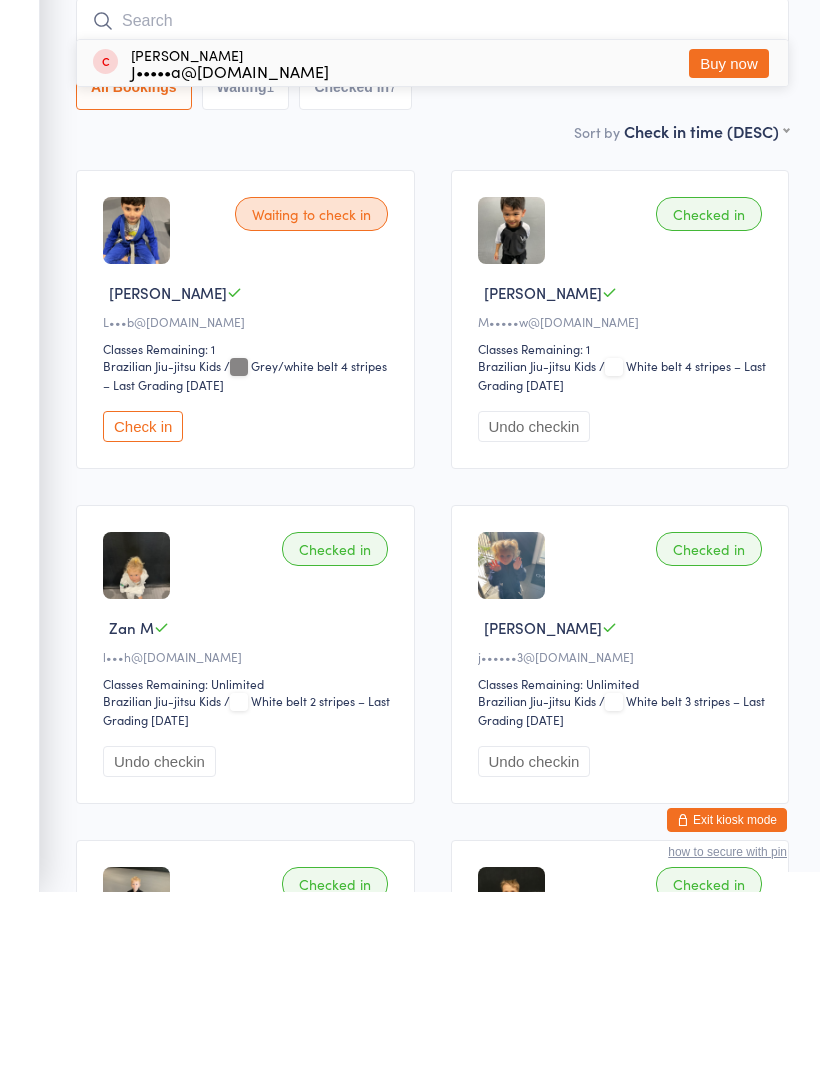 scroll, scrollTop: 181, scrollLeft: 0, axis: vertical 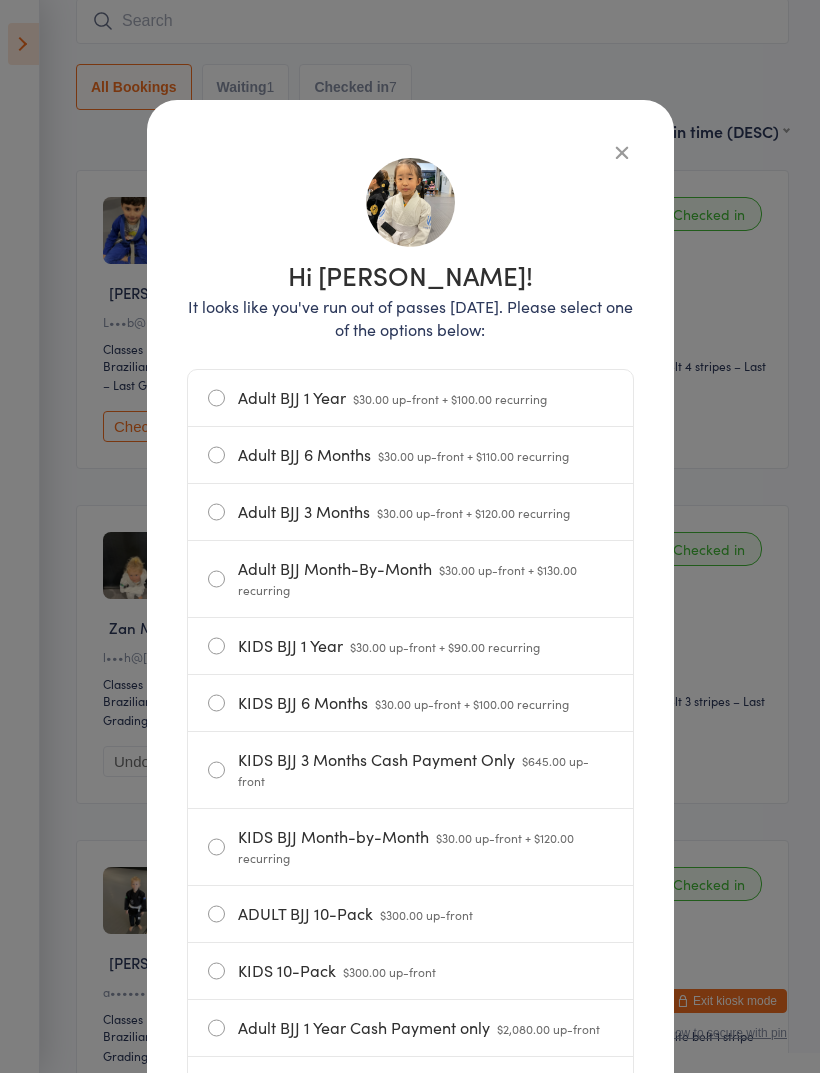 click at bounding box center [622, 152] 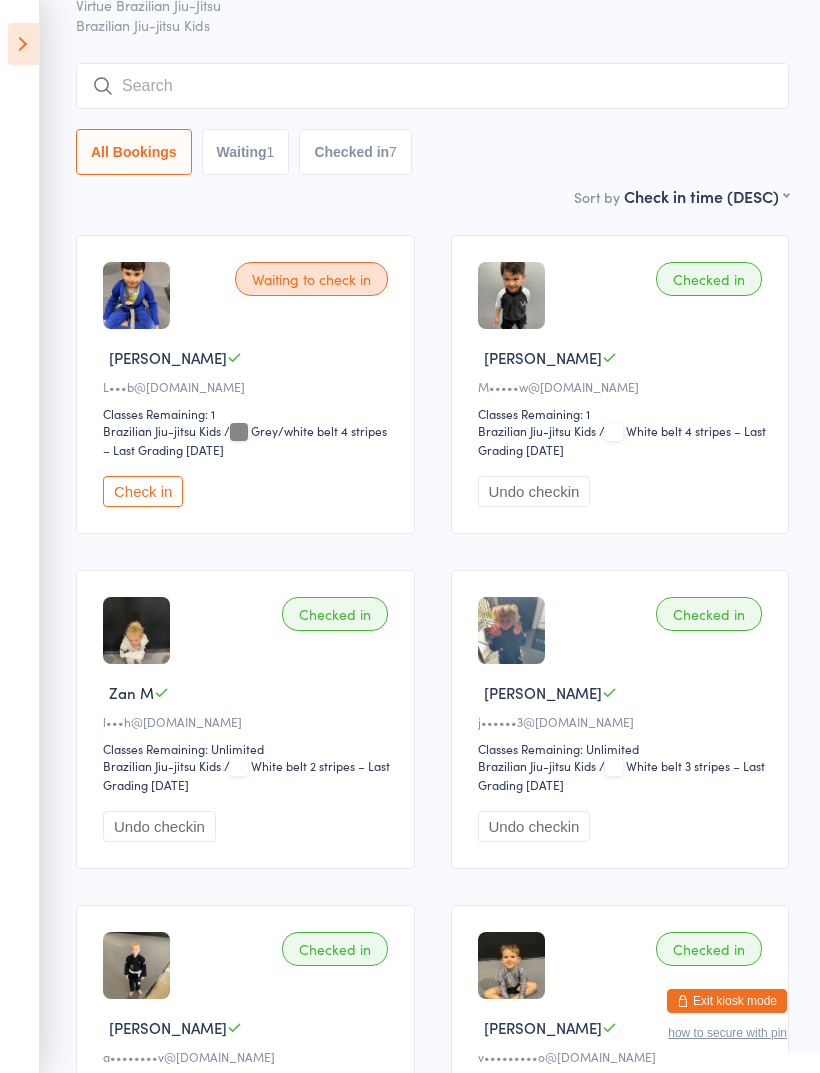 scroll, scrollTop: 115, scrollLeft: 0, axis: vertical 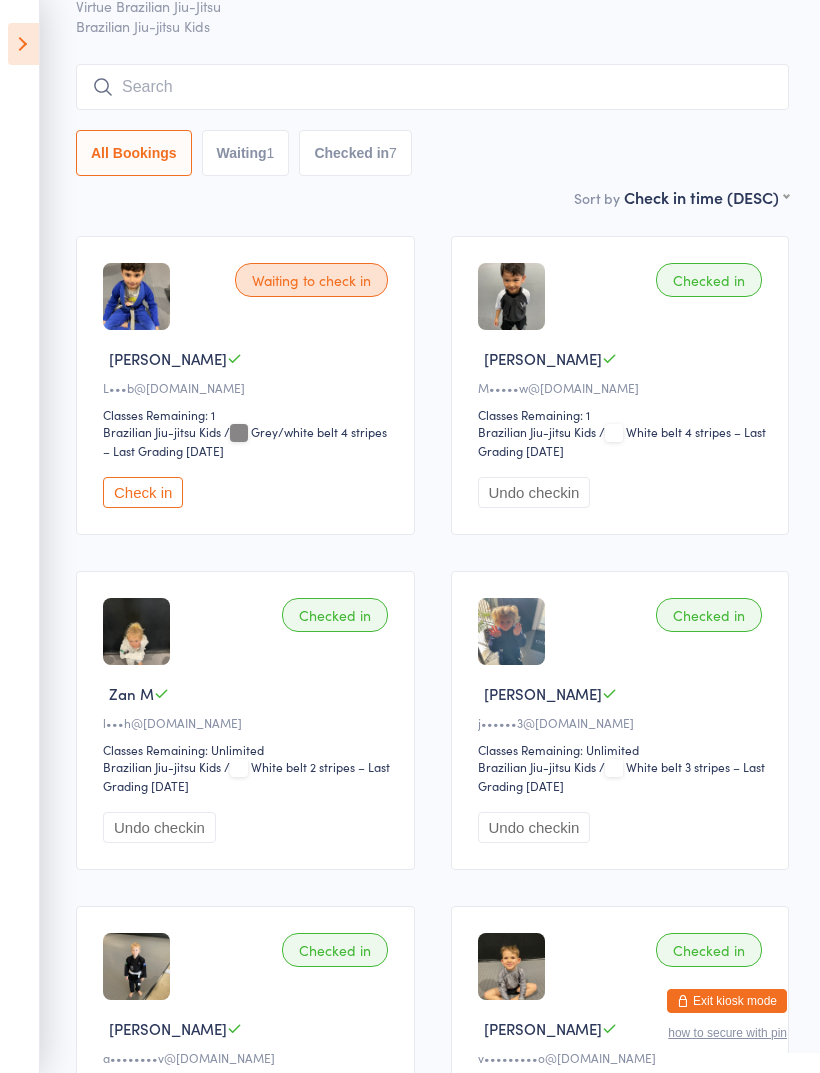 click at bounding box center [432, 87] 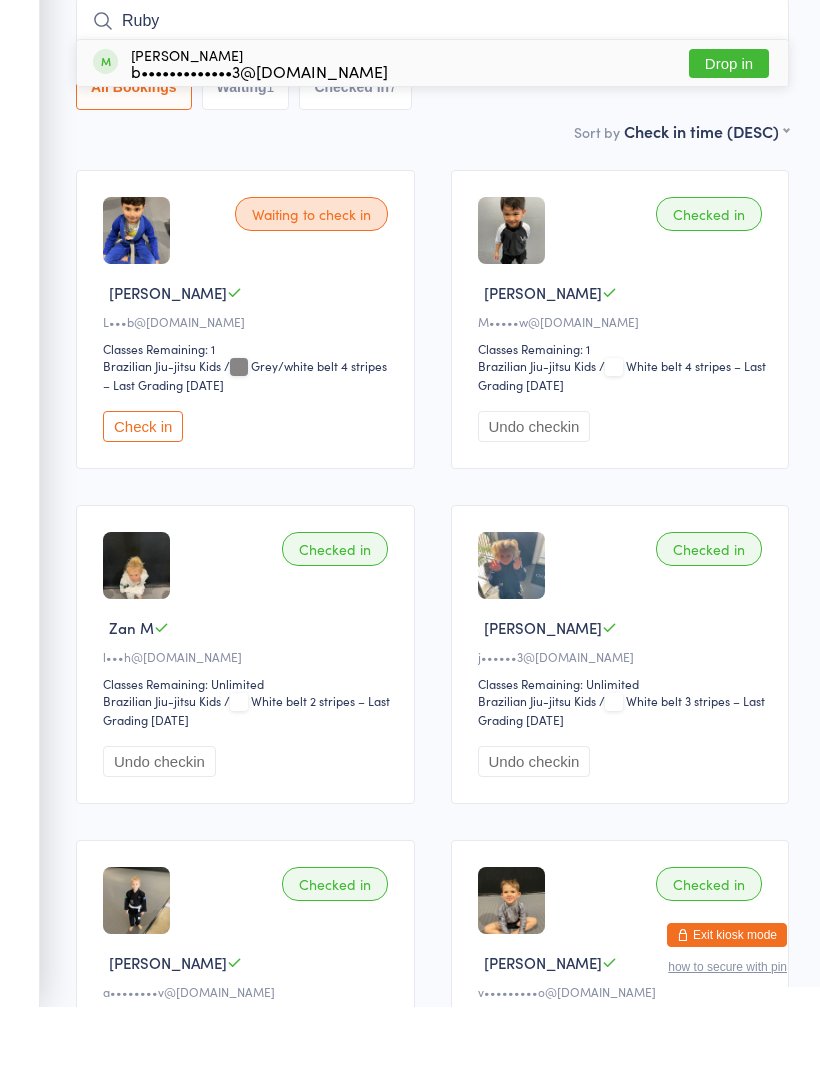 type on "Ruby" 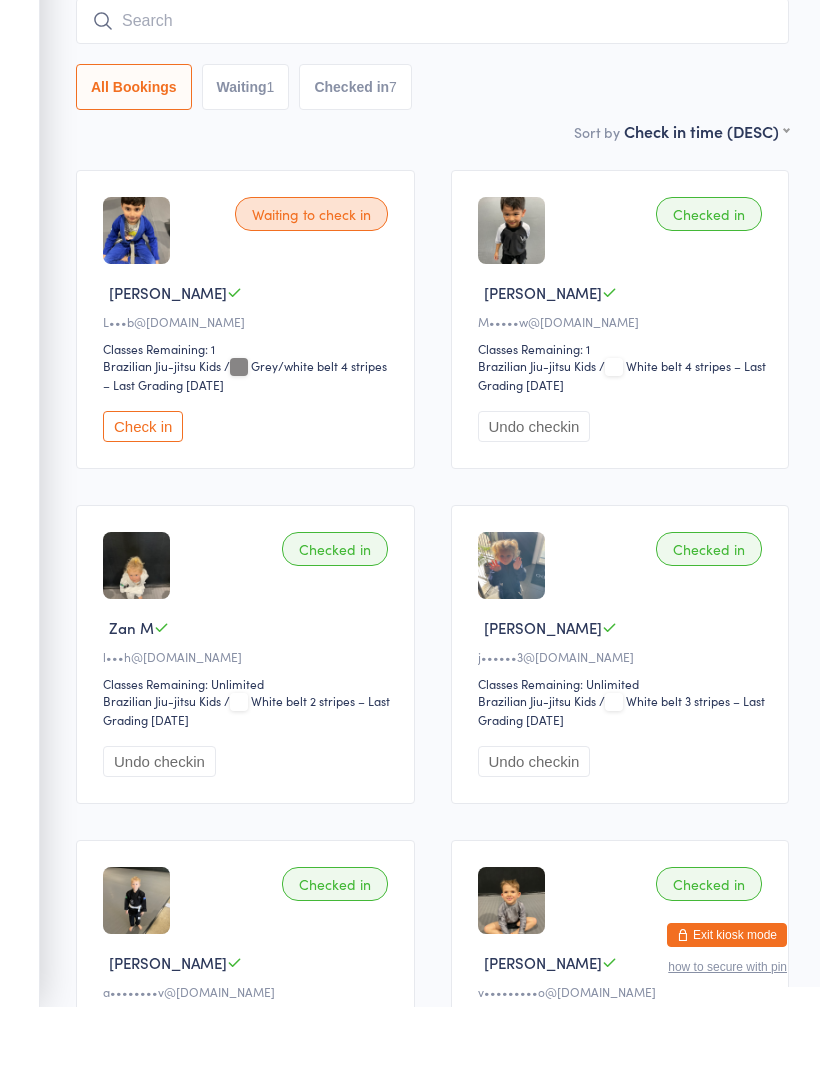 scroll, scrollTop: 181, scrollLeft: 0, axis: vertical 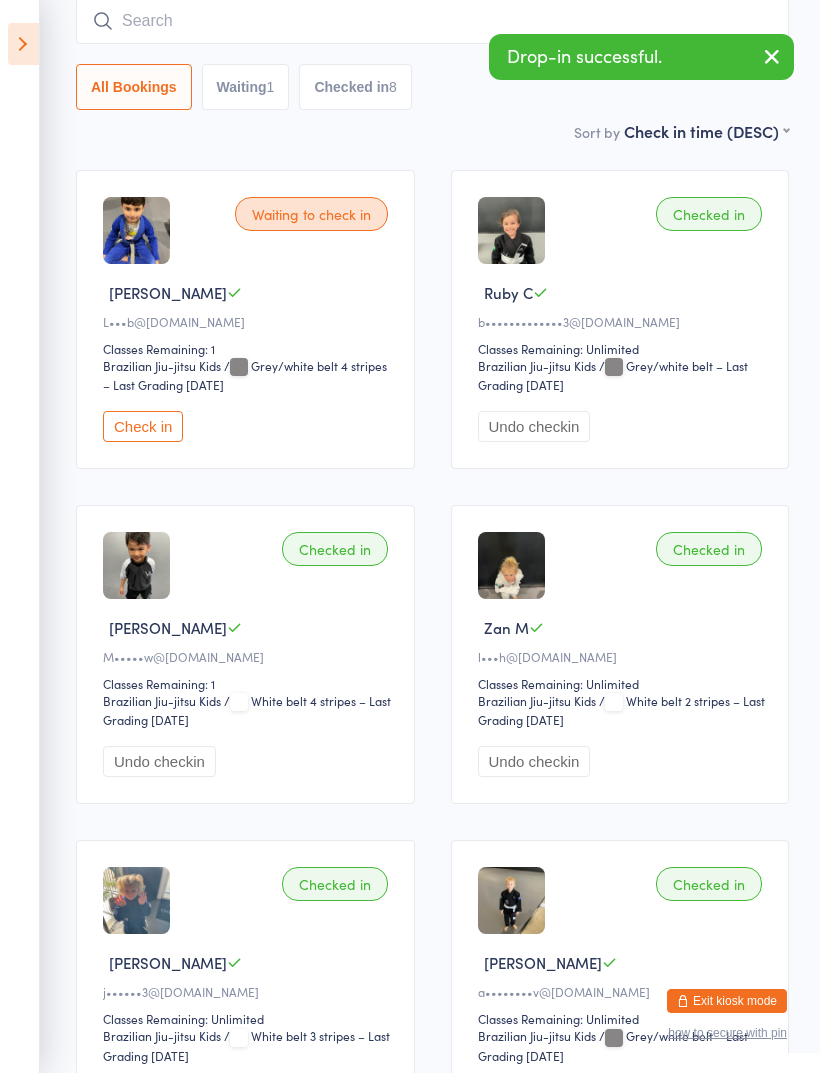 click at bounding box center (432, 21) 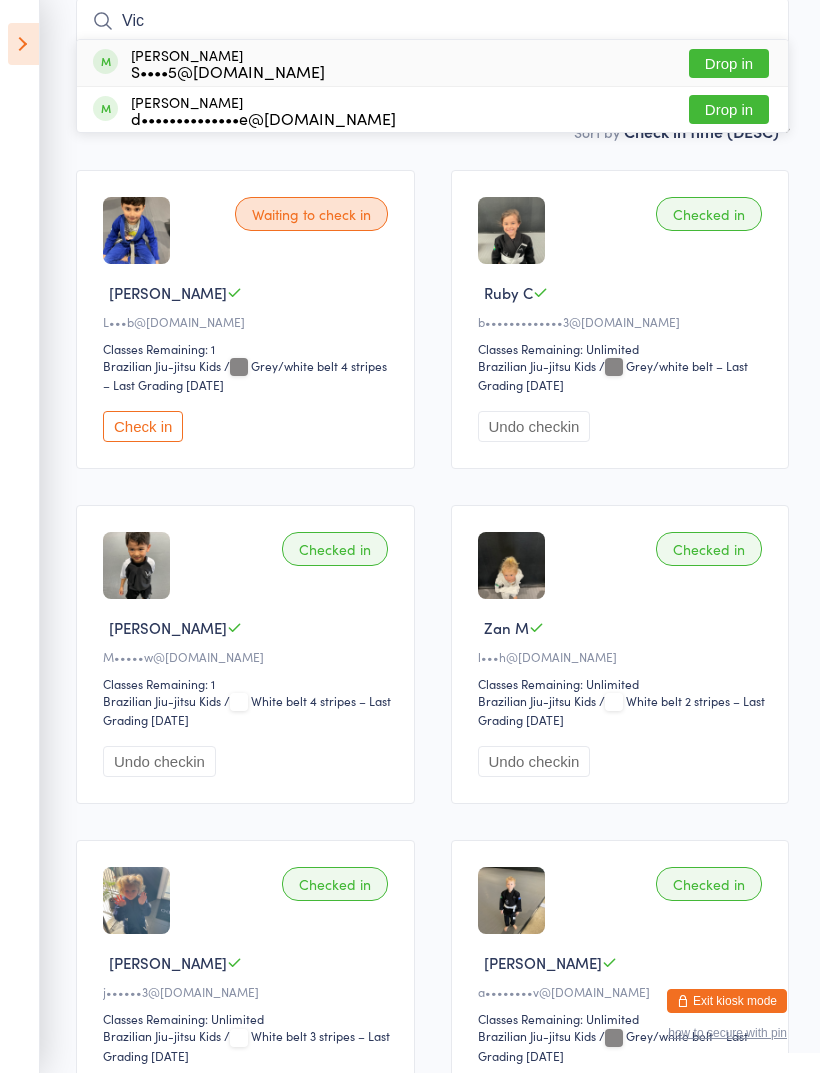 type on "Vic" 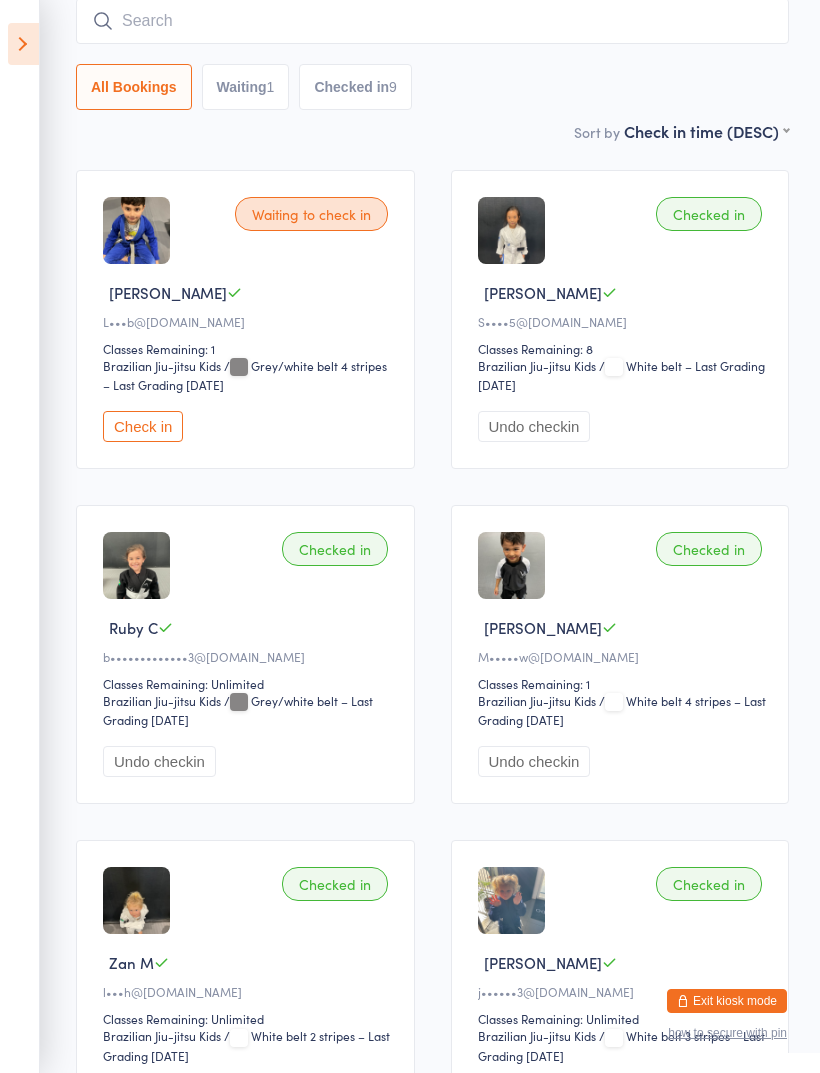 click at bounding box center (432, 21) 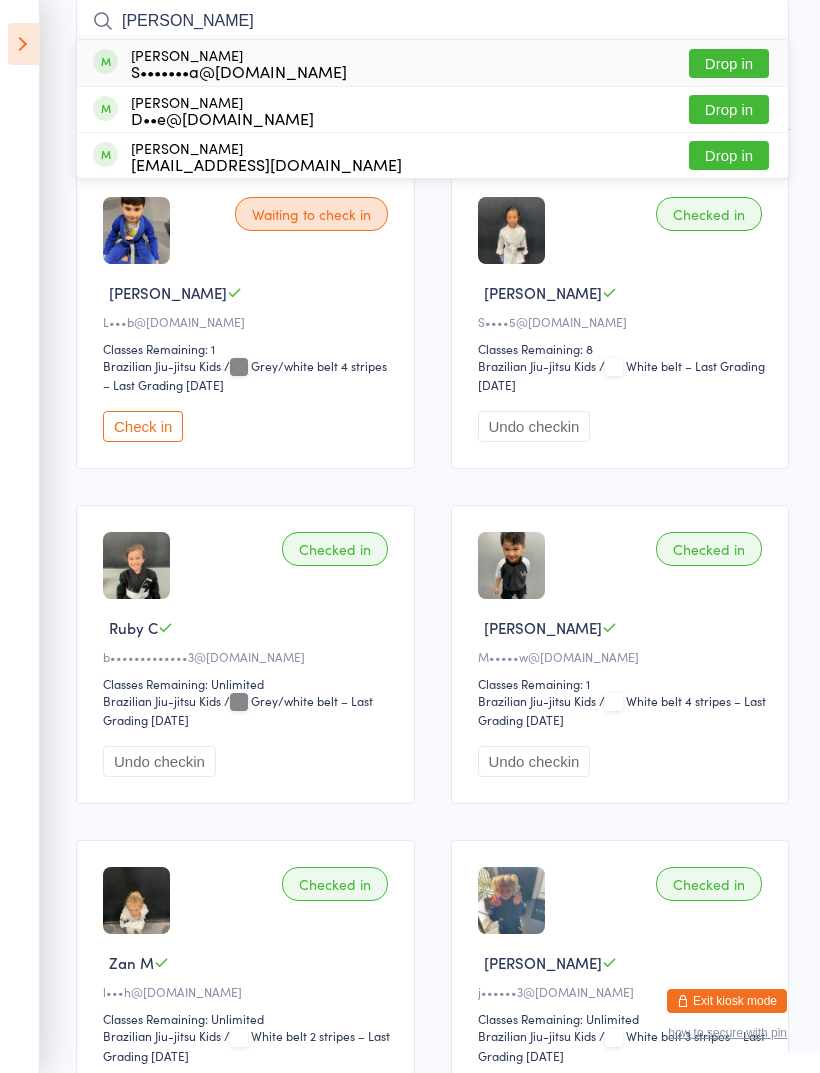 type on "Sam" 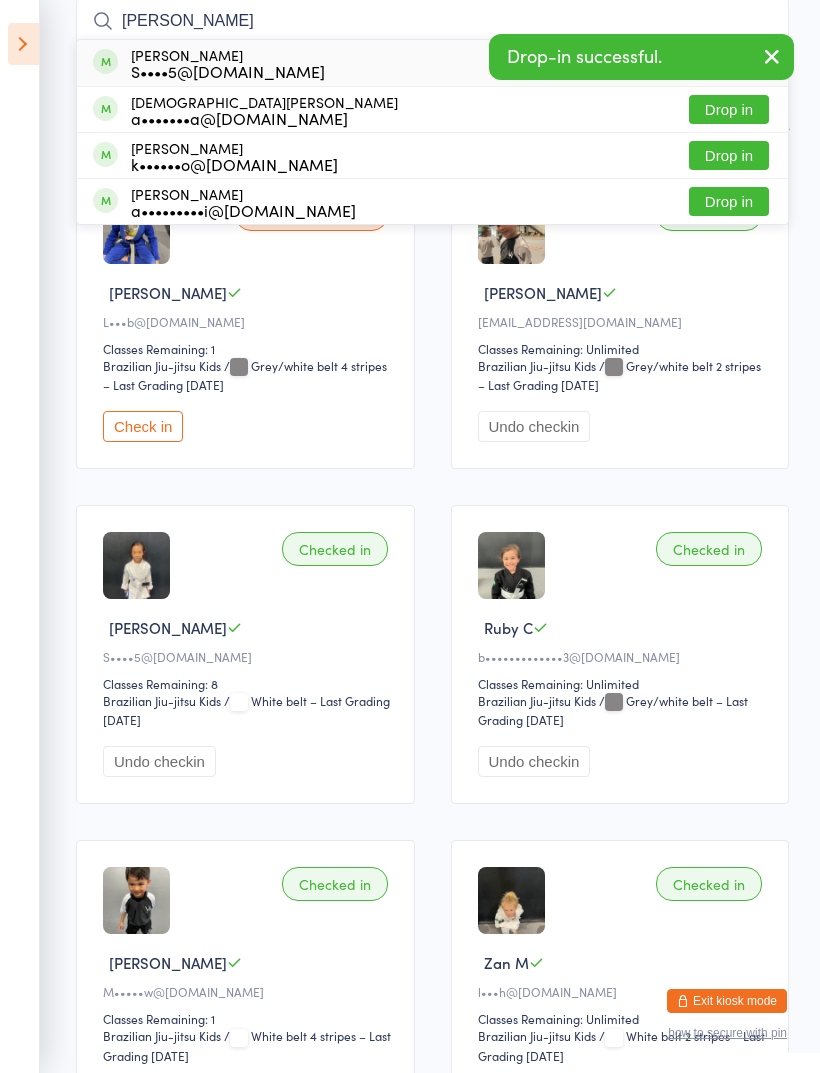 type on "Adrian" 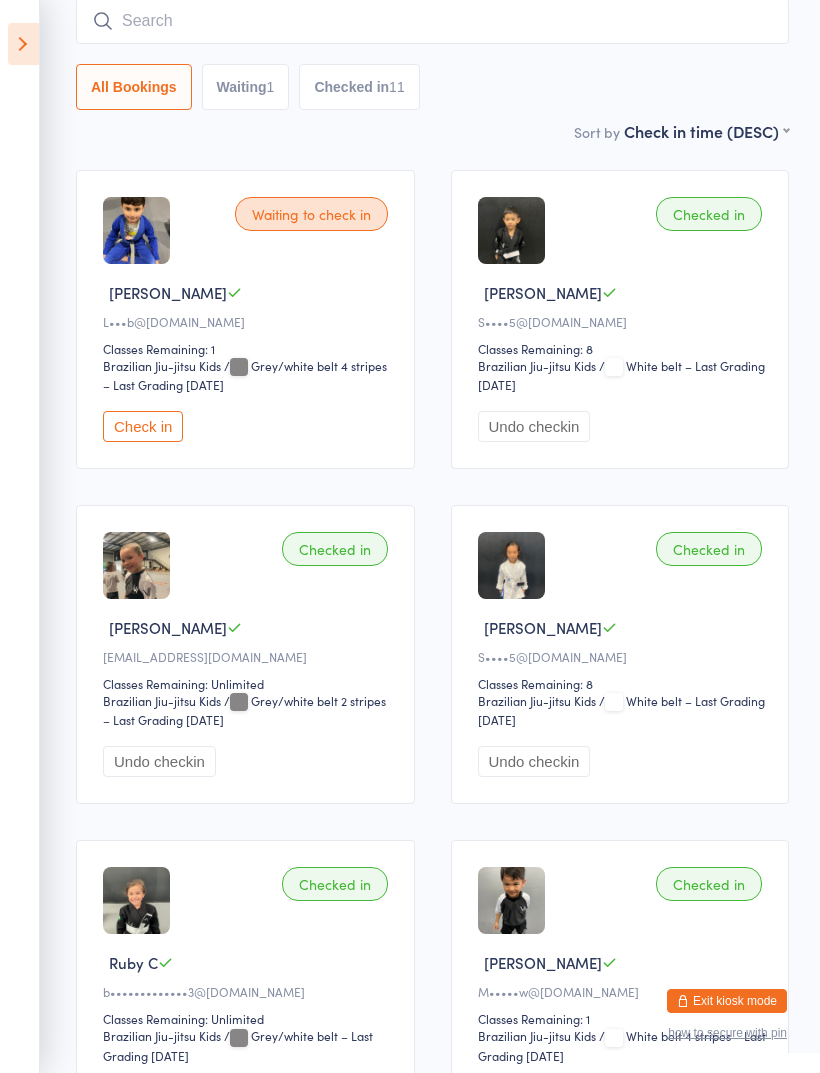 click at bounding box center (432, 21) 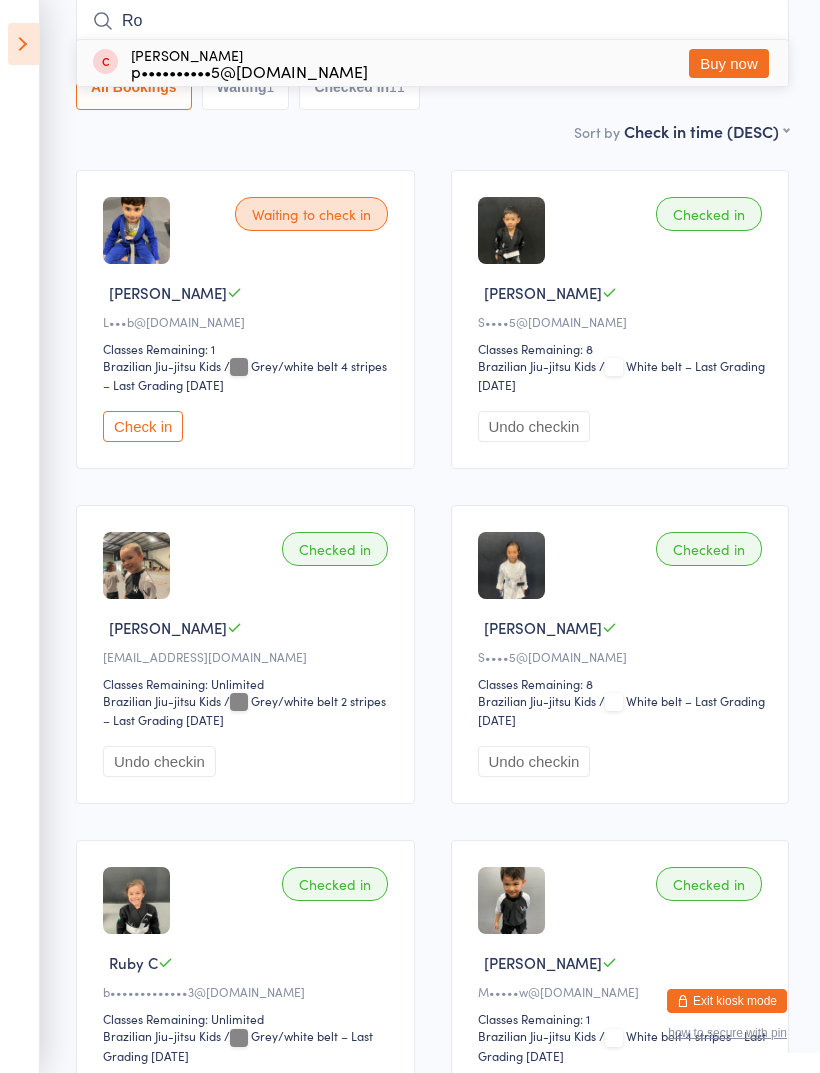 type on "R" 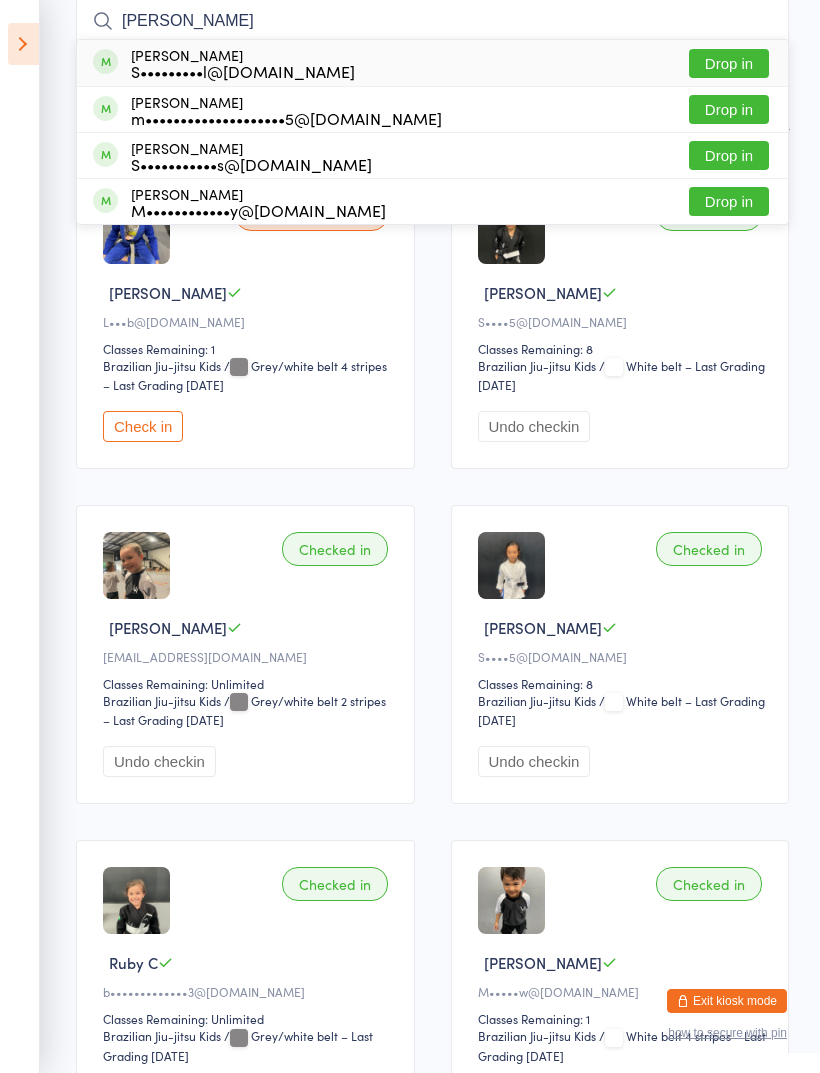 type on "Miguel" 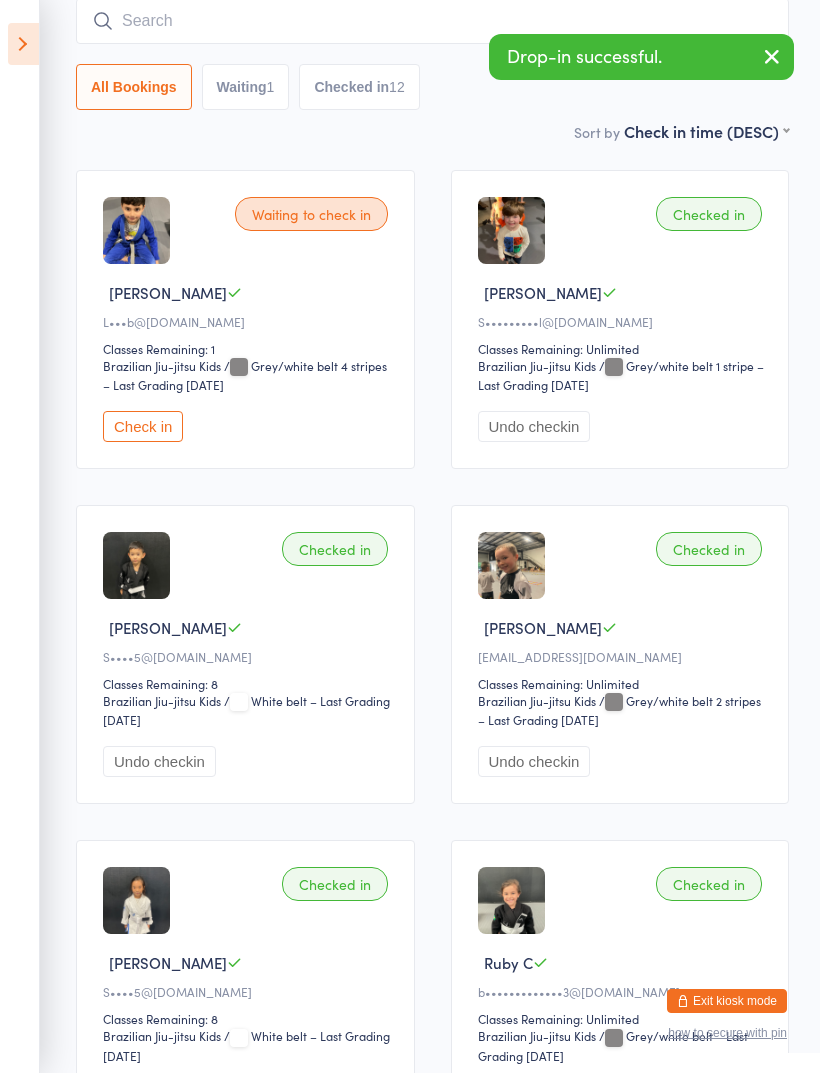 click at bounding box center [432, 21] 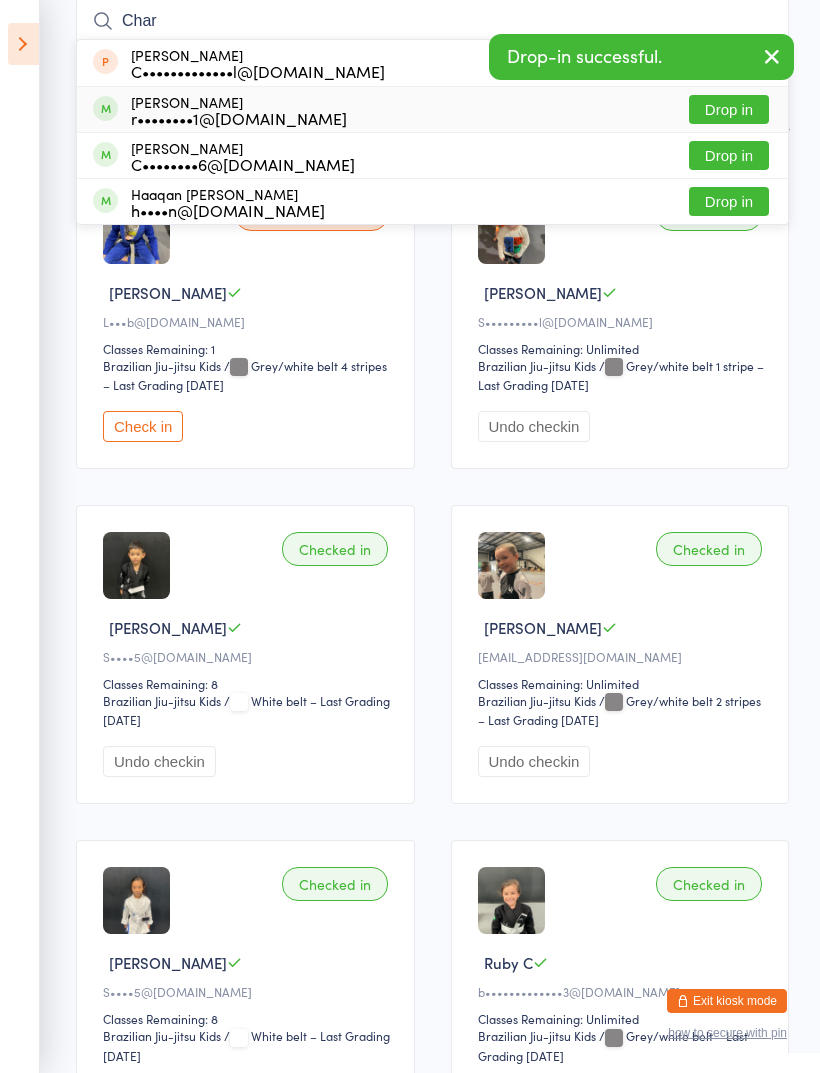 type on "Char" 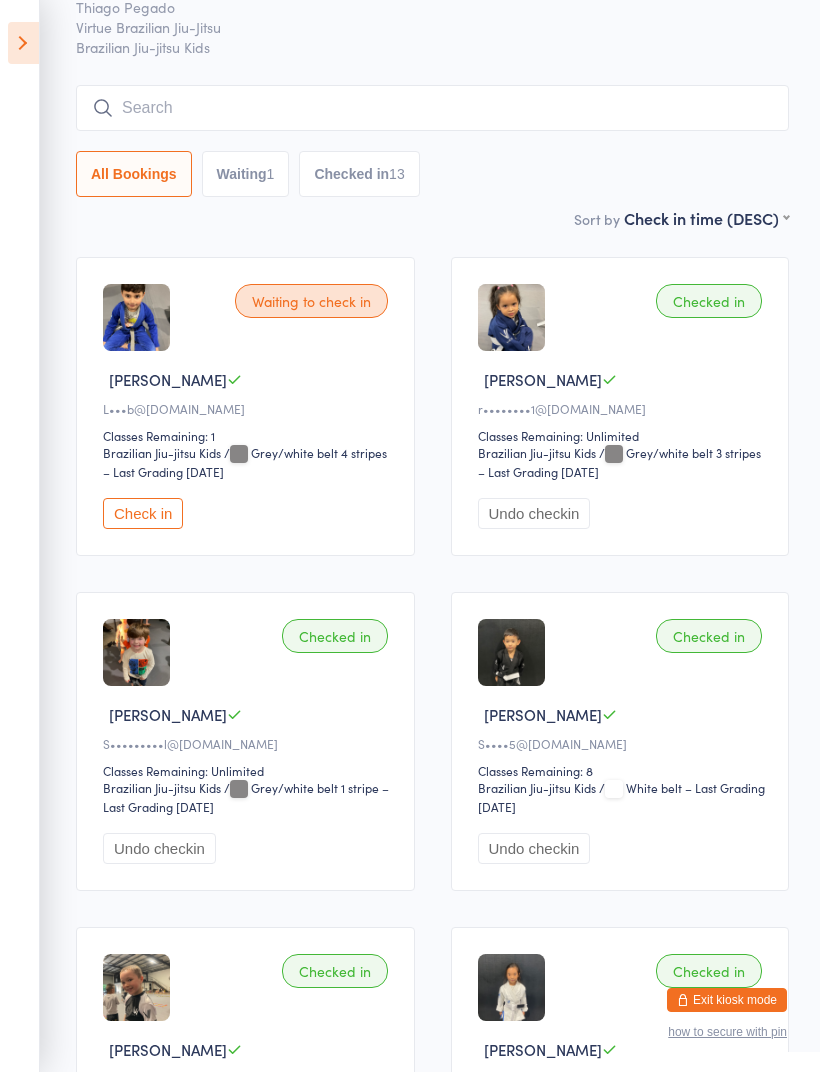 click on "Exit kiosk mode" at bounding box center (727, 1001) 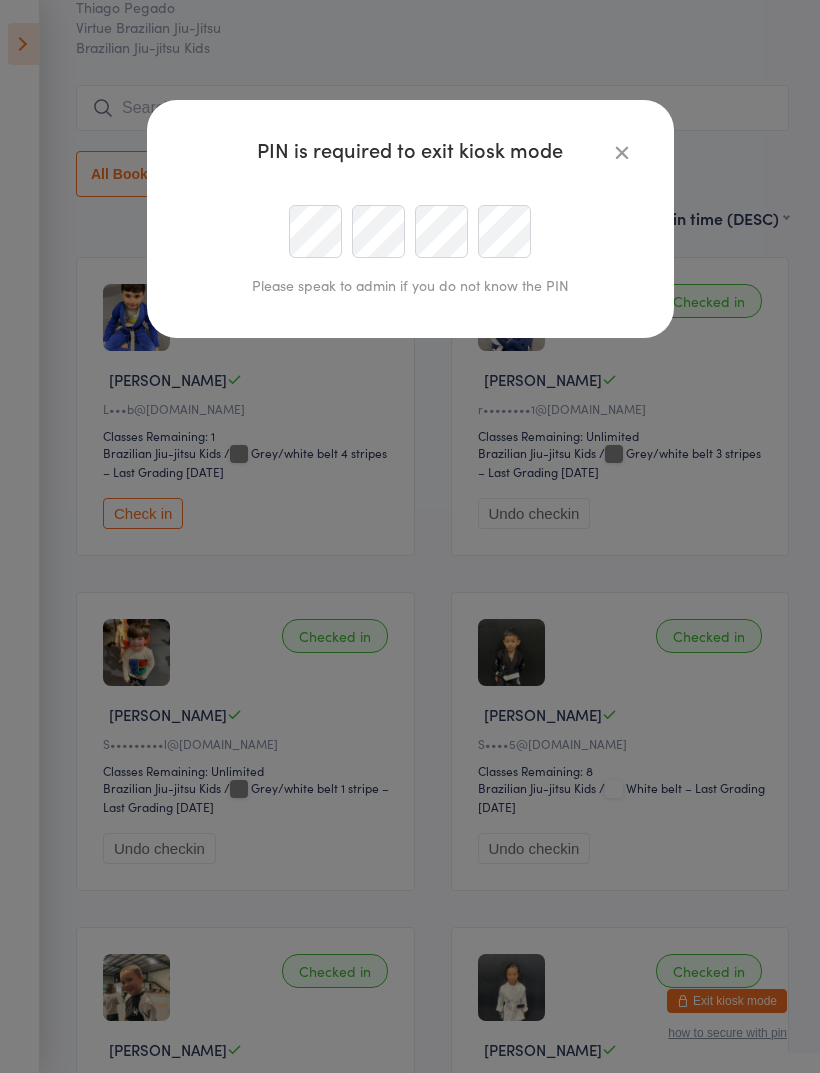 scroll, scrollTop: 93, scrollLeft: 0, axis: vertical 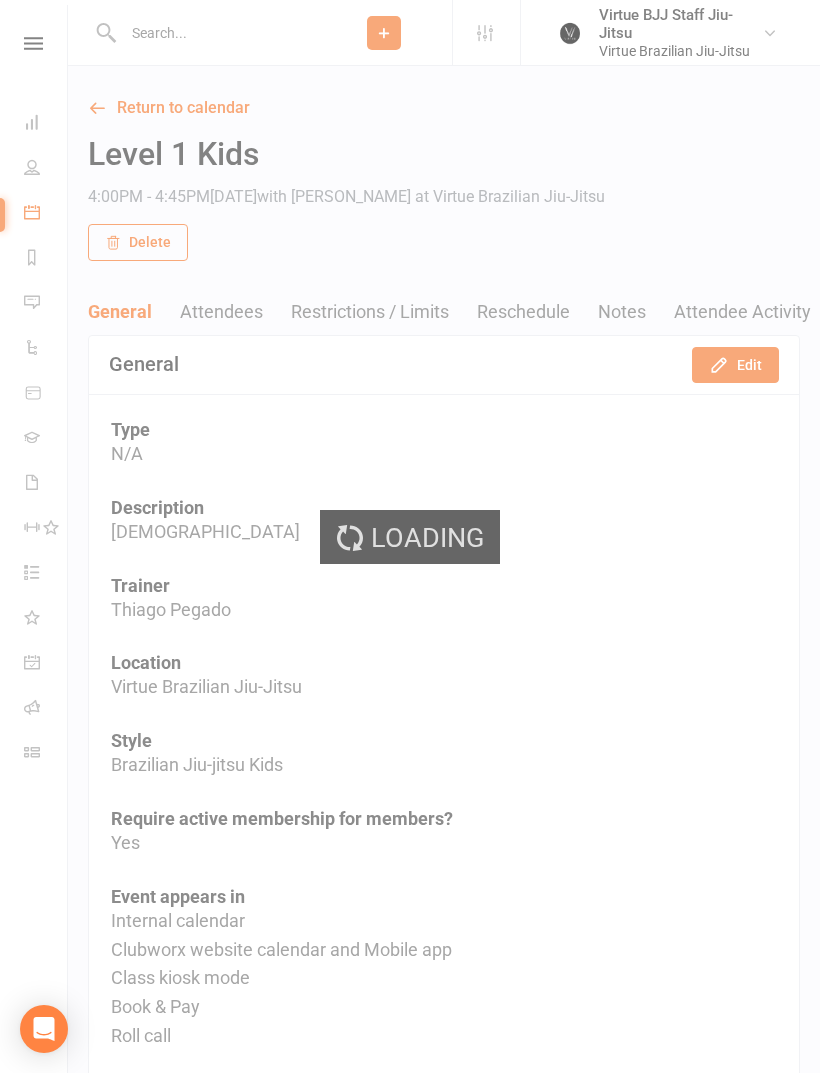 click on "Loading" at bounding box center [410, 536] 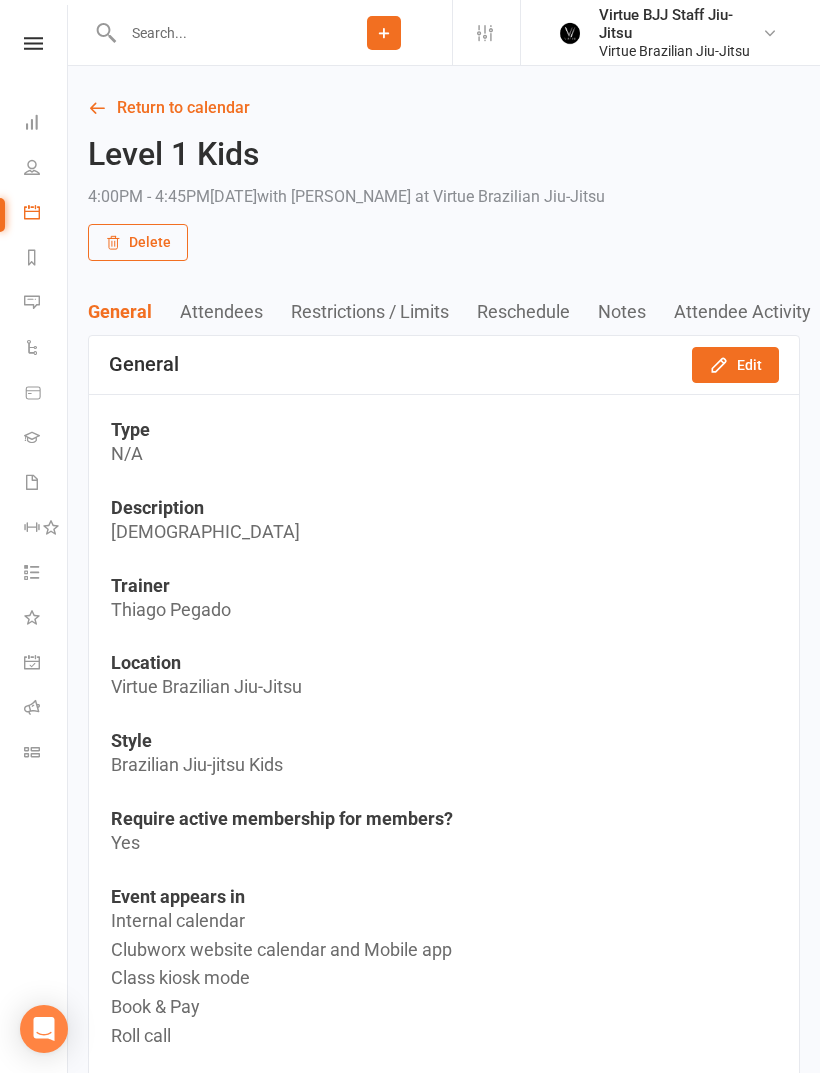 click at bounding box center [33, 43] 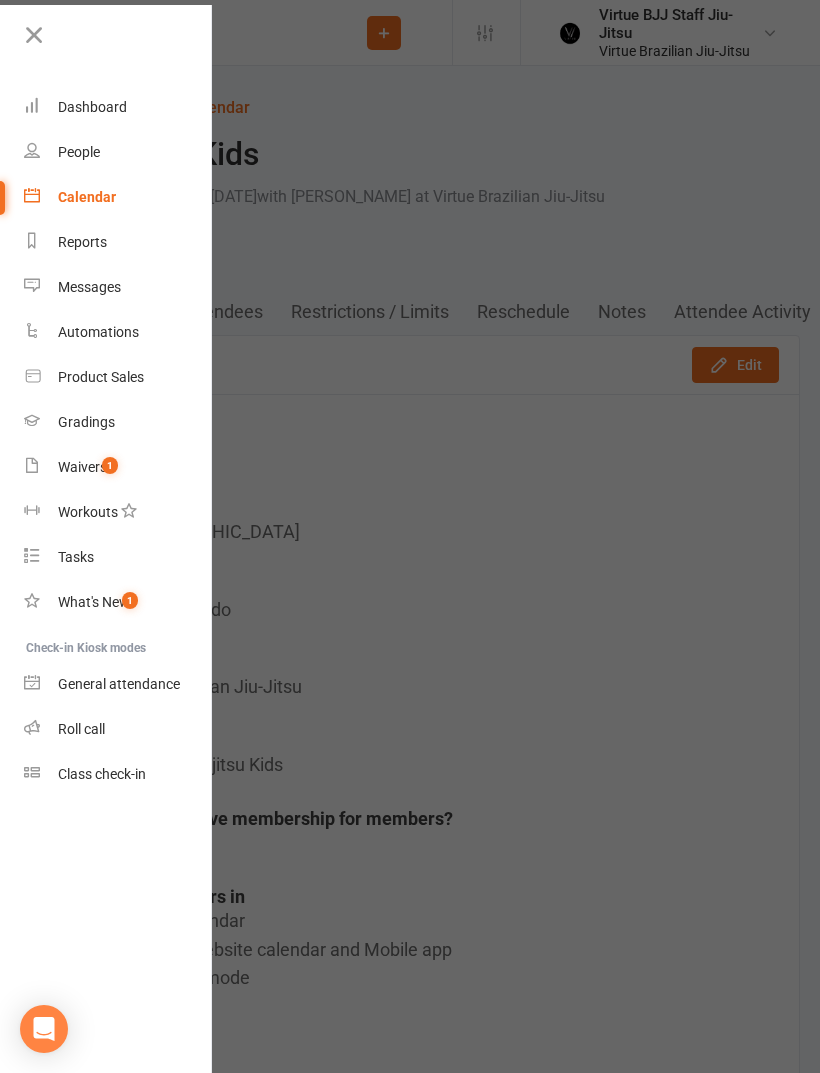 click on "Gradings" at bounding box center (118, 422) 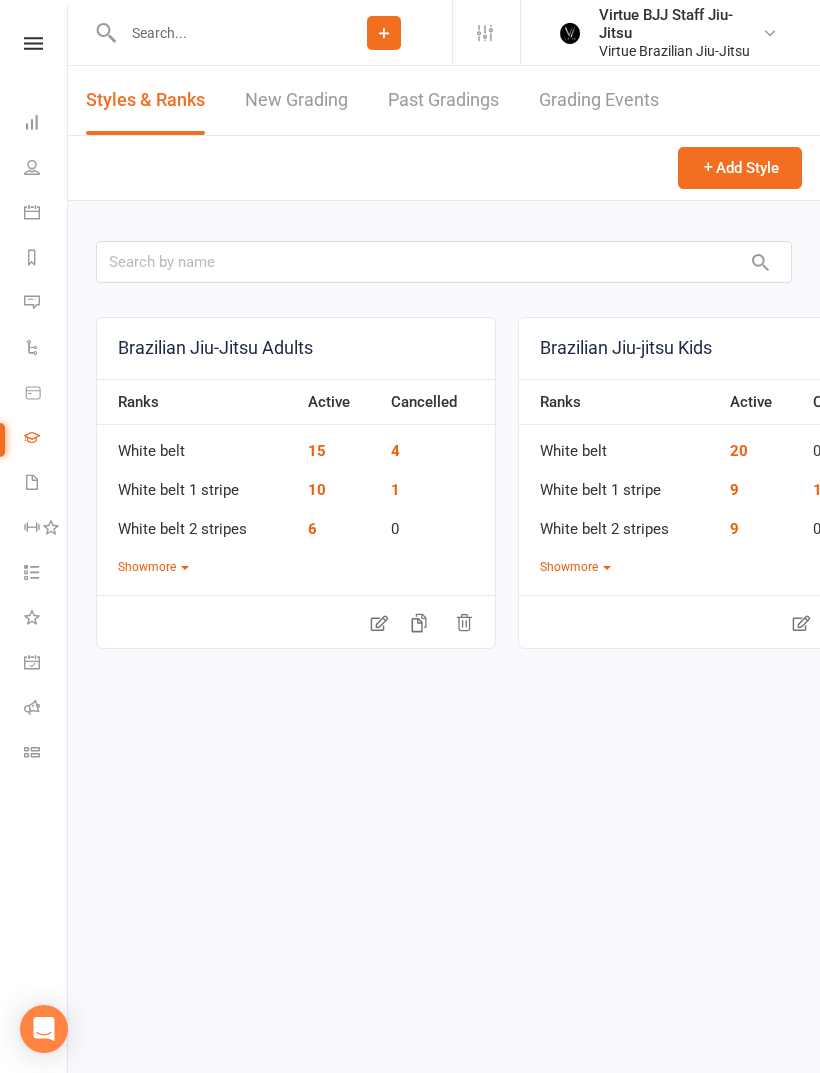 click on "New Grading" at bounding box center [296, 100] 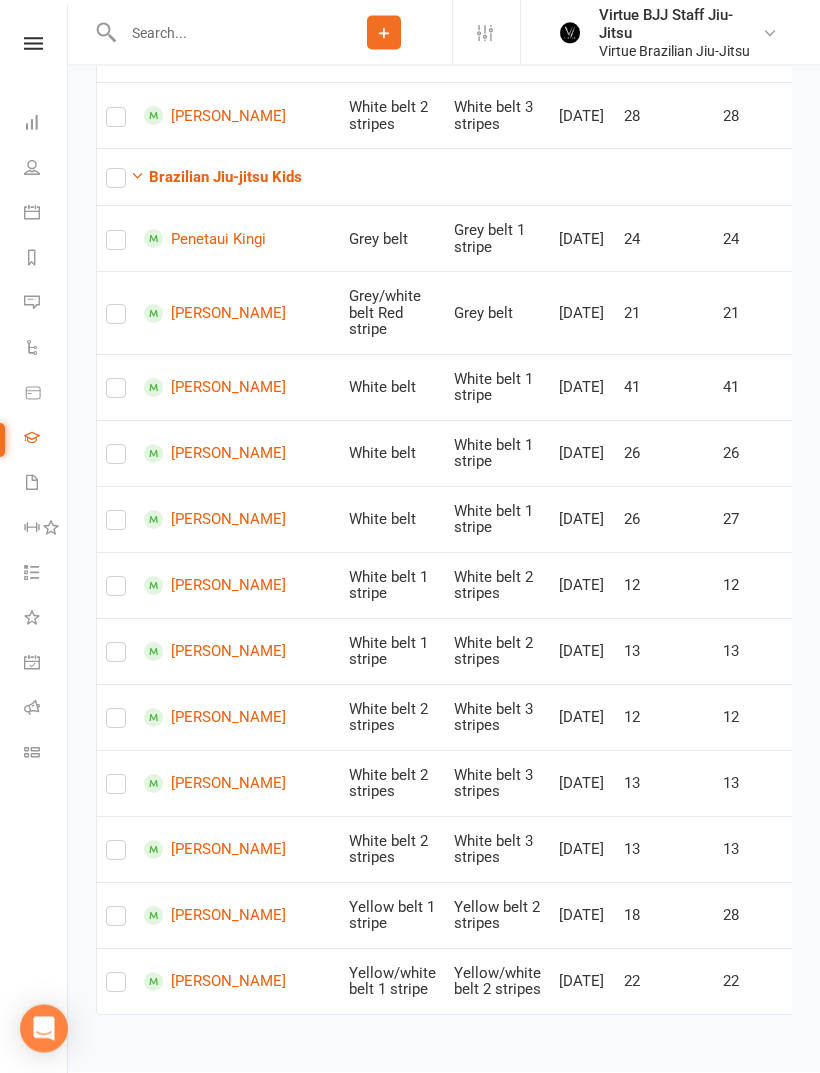 scroll, scrollTop: 1407, scrollLeft: 0, axis: vertical 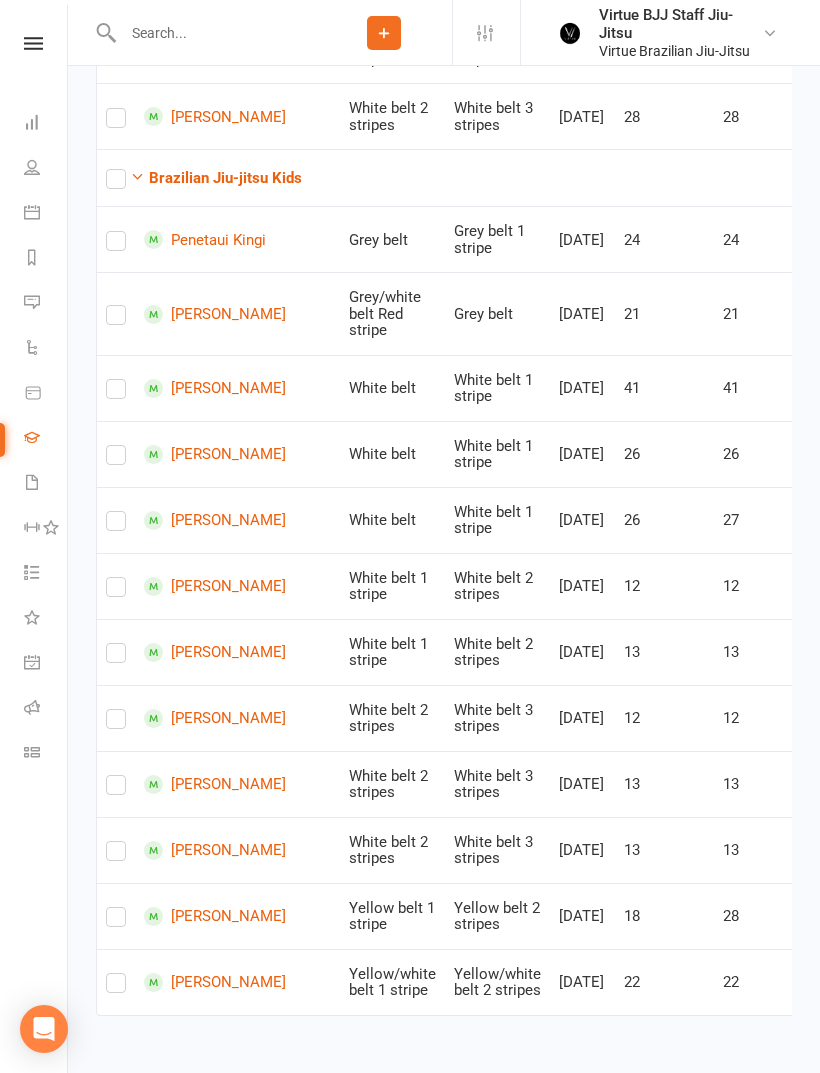 click at bounding box center (116, 776) 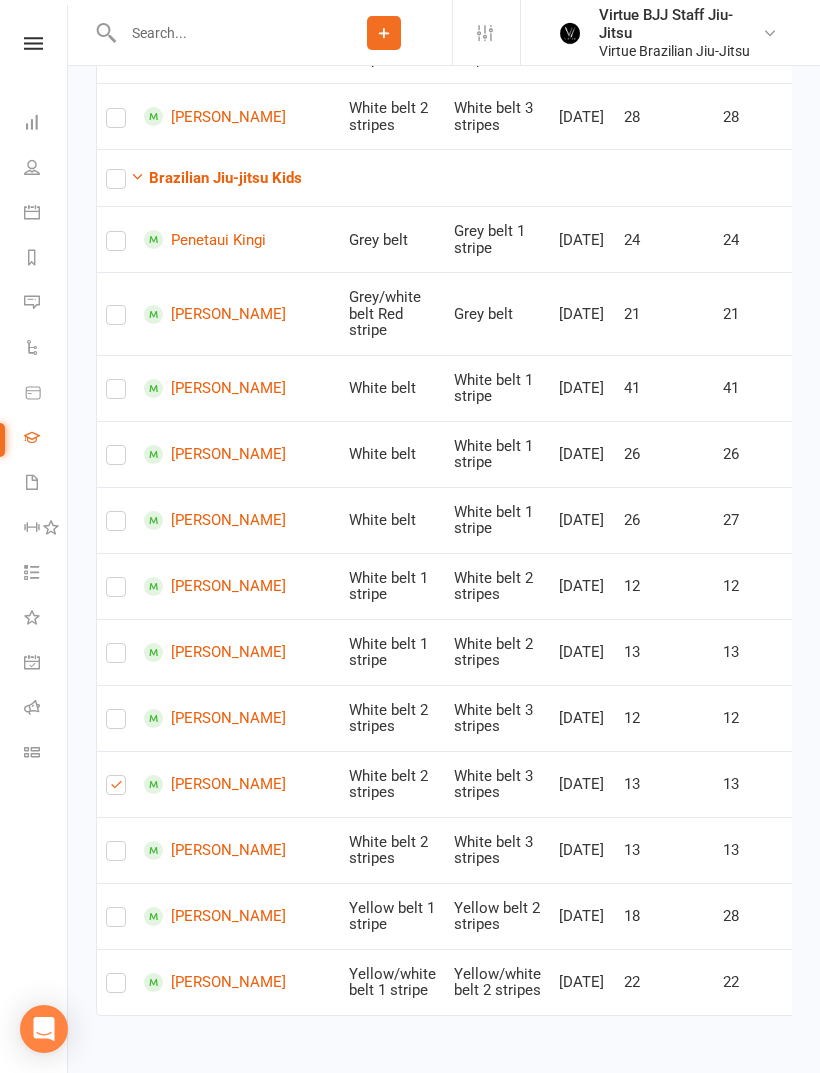 click at bounding box center (116, 789) 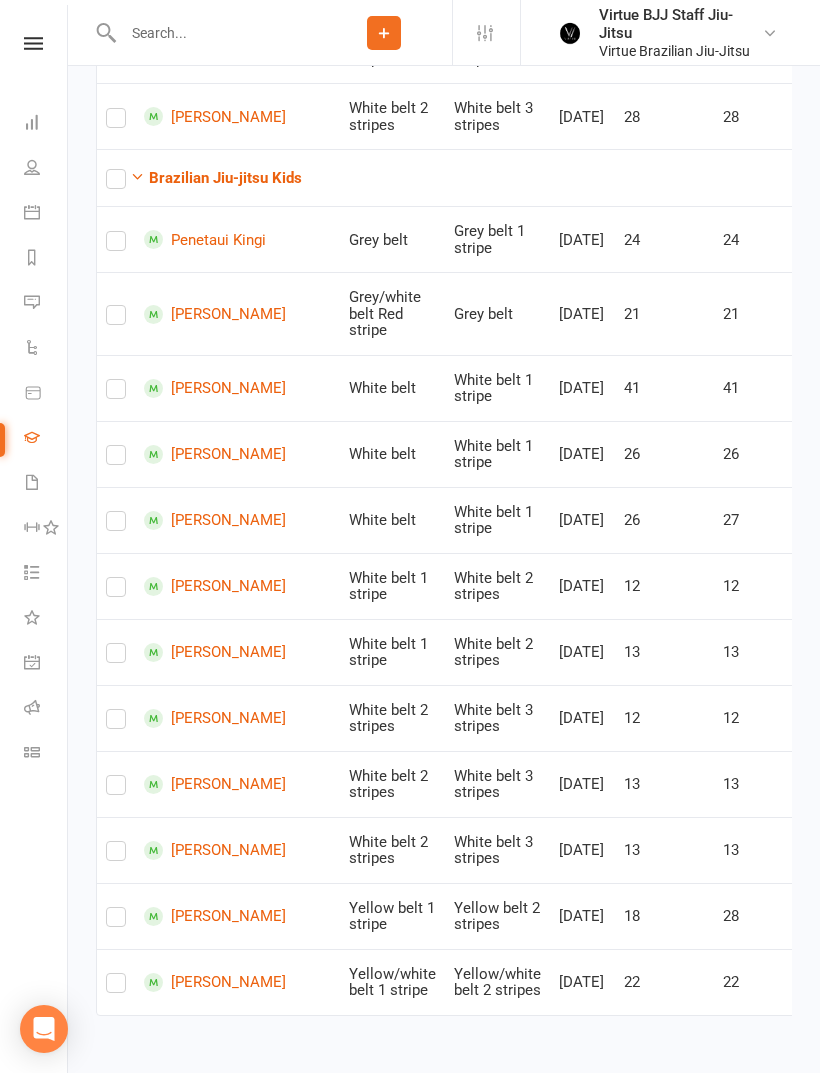 click at bounding box center (116, 789) 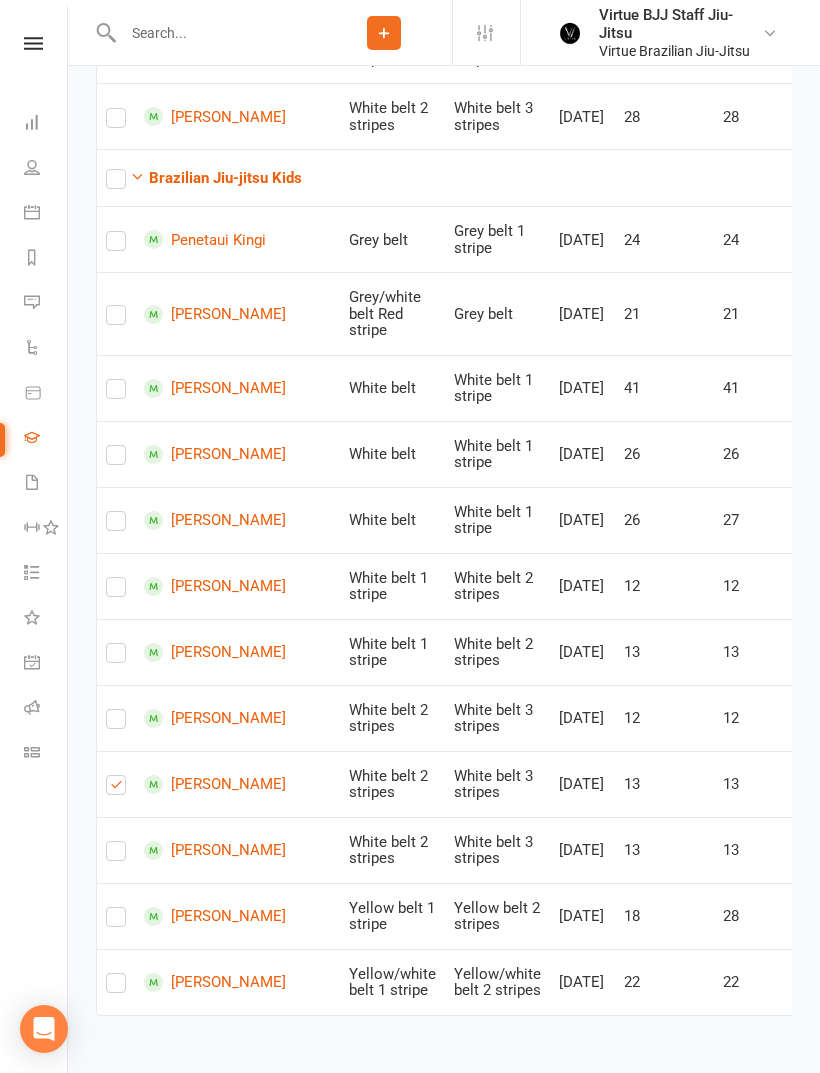 checkbox on "true" 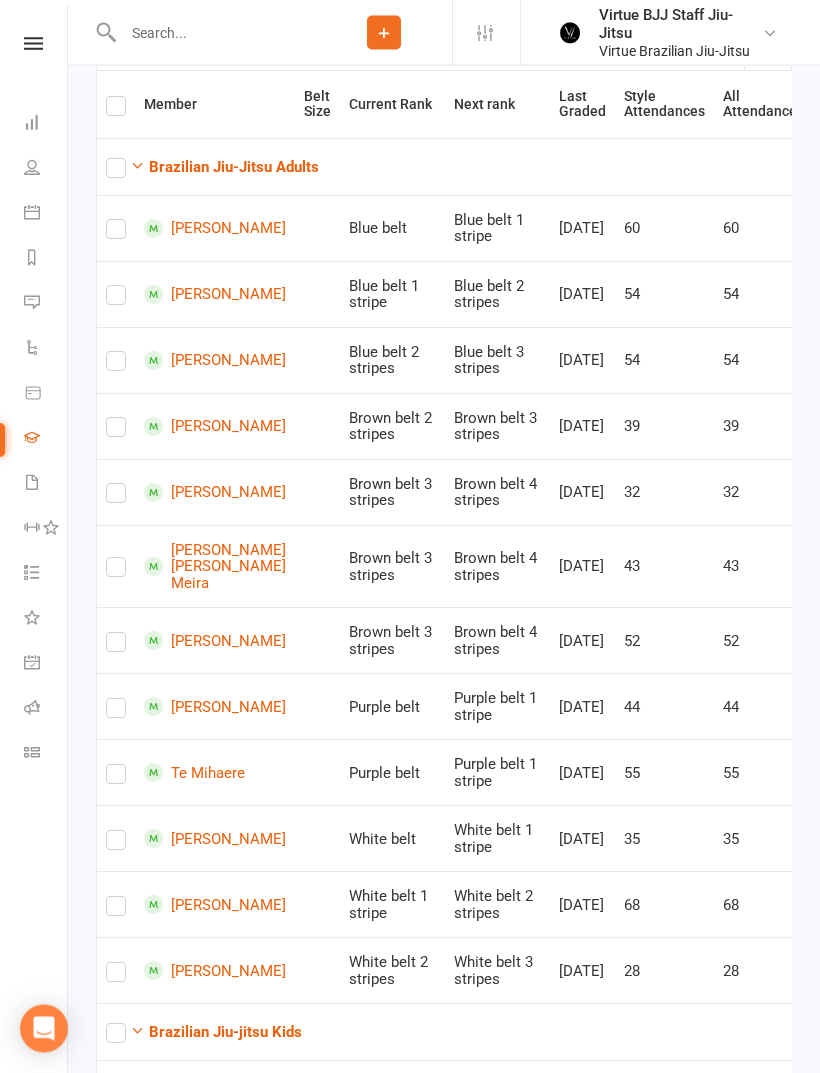 scroll, scrollTop: 0, scrollLeft: 0, axis: both 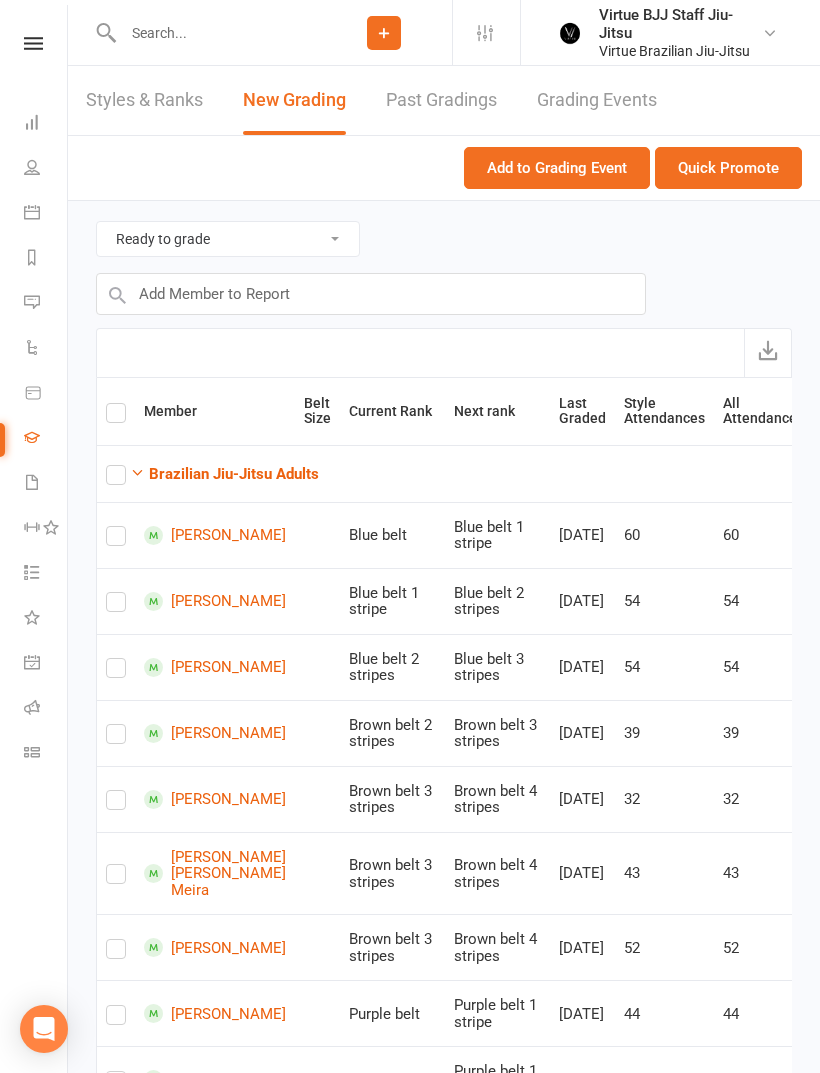 click on "Quick Promote" at bounding box center [728, 168] 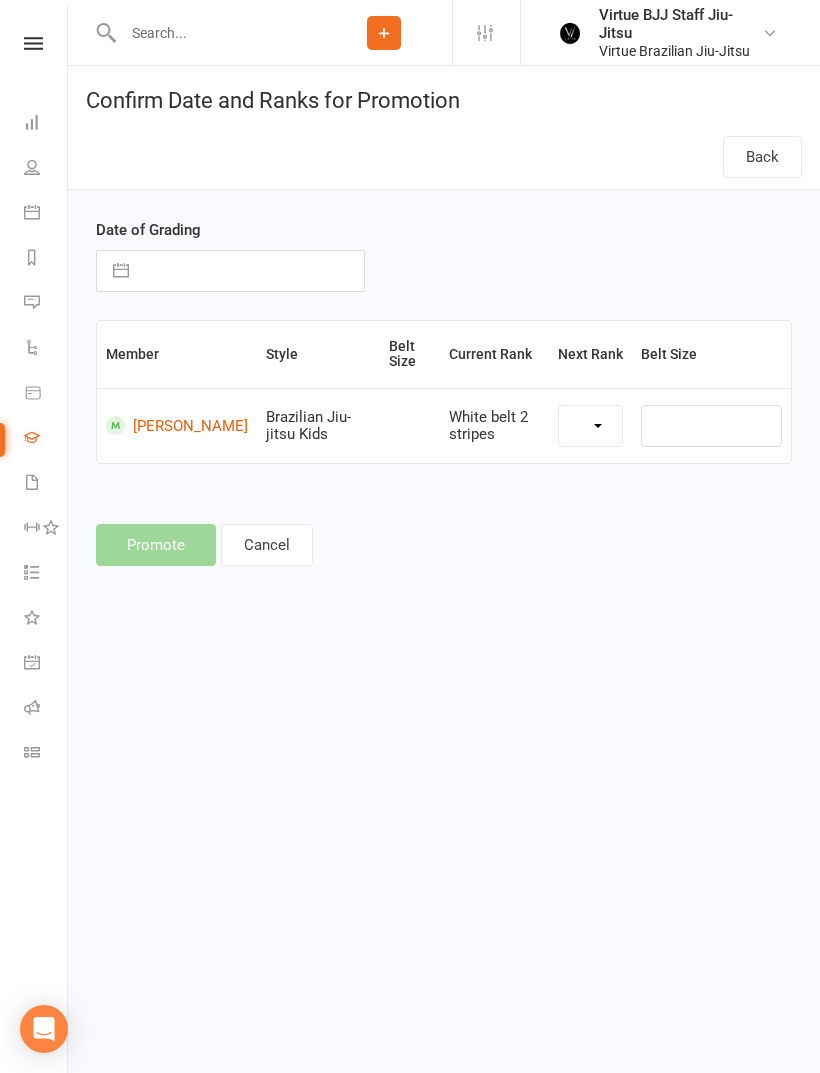 click at bounding box center [251, 271] 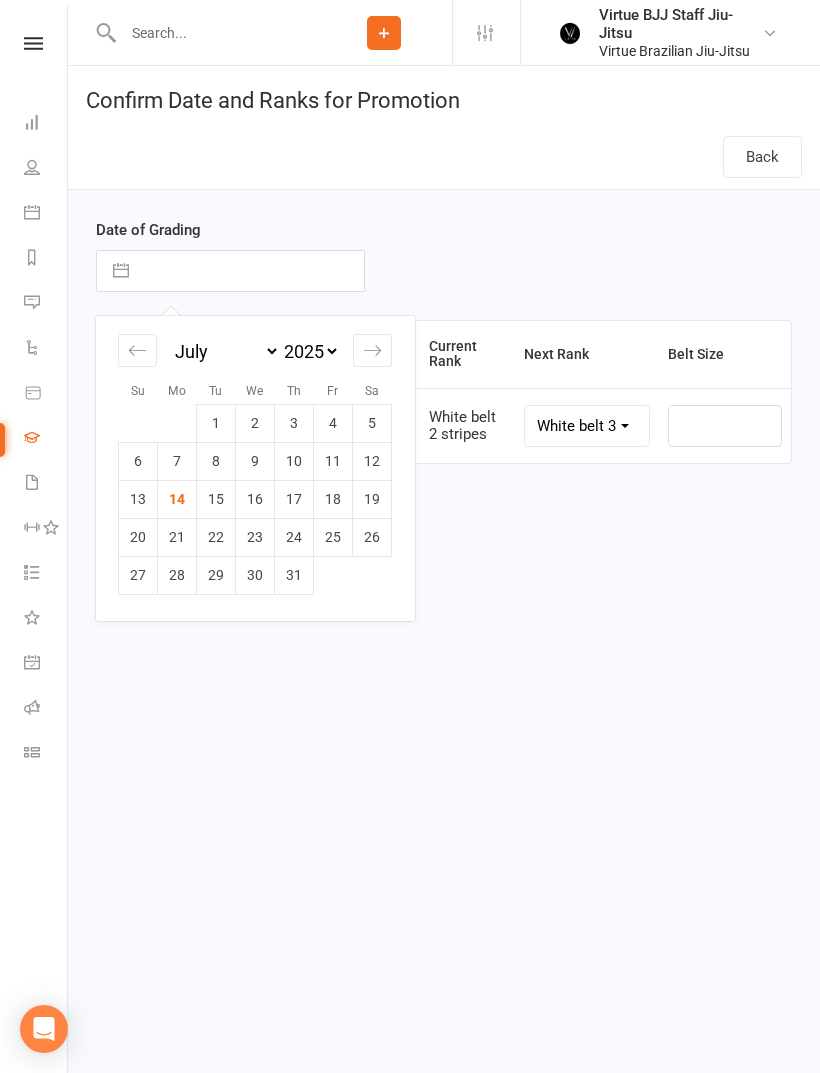 click on "14" at bounding box center (177, 499) 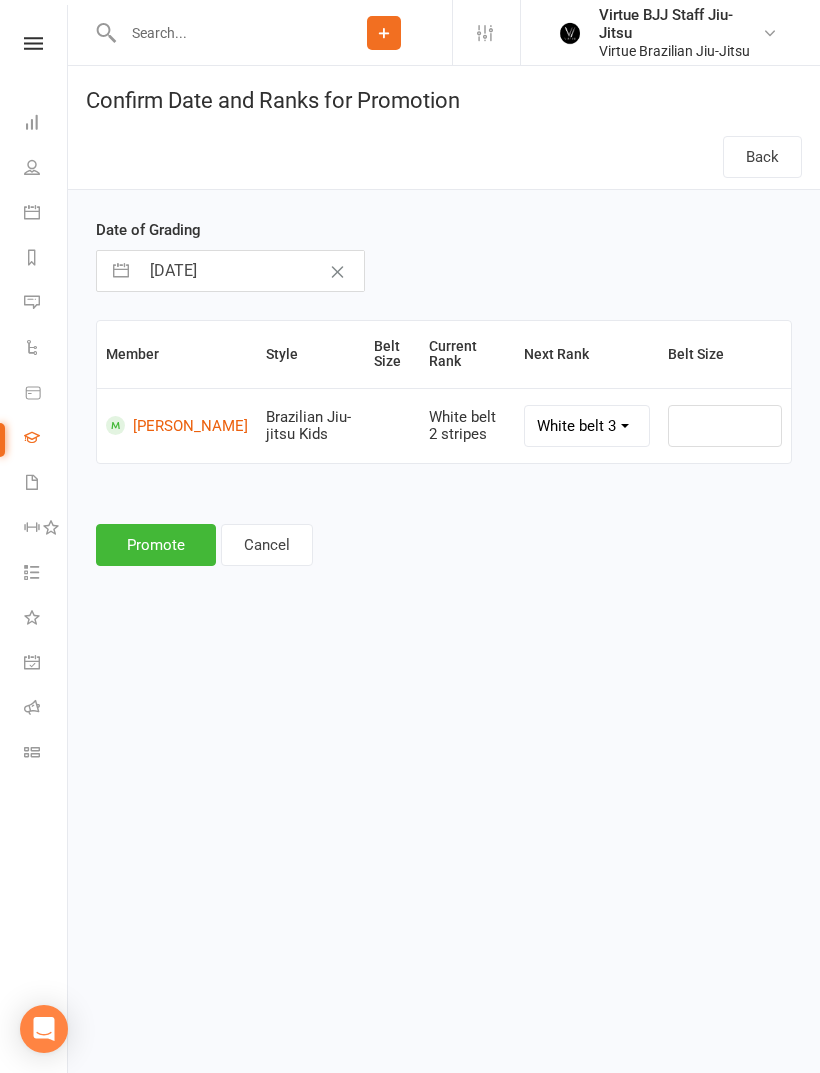 click on "Promote" at bounding box center (156, 545) 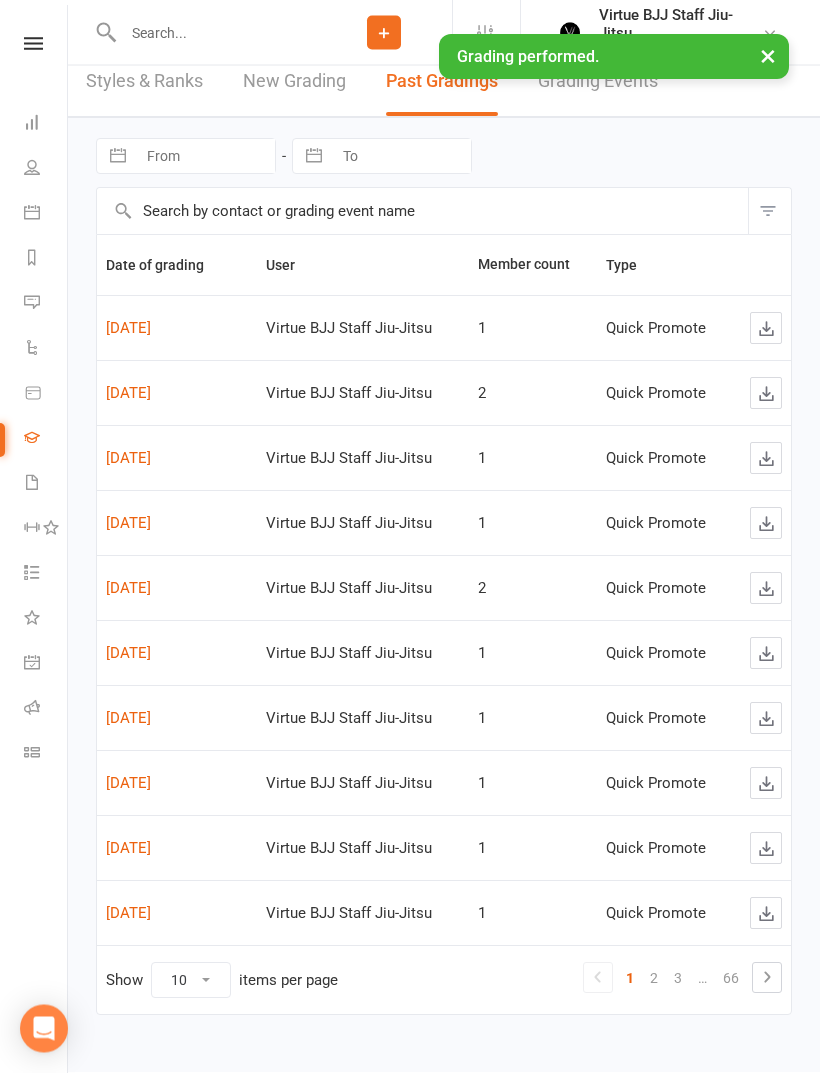 scroll, scrollTop: 35, scrollLeft: 0, axis: vertical 